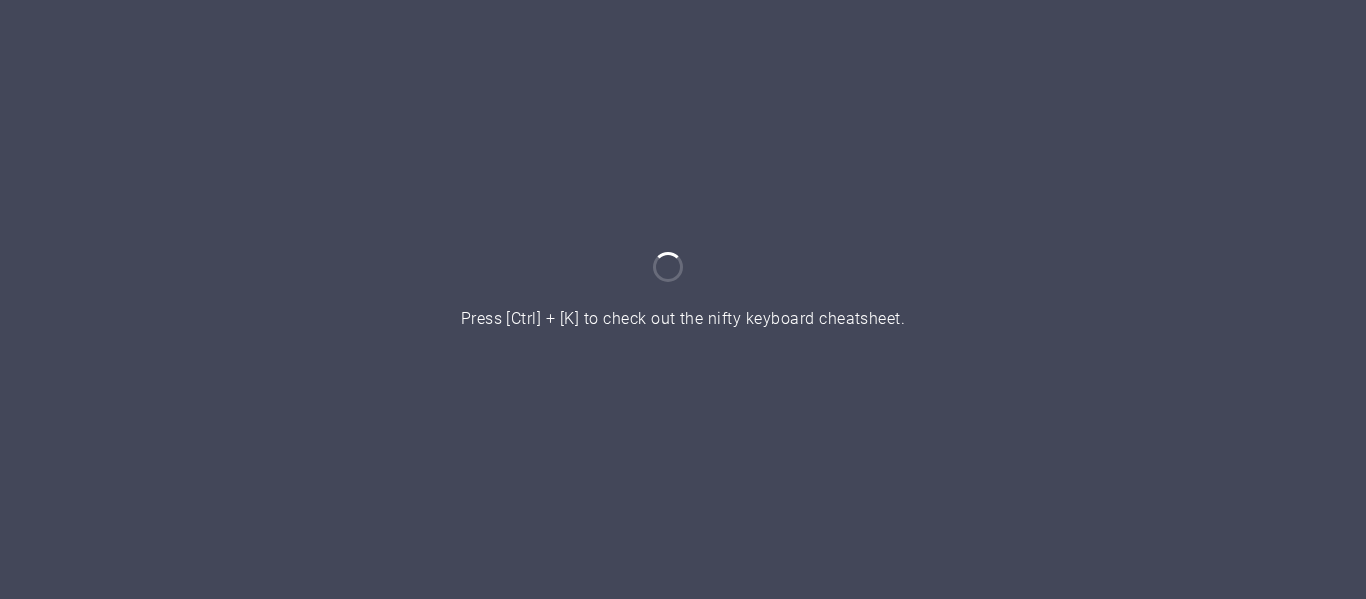 scroll, scrollTop: 0, scrollLeft: 0, axis: both 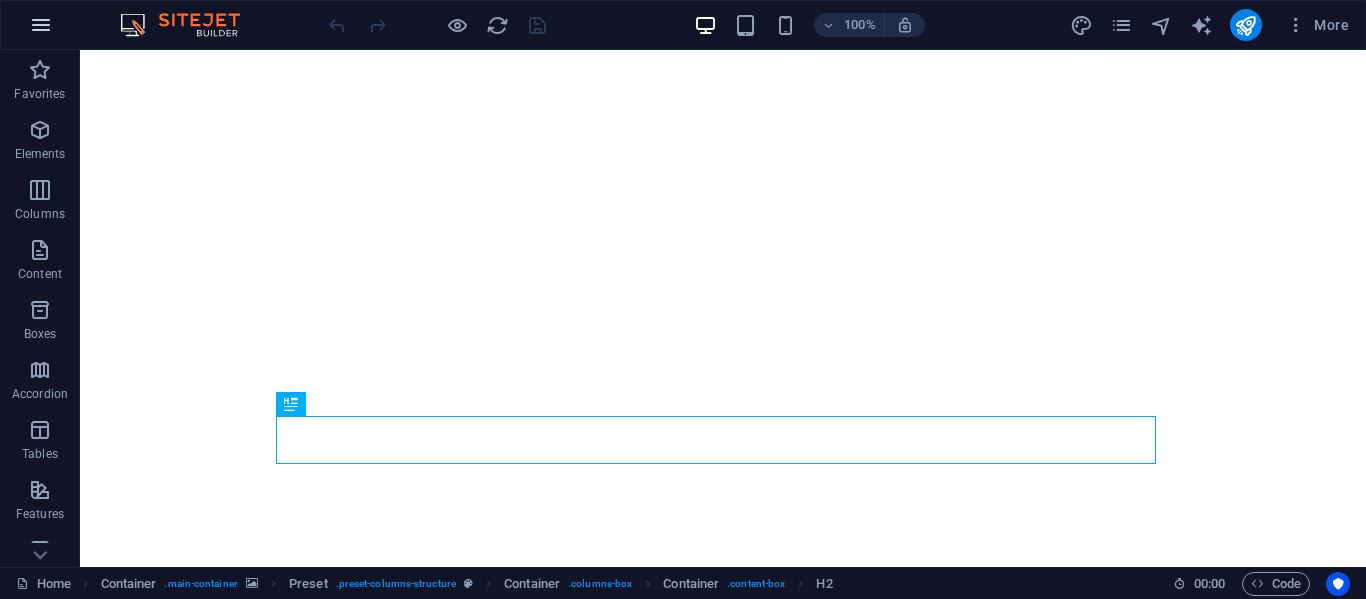 click at bounding box center (41, 25) 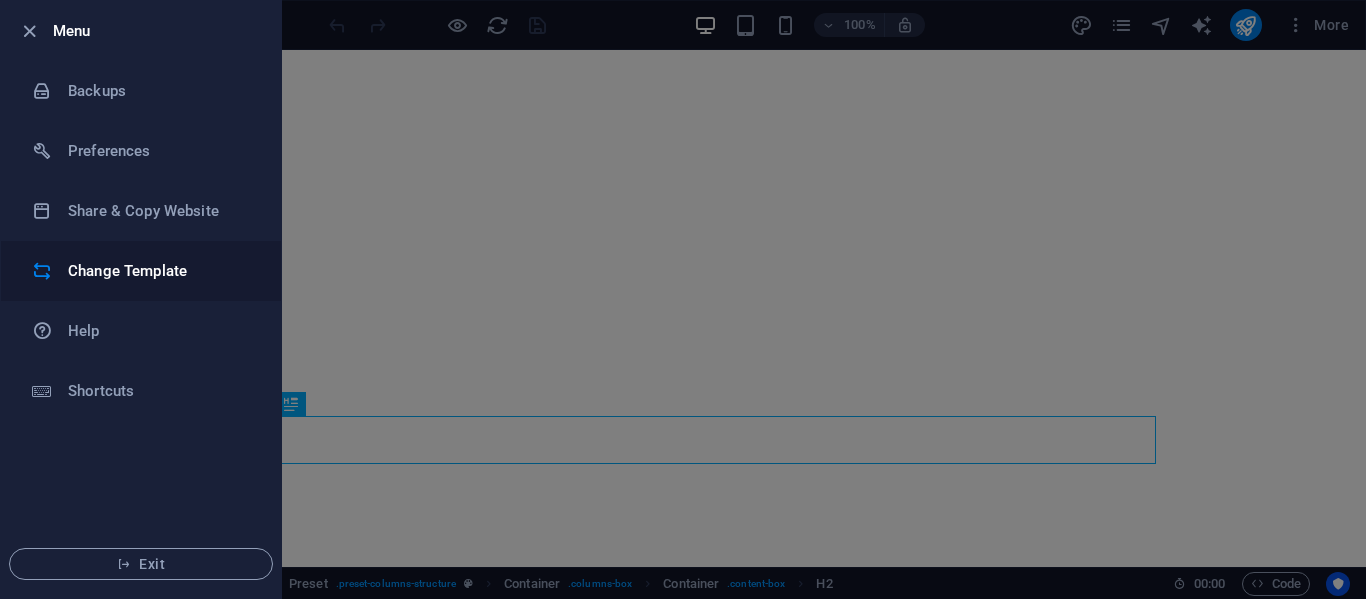 click on "Change Template" at bounding box center [160, 271] 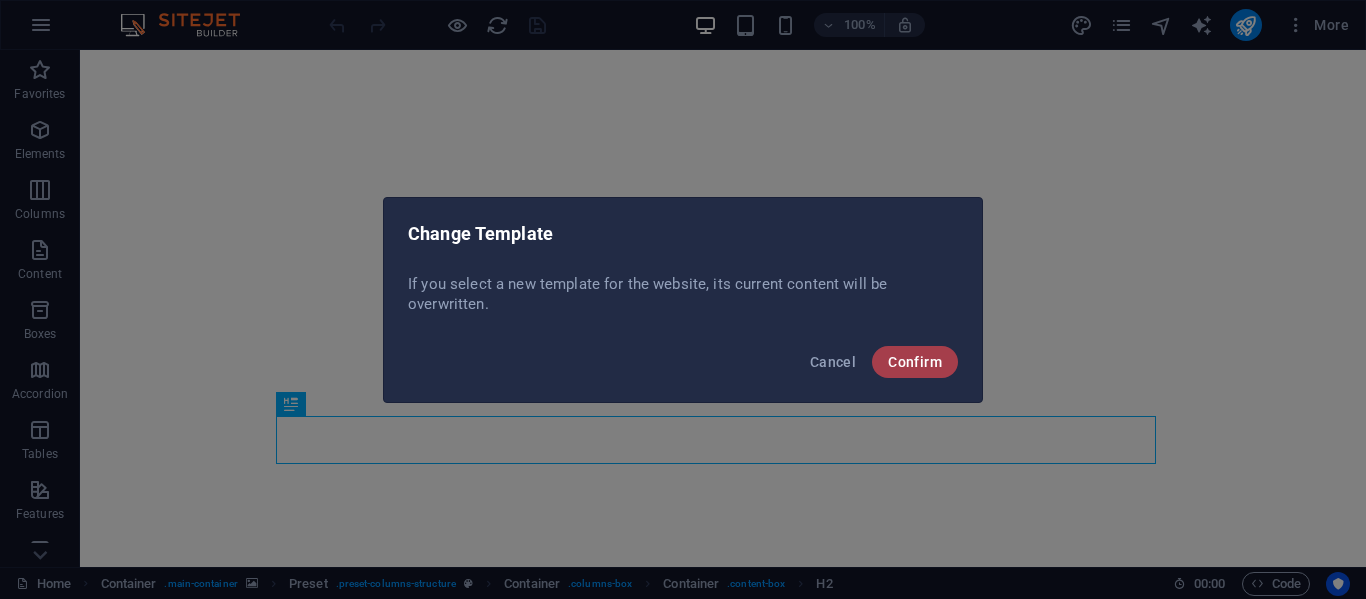 click on "Confirm" at bounding box center (915, 362) 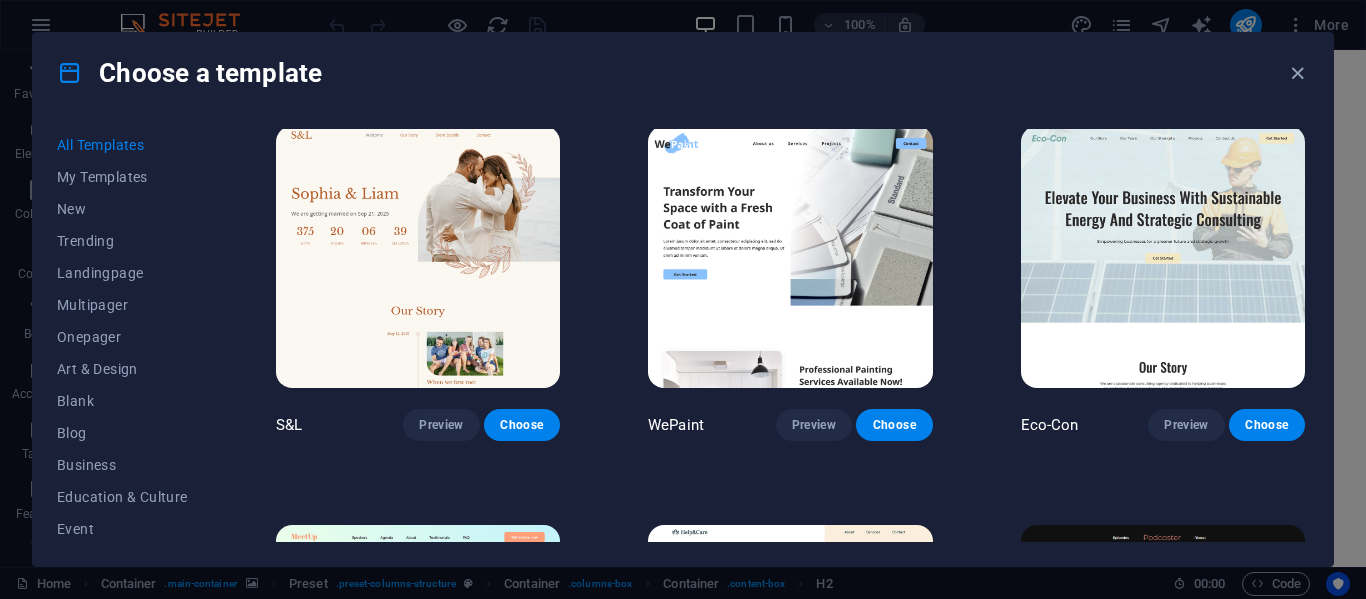 scroll, scrollTop: 859, scrollLeft: 0, axis: vertical 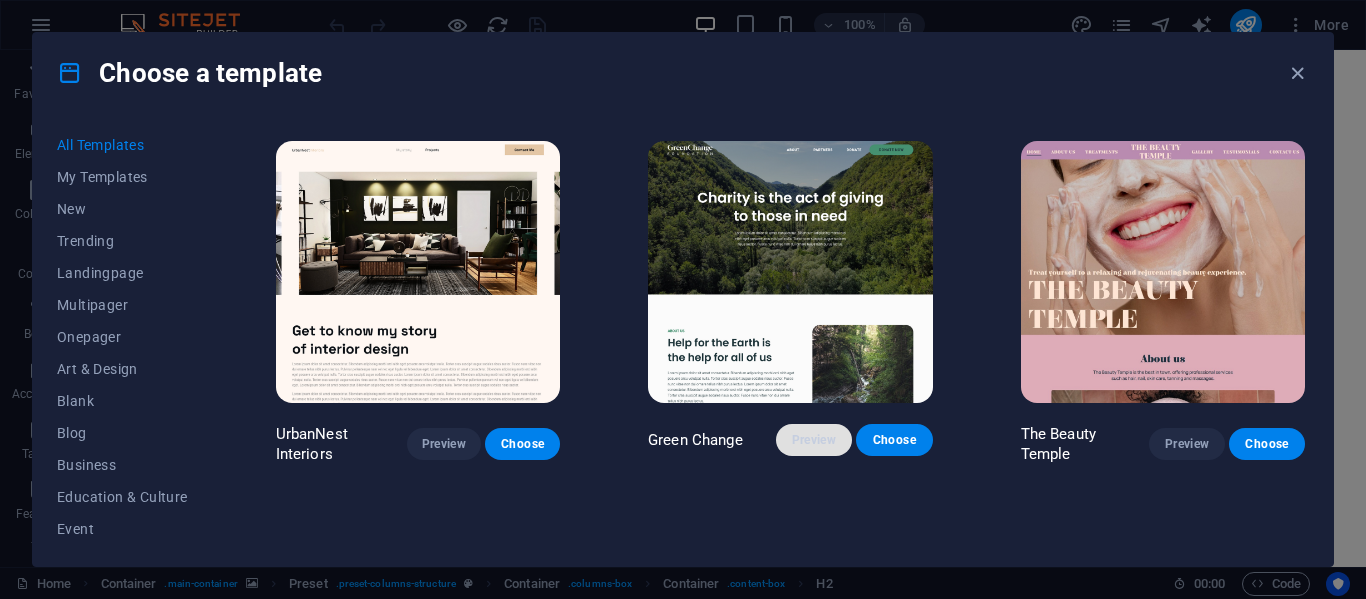 click on "Preview" at bounding box center [814, 440] 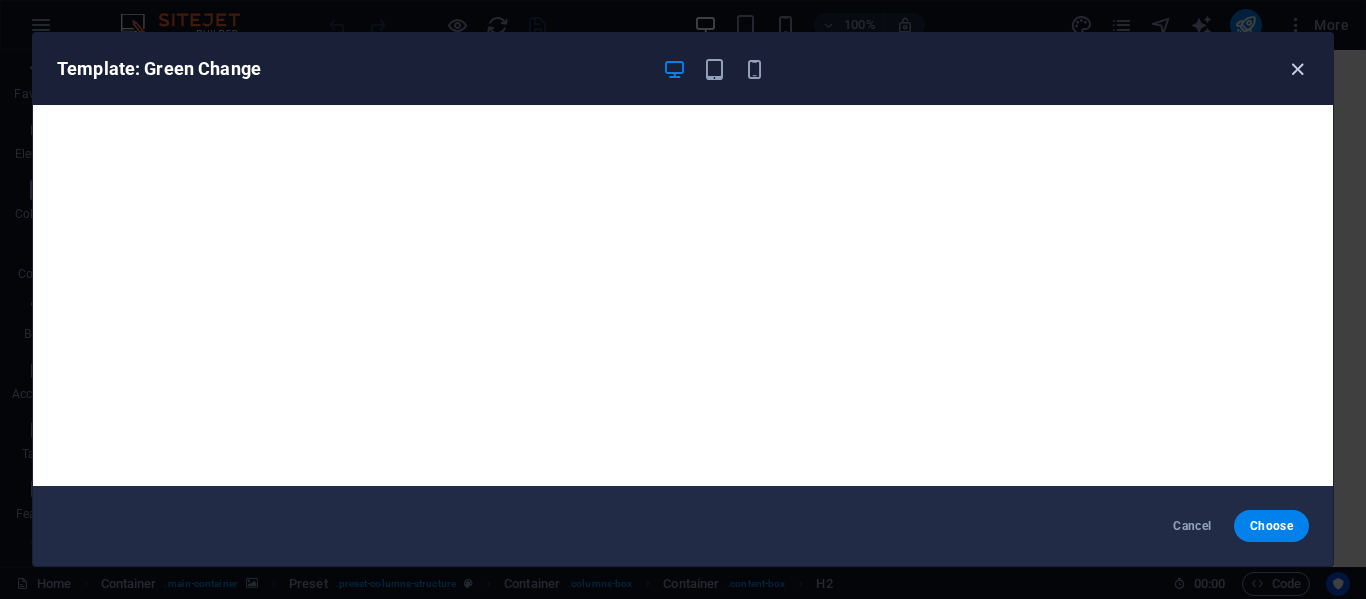 click at bounding box center (1297, 69) 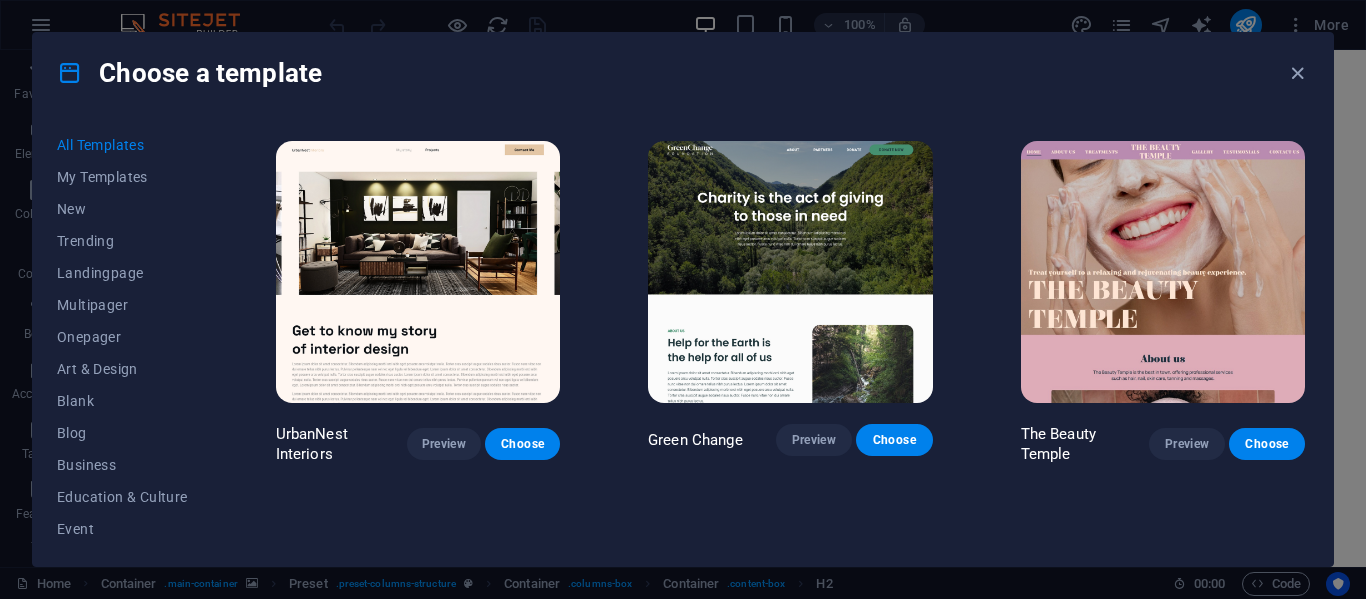 drag, startPoint x: 1358, startPoint y: 191, endPoint x: 1358, endPoint y: 205, distance: 14 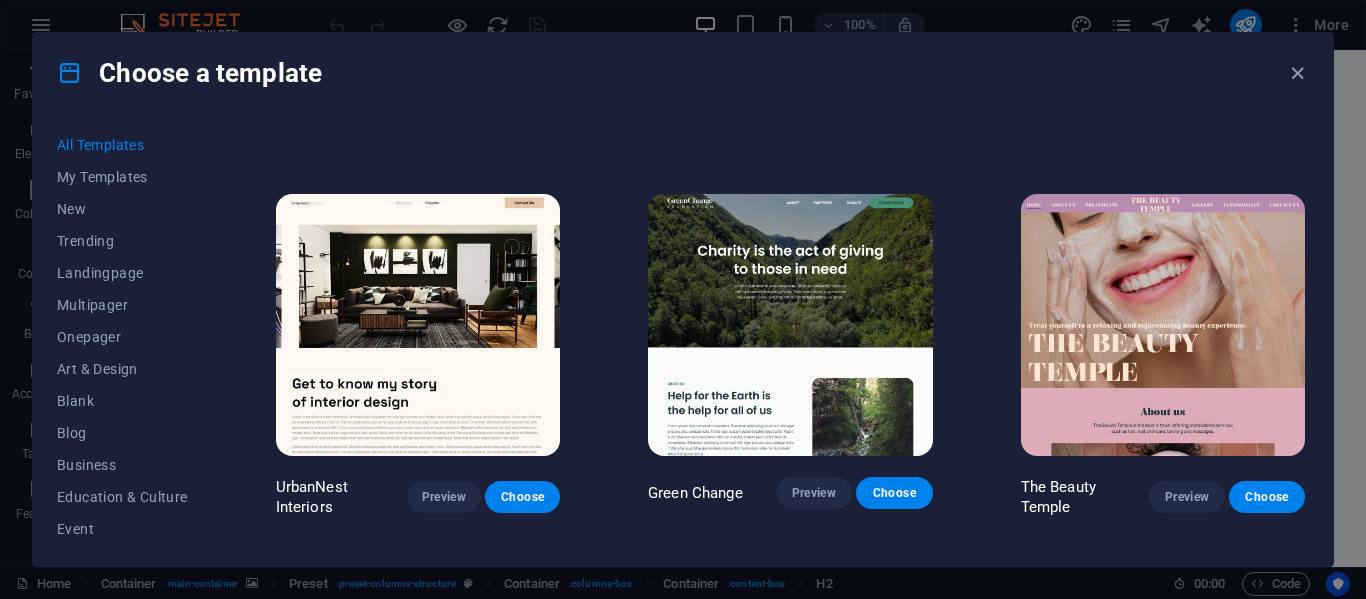 scroll, scrollTop: 1986, scrollLeft: 0, axis: vertical 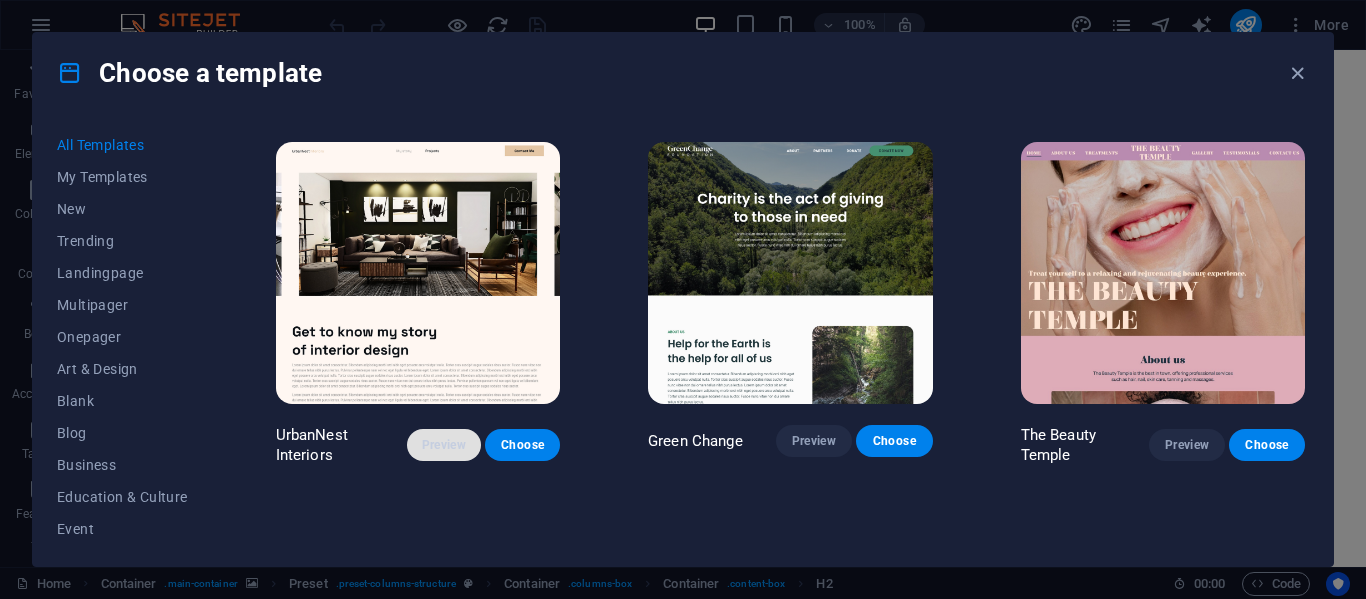 click on "Preview" at bounding box center (444, 445) 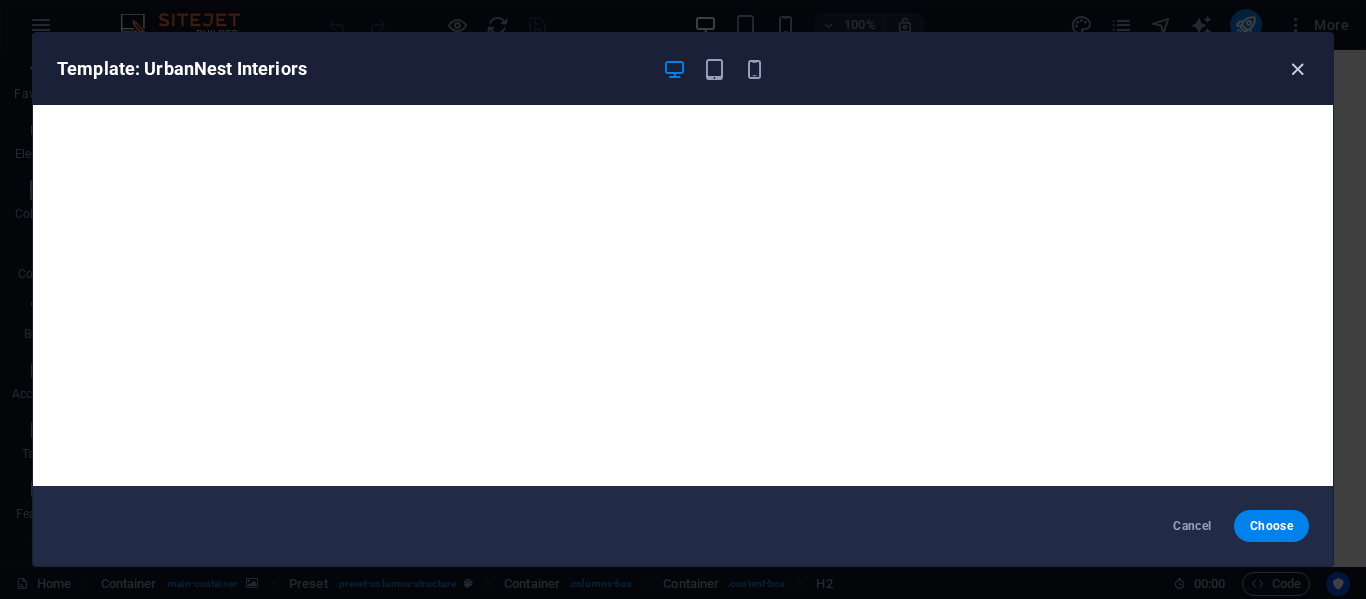 click at bounding box center (1297, 69) 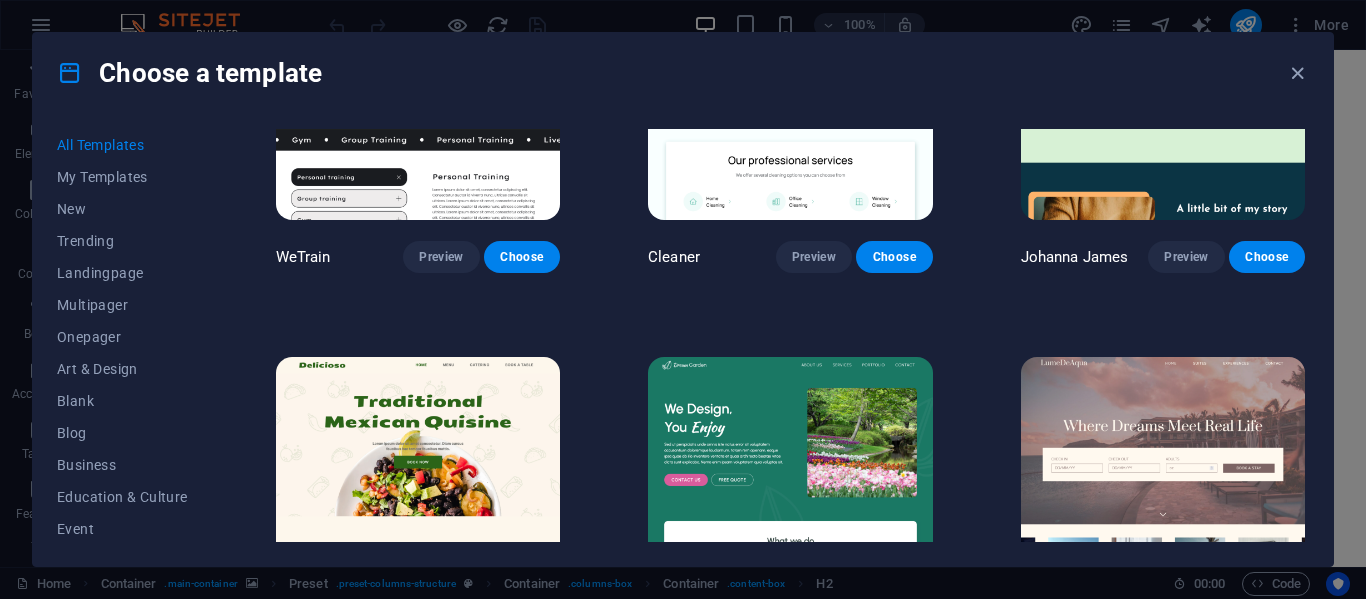 scroll, scrollTop: 2685, scrollLeft: 0, axis: vertical 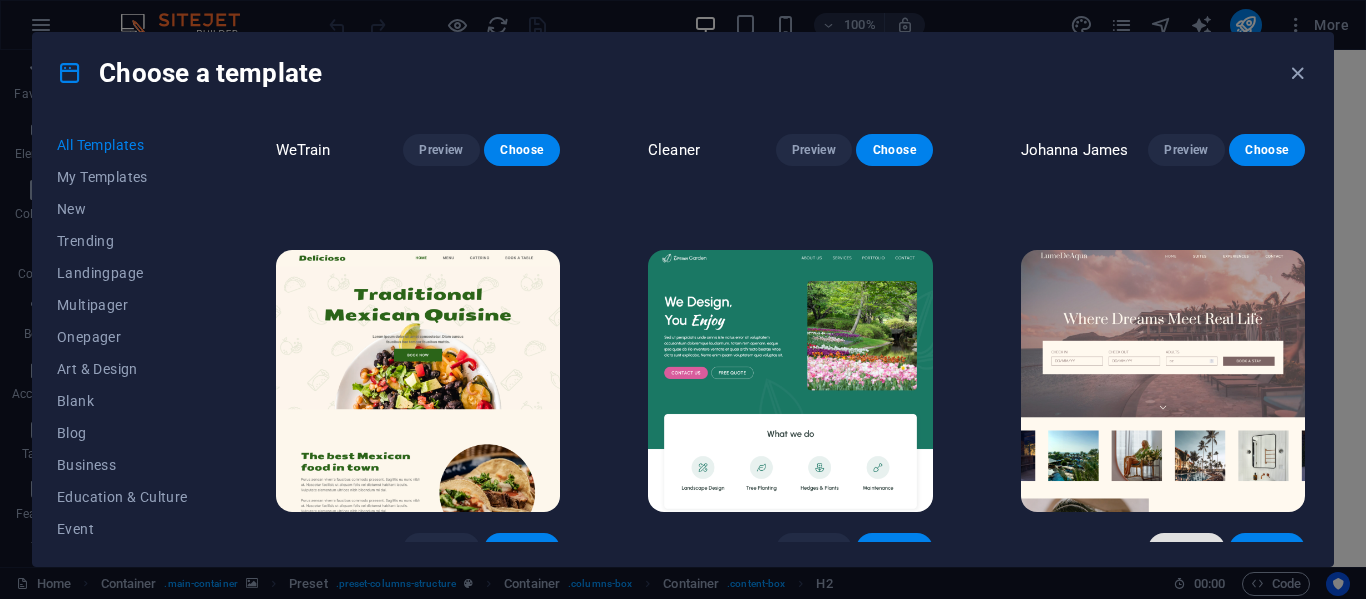 click on "Preview" at bounding box center (1186, 549) 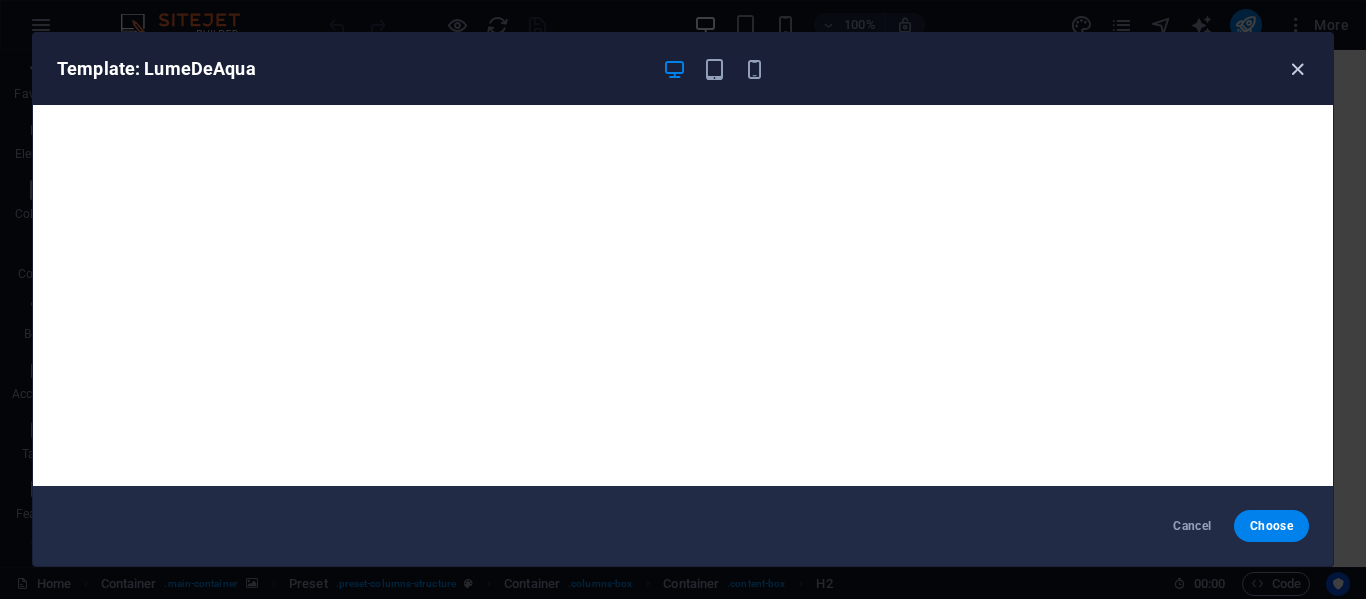 click at bounding box center (1297, 69) 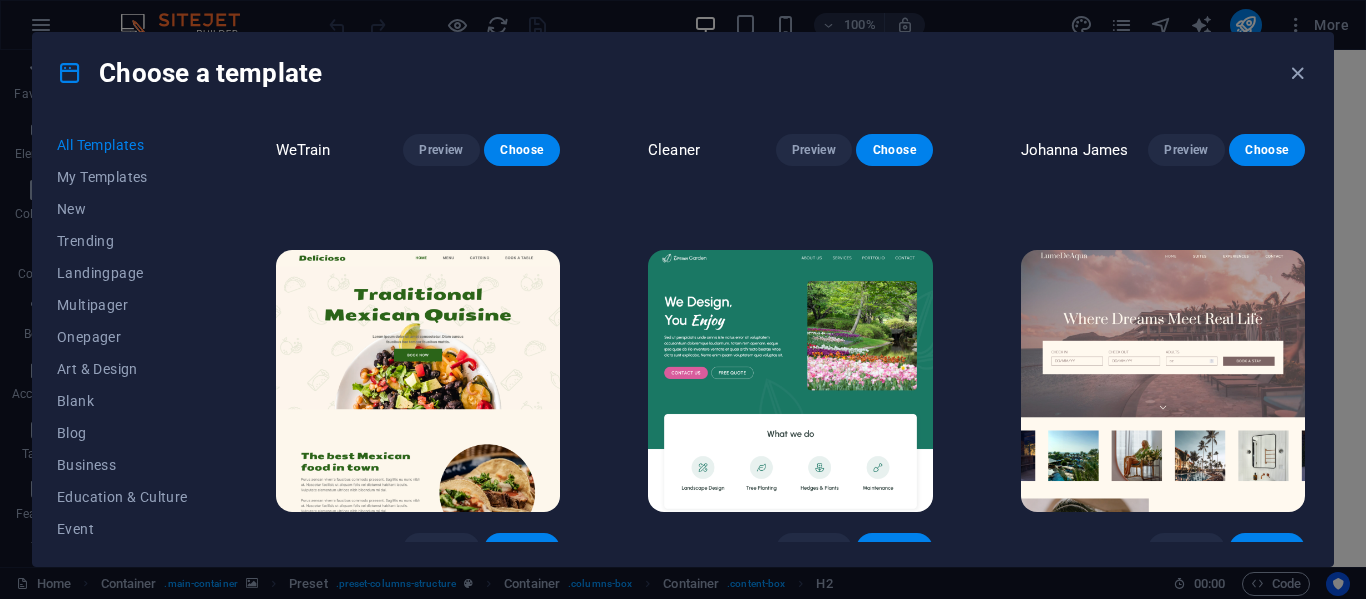scroll, scrollTop: 2690, scrollLeft: 0, axis: vertical 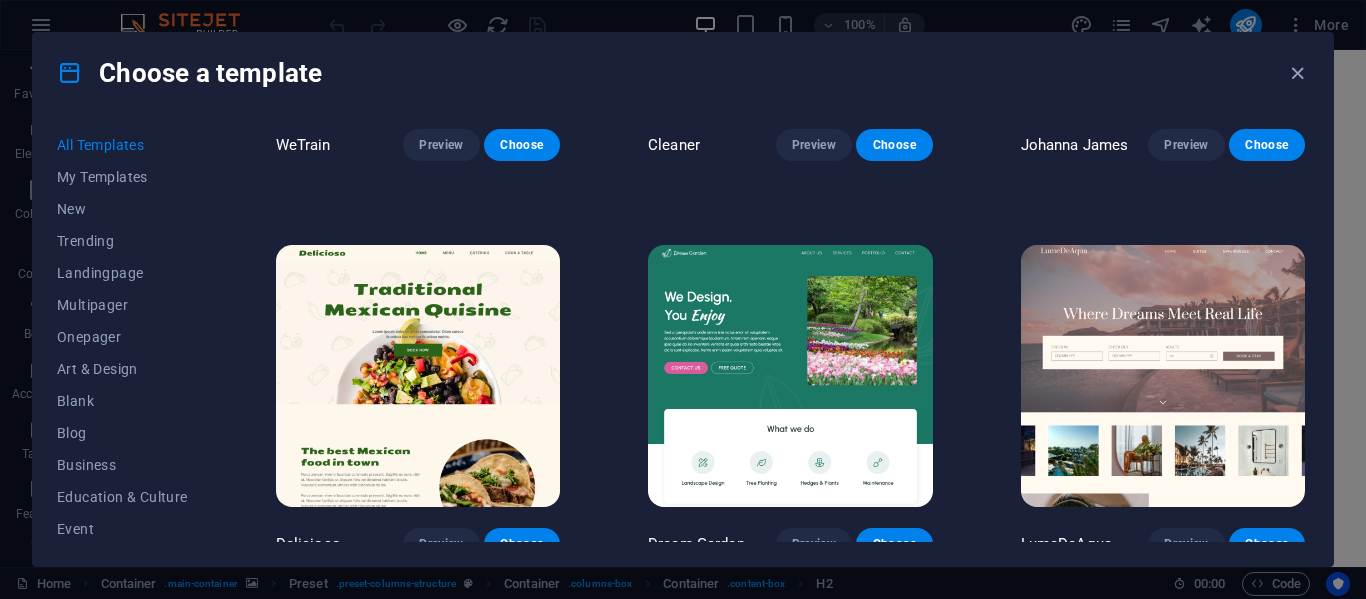 drag, startPoint x: 1357, startPoint y: 232, endPoint x: 1345, endPoint y: 268, distance: 37.94733 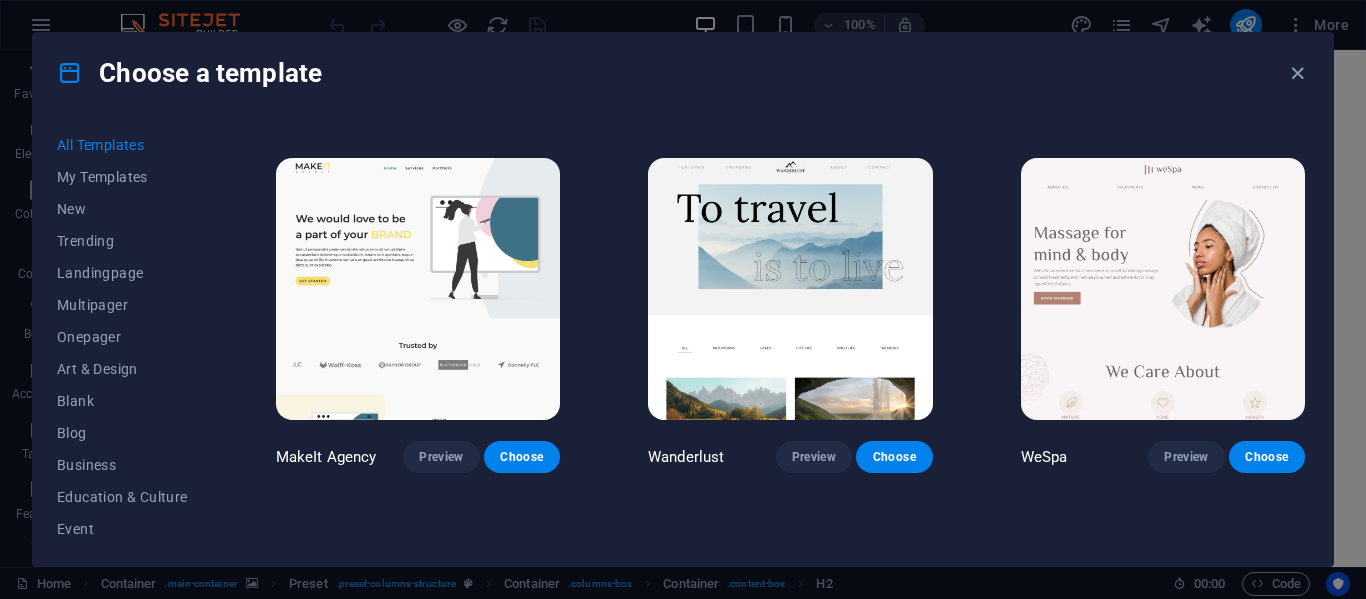 scroll, scrollTop: 4028, scrollLeft: 0, axis: vertical 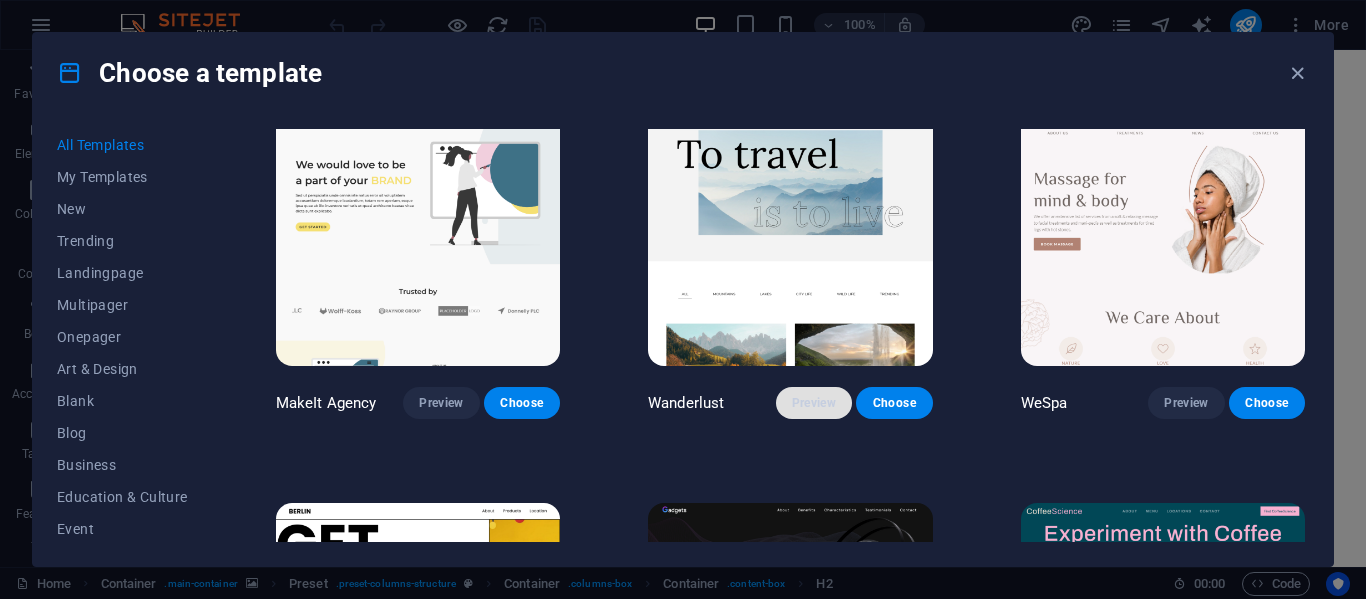 click on "Preview" at bounding box center [814, 403] 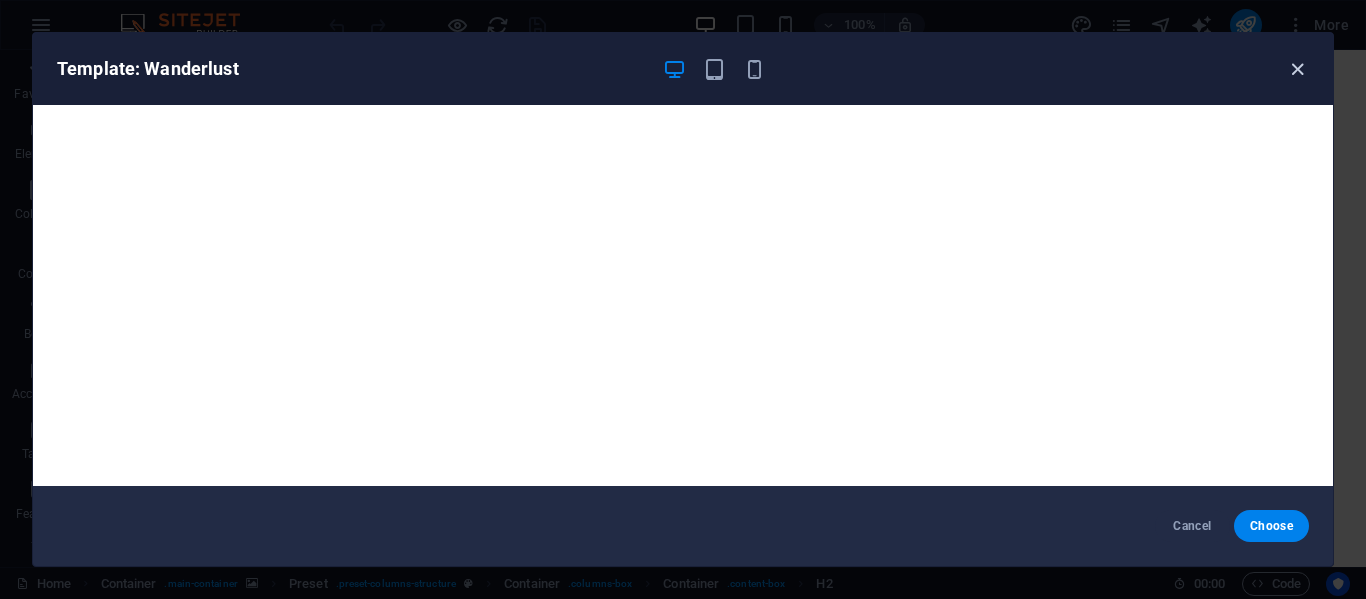 click at bounding box center [1297, 69] 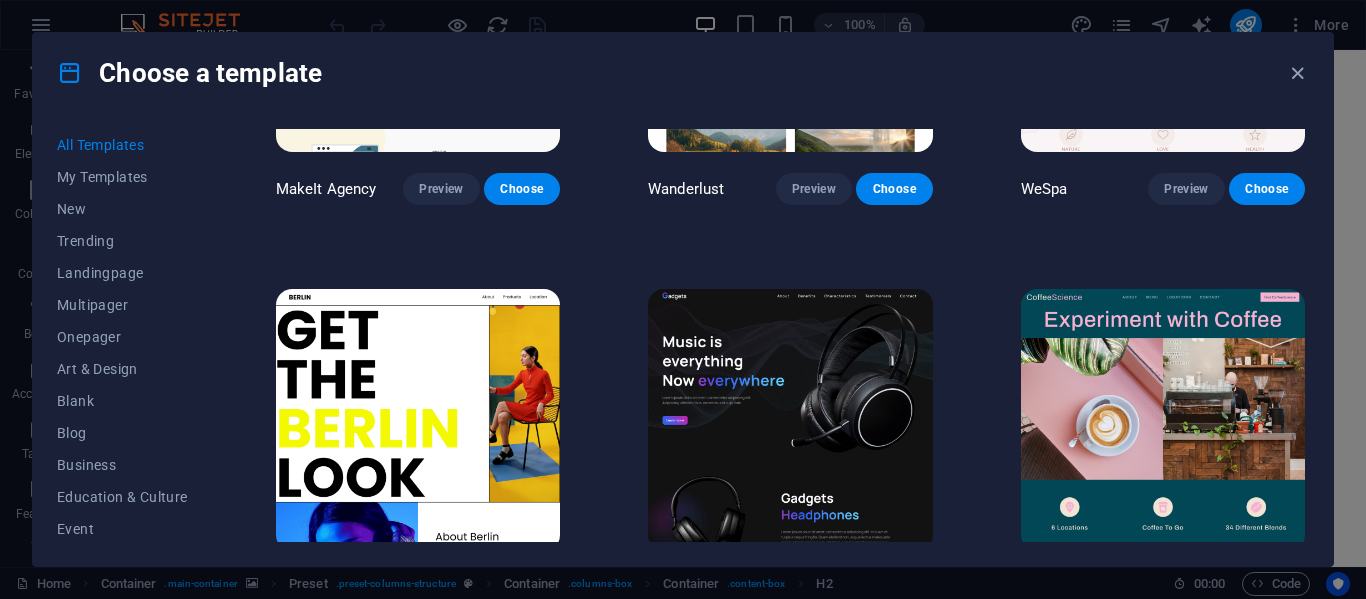 scroll, scrollTop: 4350, scrollLeft: 0, axis: vertical 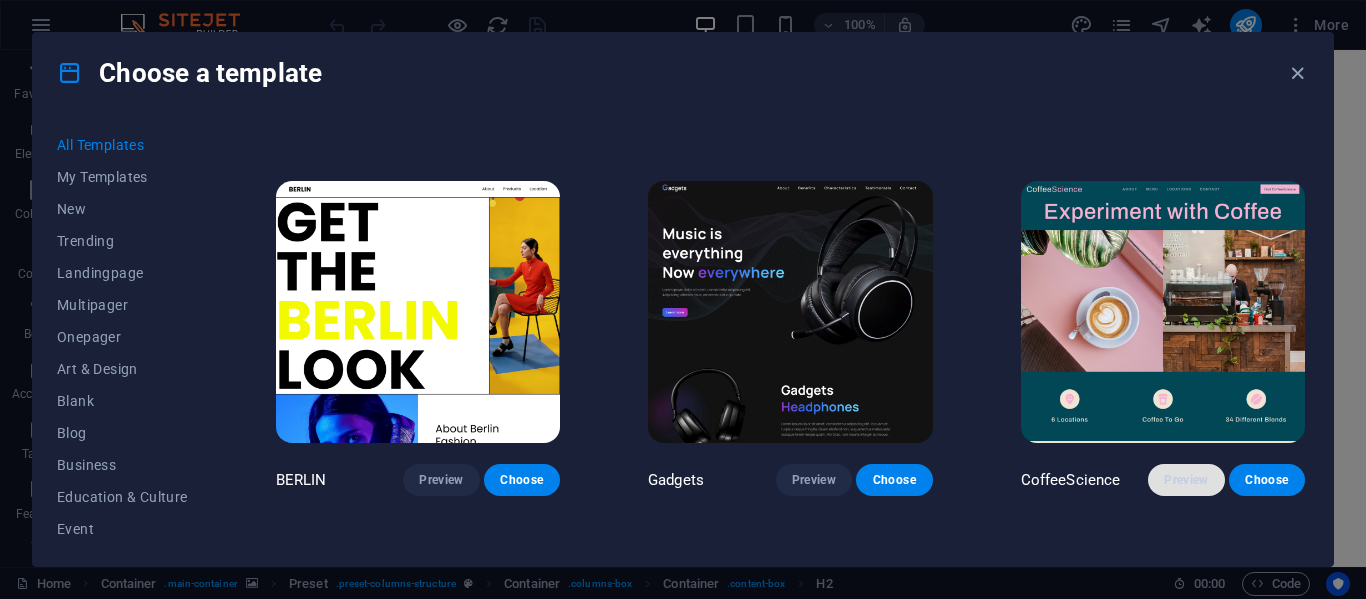 click on "Preview" at bounding box center (1186, 480) 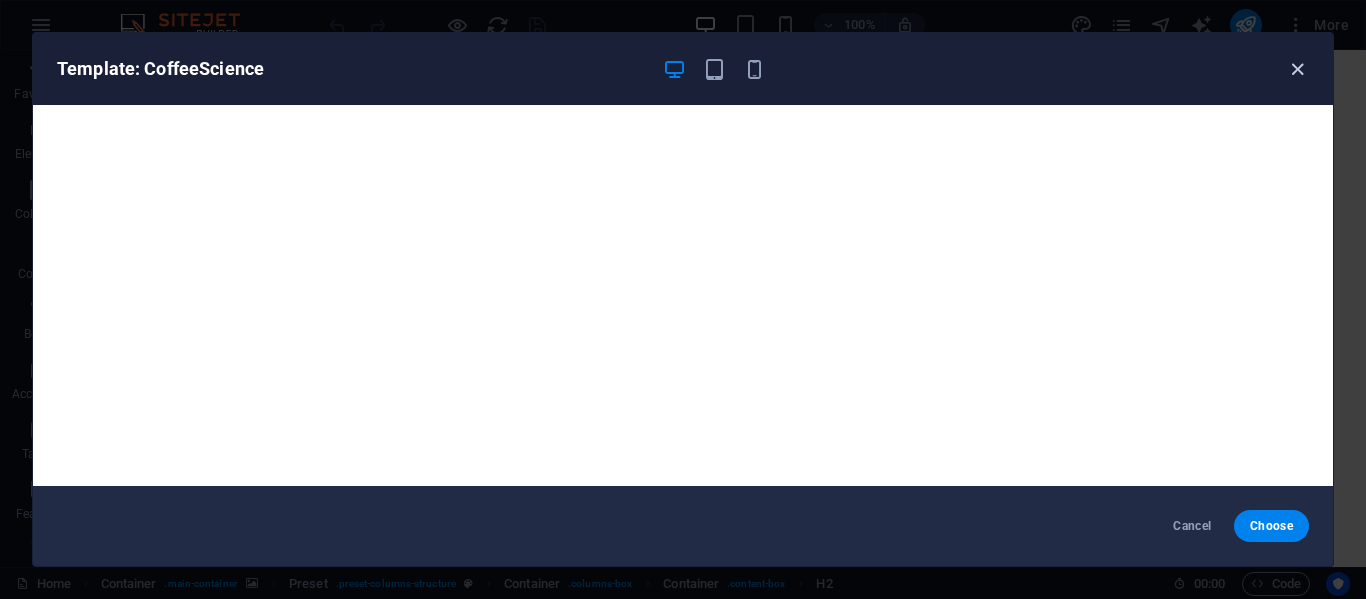 click at bounding box center (1297, 69) 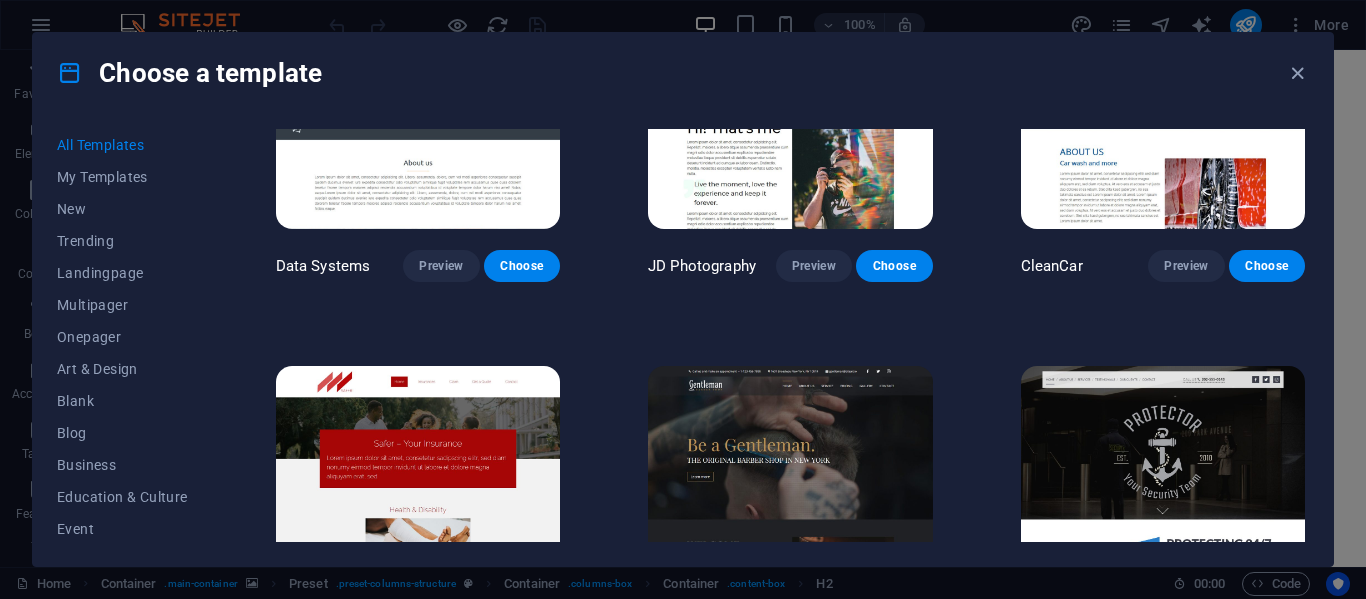 scroll, scrollTop: 7411, scrollLeft: 0, axis: vertical 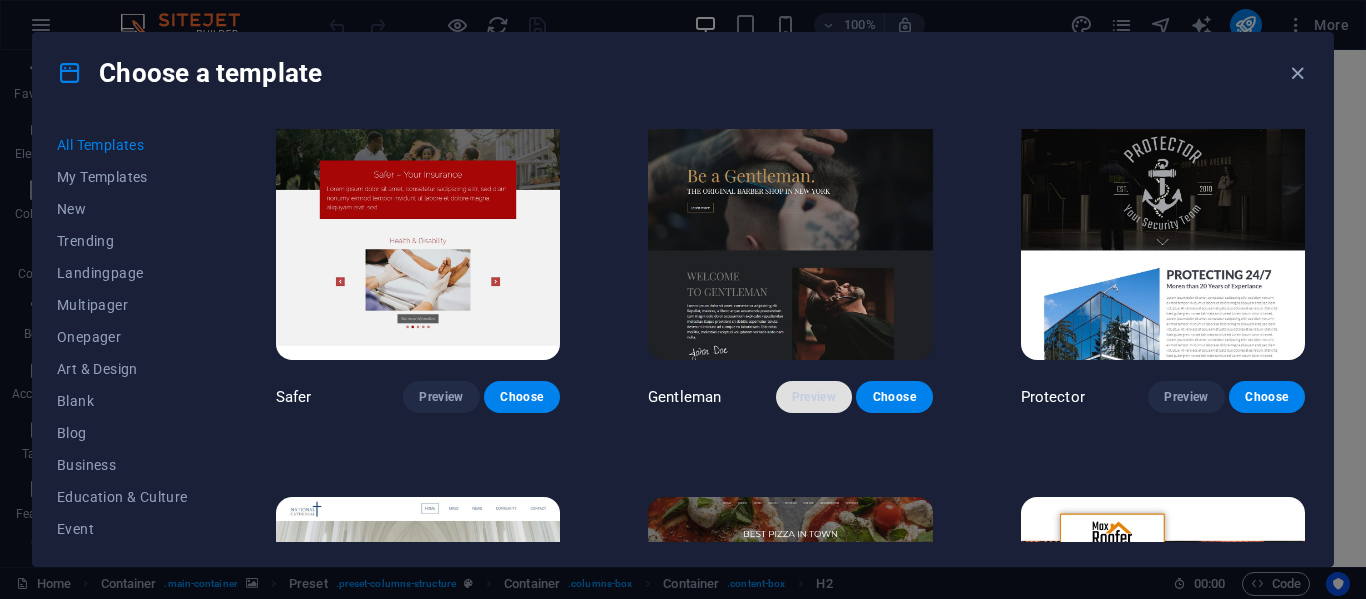 click on "Preview" at bounding box center (814, 397) 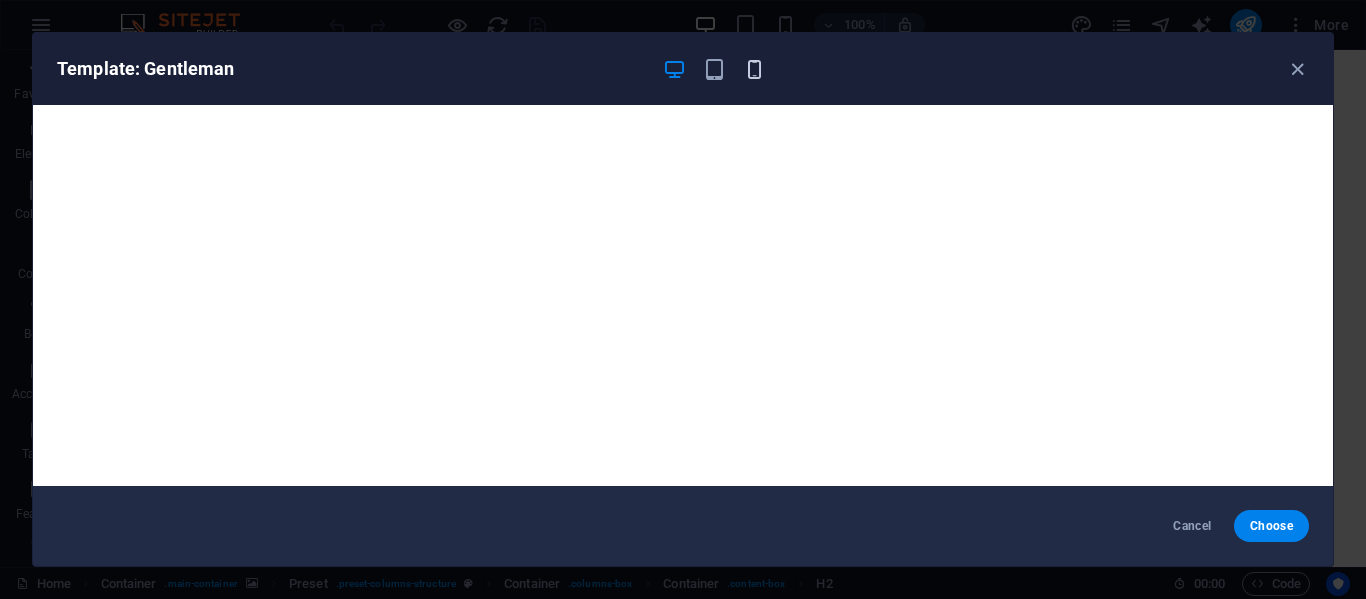 click at bounding box center (754, 69) 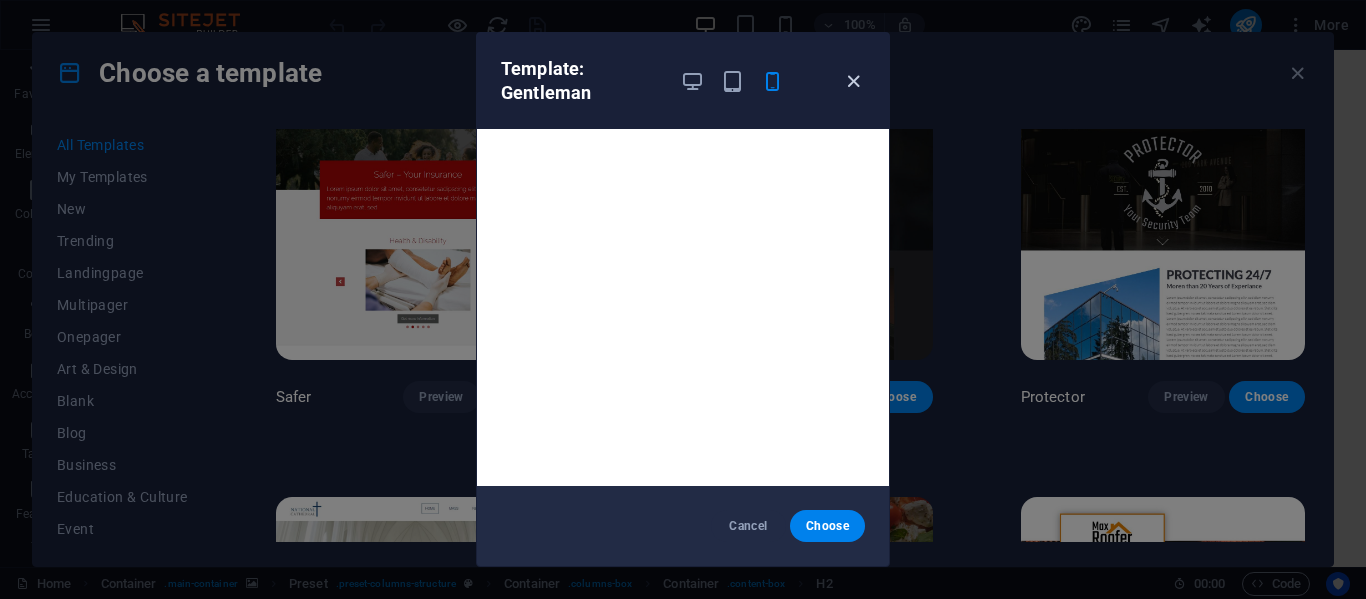 click at bounding box center (853, 81) 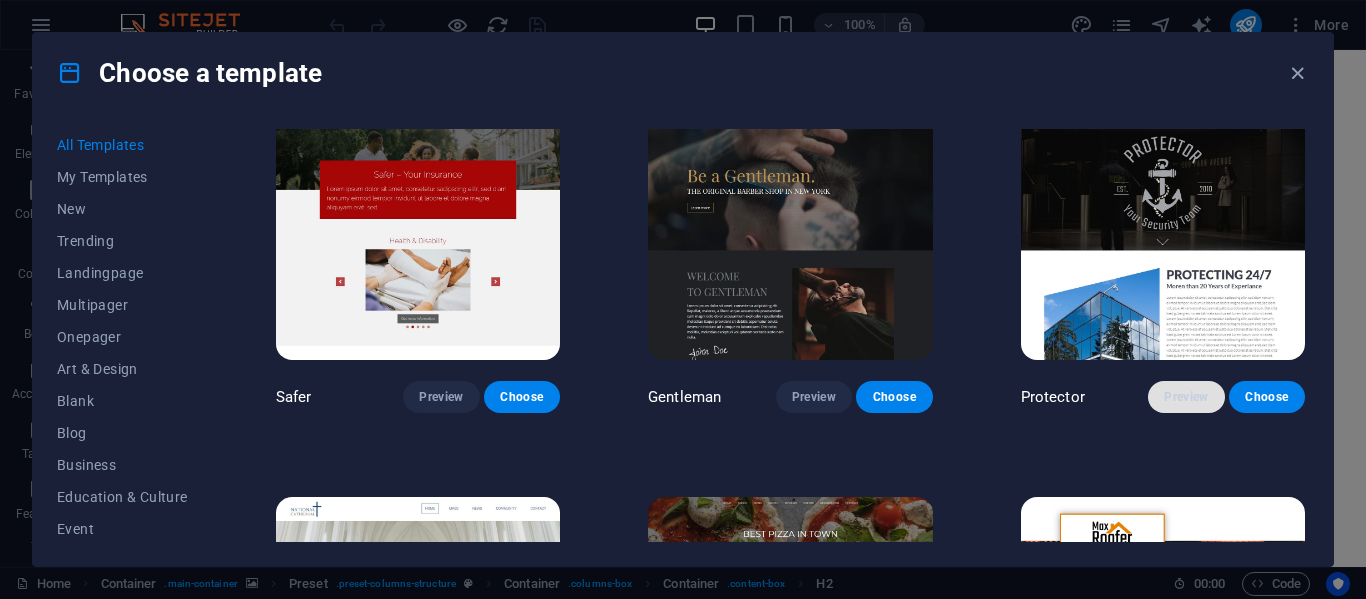 click on "Preview" at bounding box center [1186, 397] 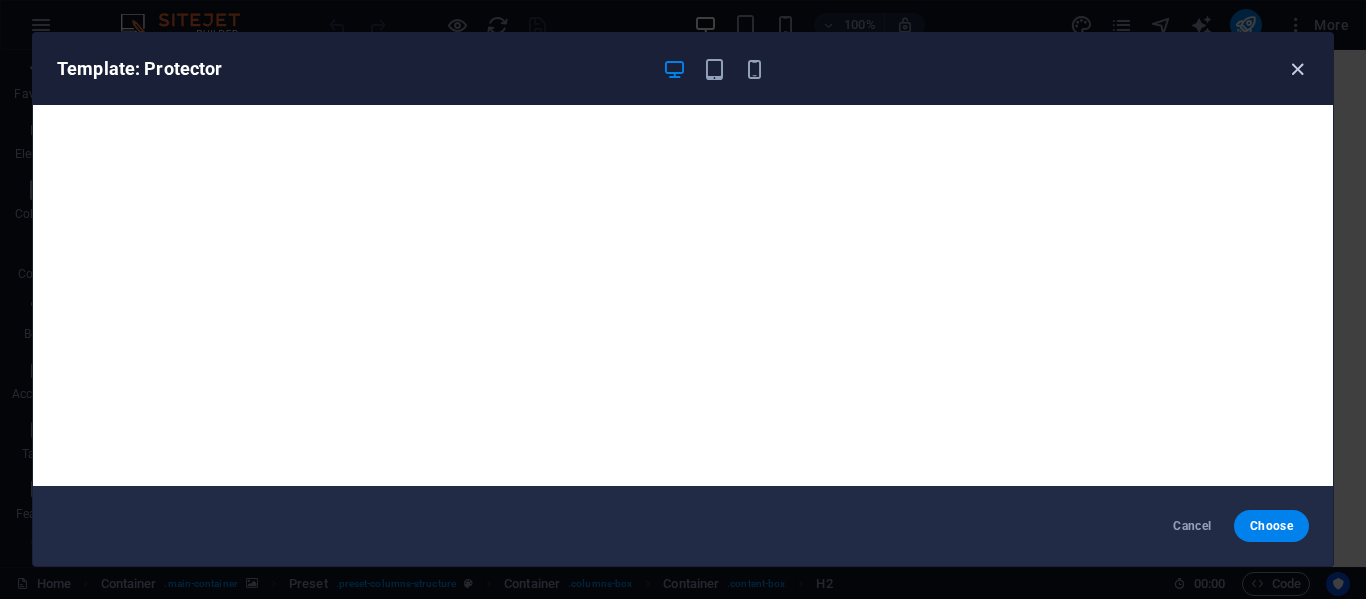 click at bounding box center (1297, 69) 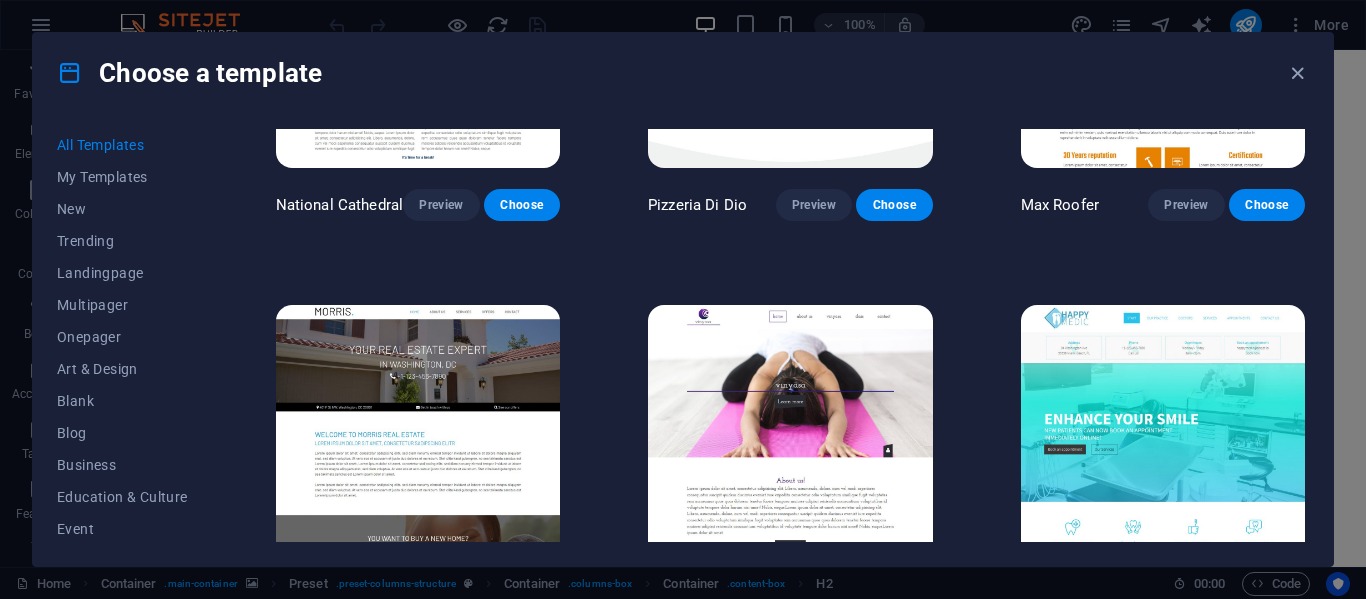 scroll, scrollTop: 8270, scrollLeft: 0, axis: vertical 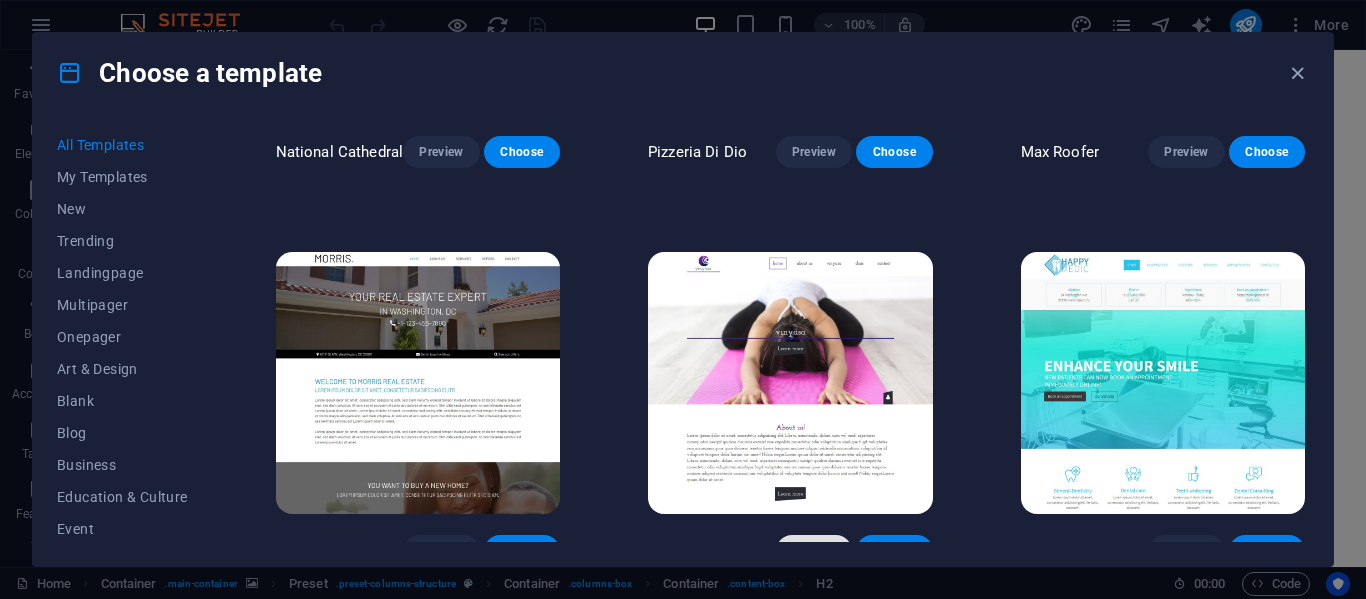 click on "Preview" at bounding box center [814, 551] 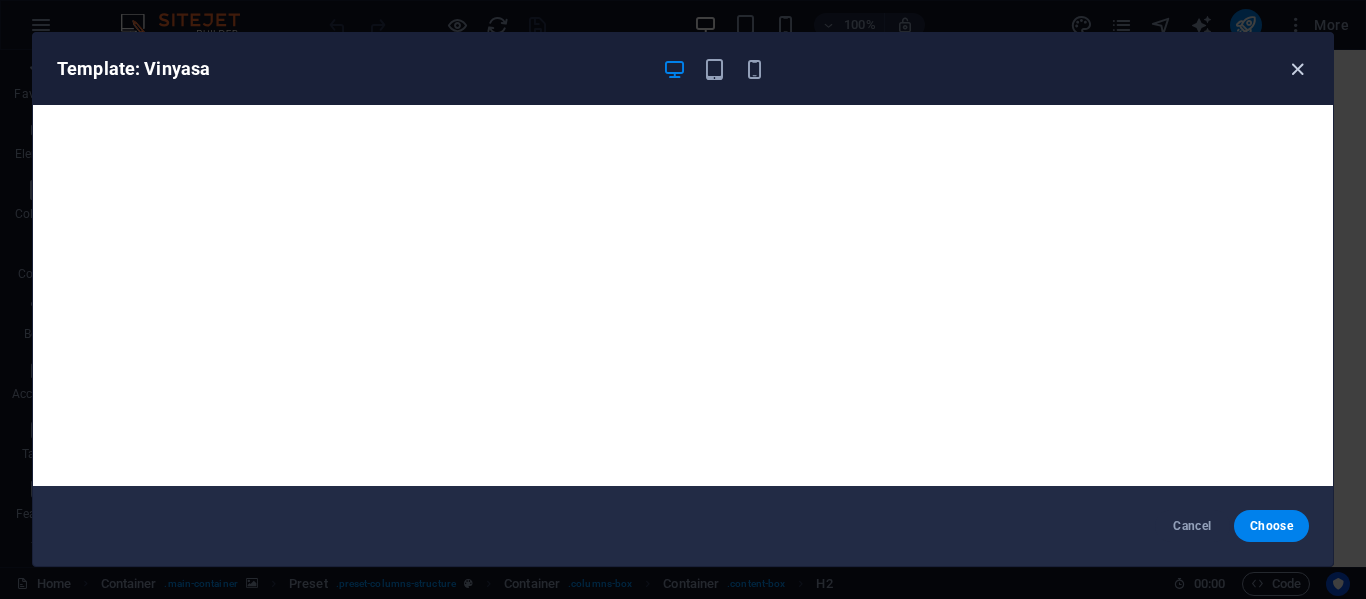 click at bounding box center [1297, 69] 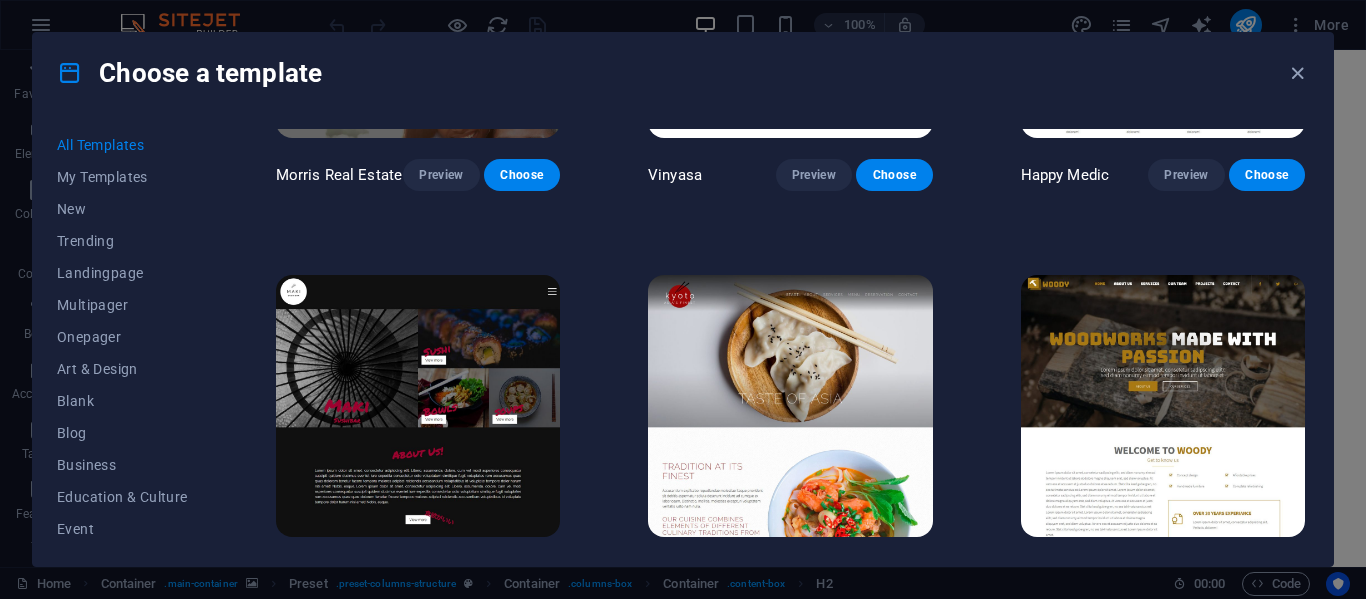 scroll, scrollTop: 8700, scrollLeft: 0, axis: vertical 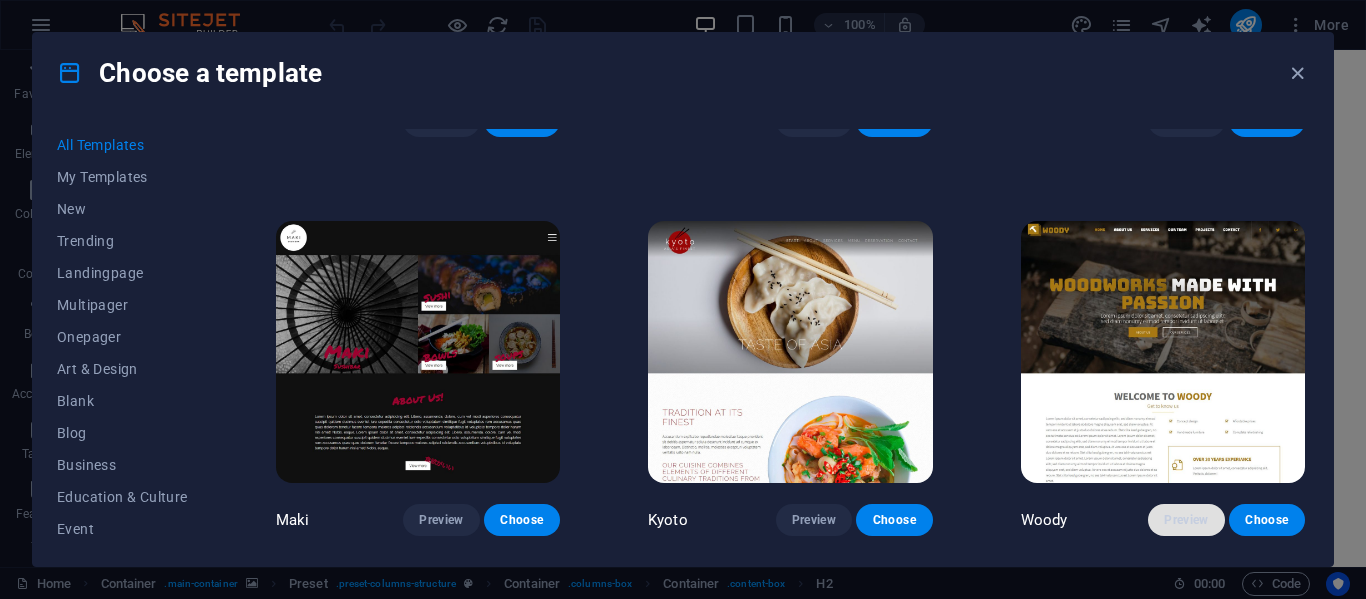 click on "Preview" at bounding box center (1186, 520) 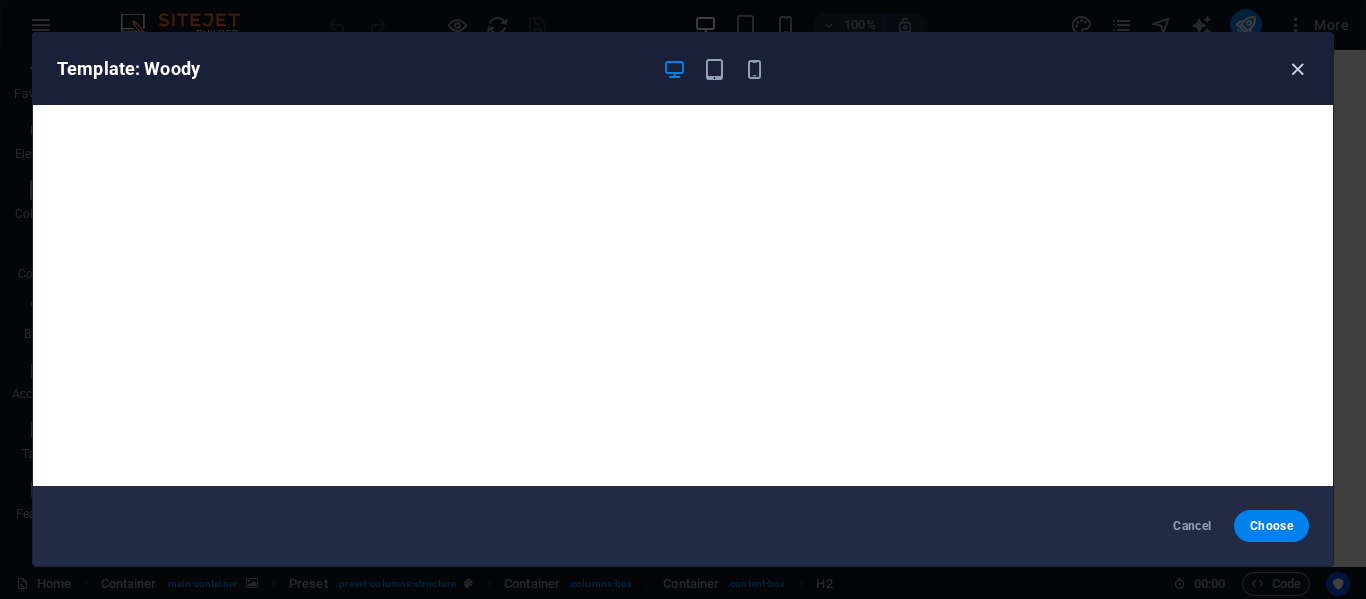 click at bounding box center [1297, 69] 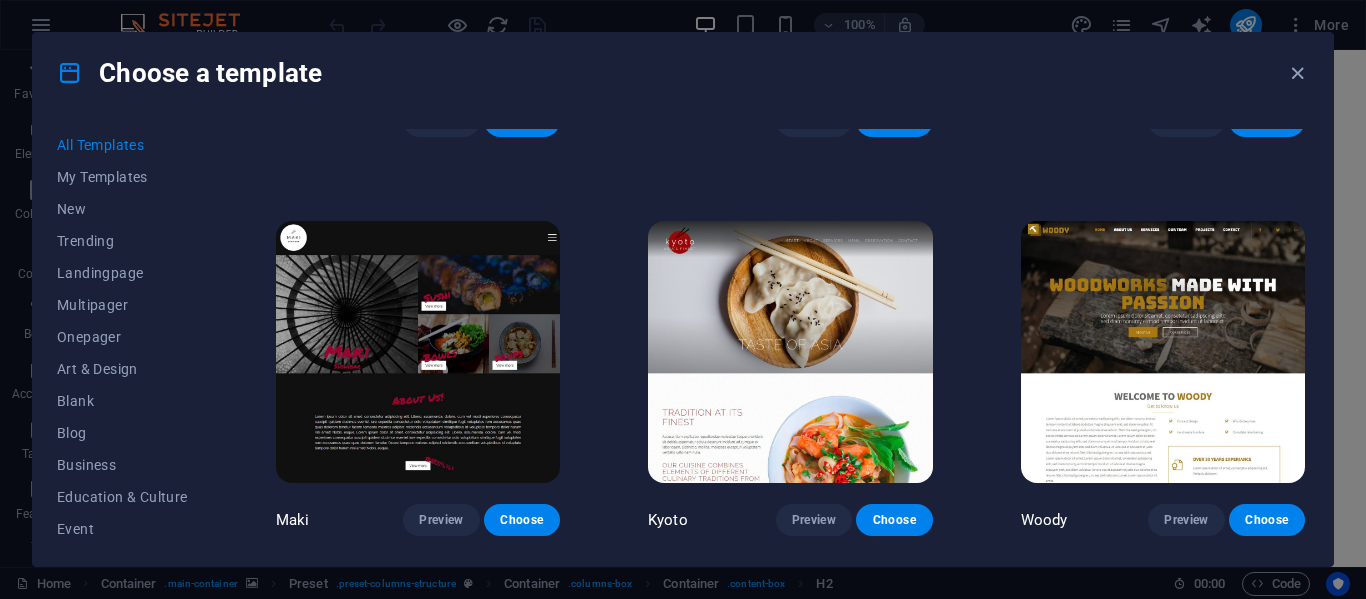 click on "[FIRST] [LAST]" at bounding box center (1163, 376) 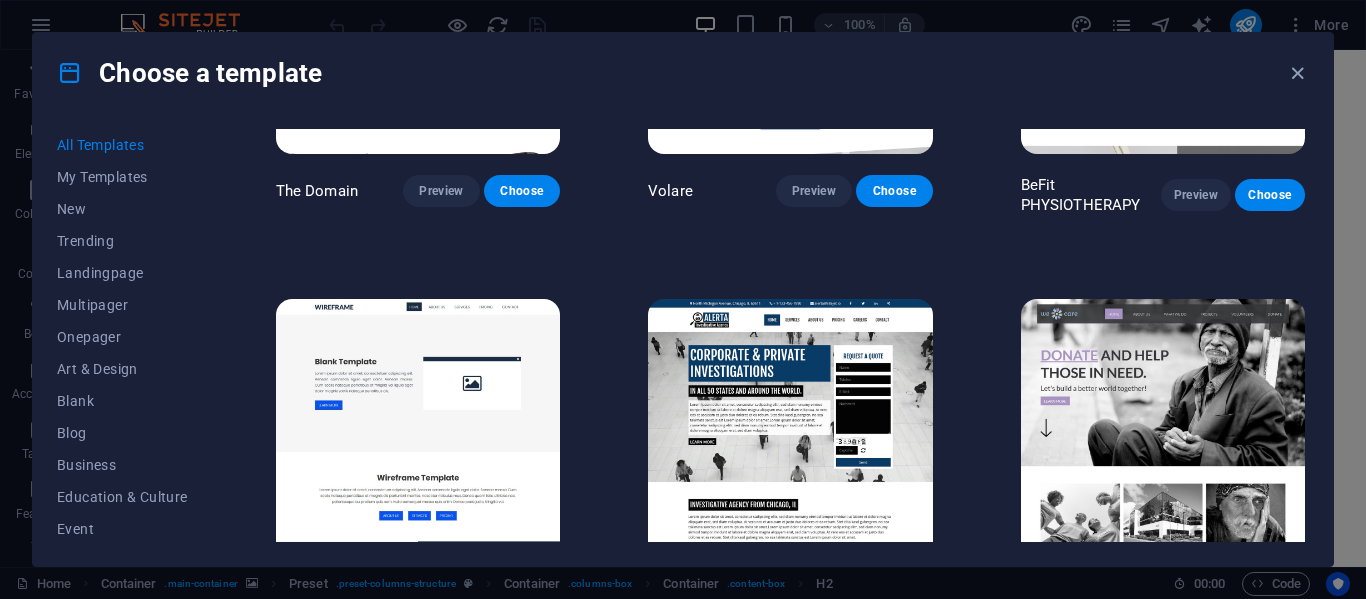 scroll, scrollTop: 9935, scrollLeft: 0, axis: vertical 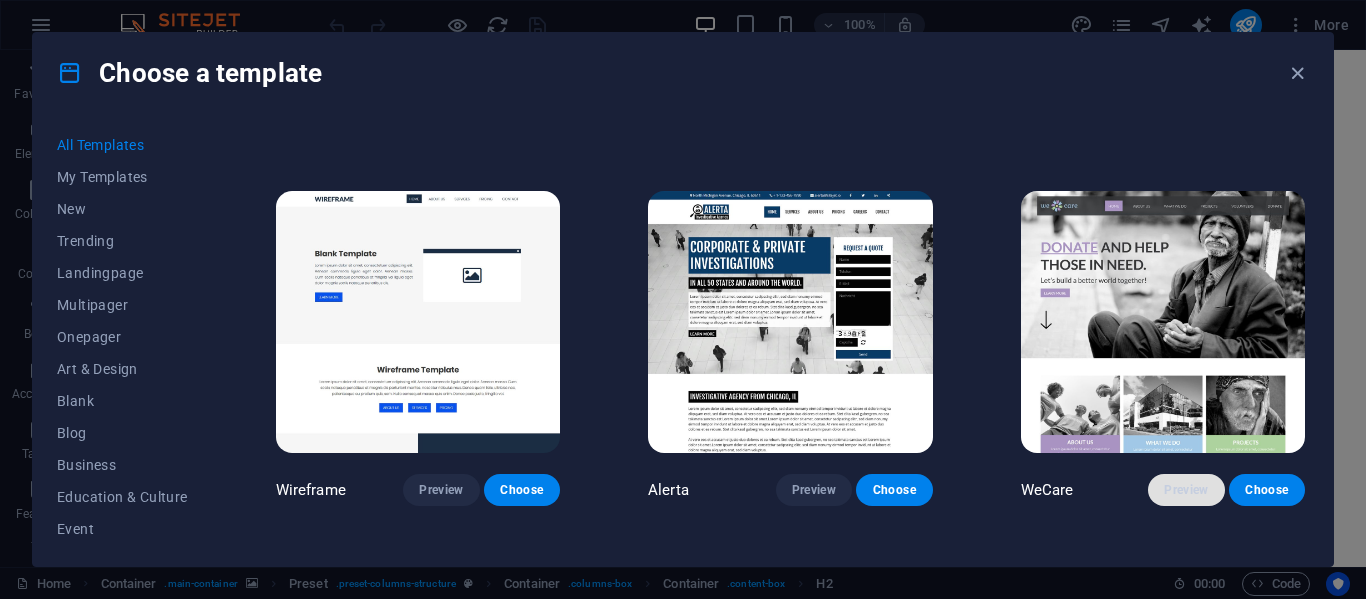 click on "Preview" at bounding box center (1186, 490) 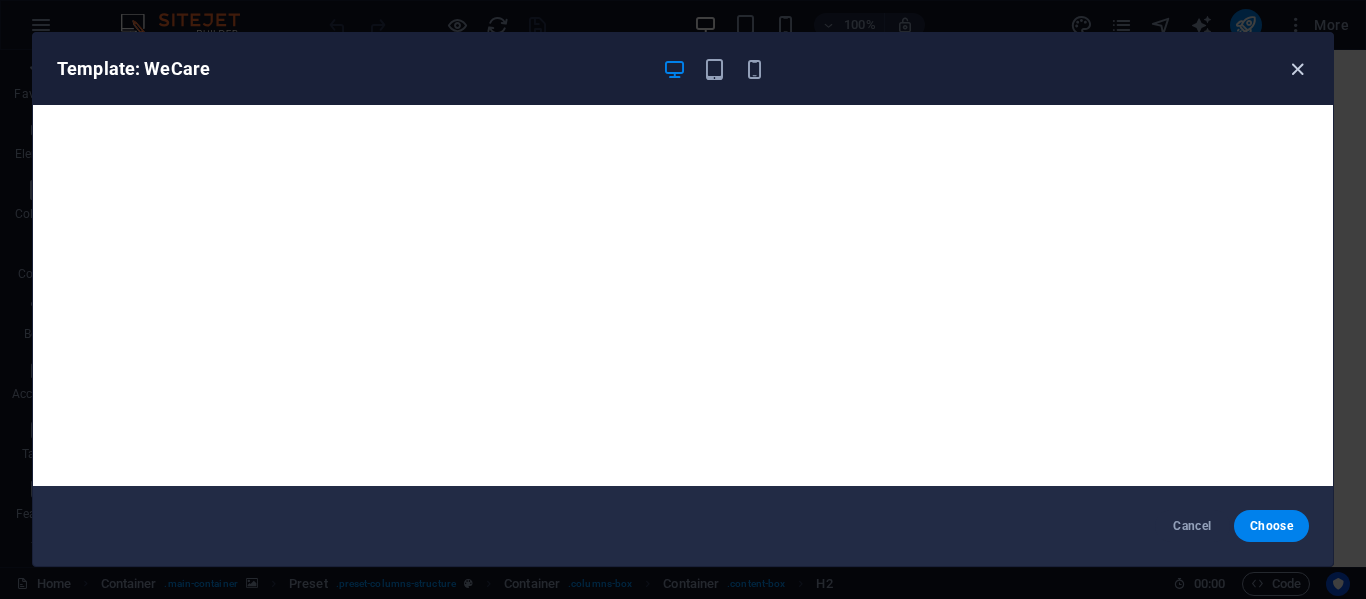 click at bounding box center (1297, 69) 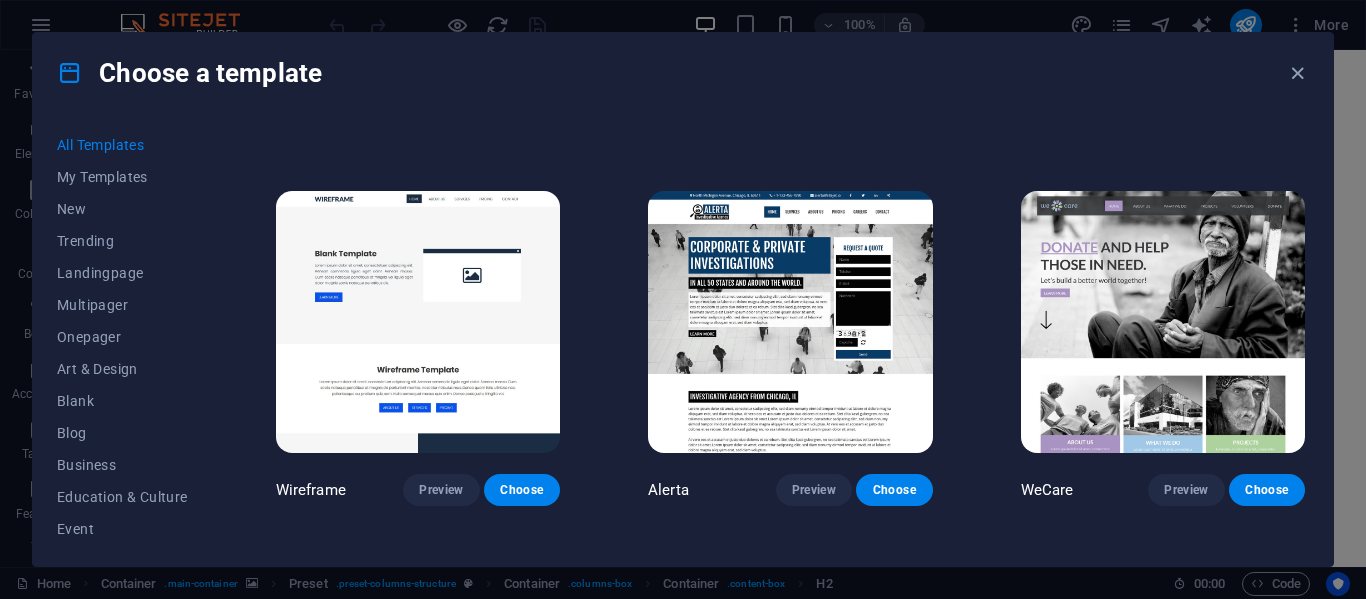 drag, startPoint x: 1356, startPoint y: 181, endPoint x: 1352, endPoint y: 246, distance: 65.12296 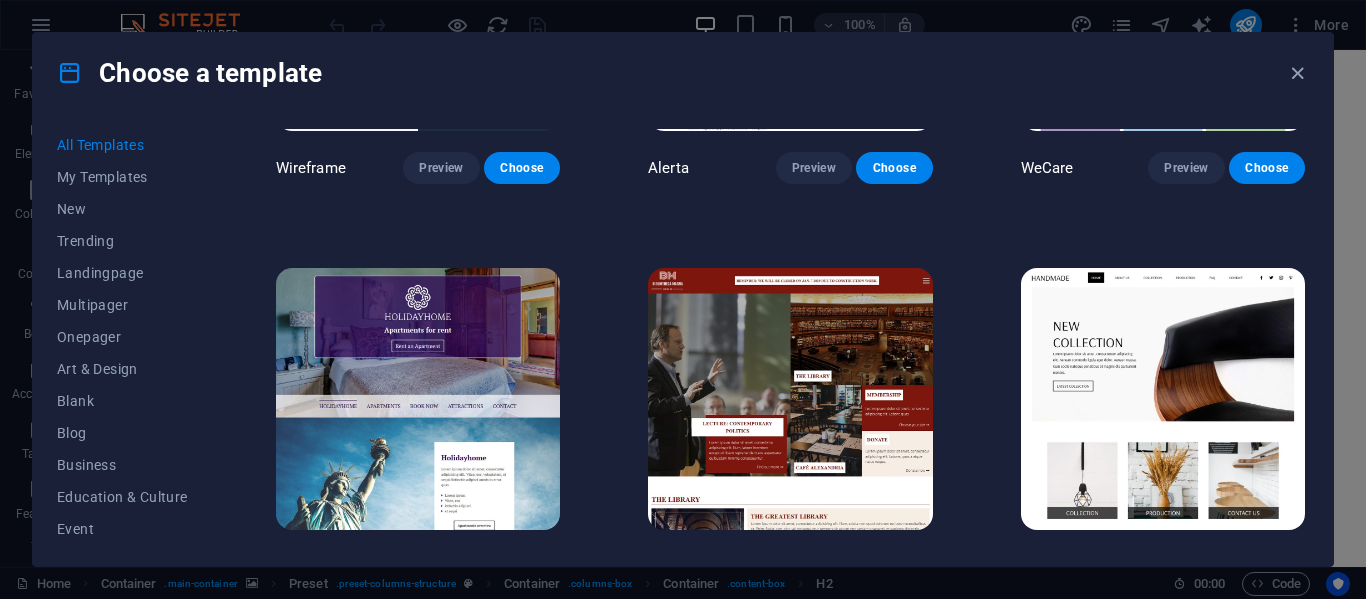 scroll, scrollTop: 10310, scrollLeft: 0, axis: vertical 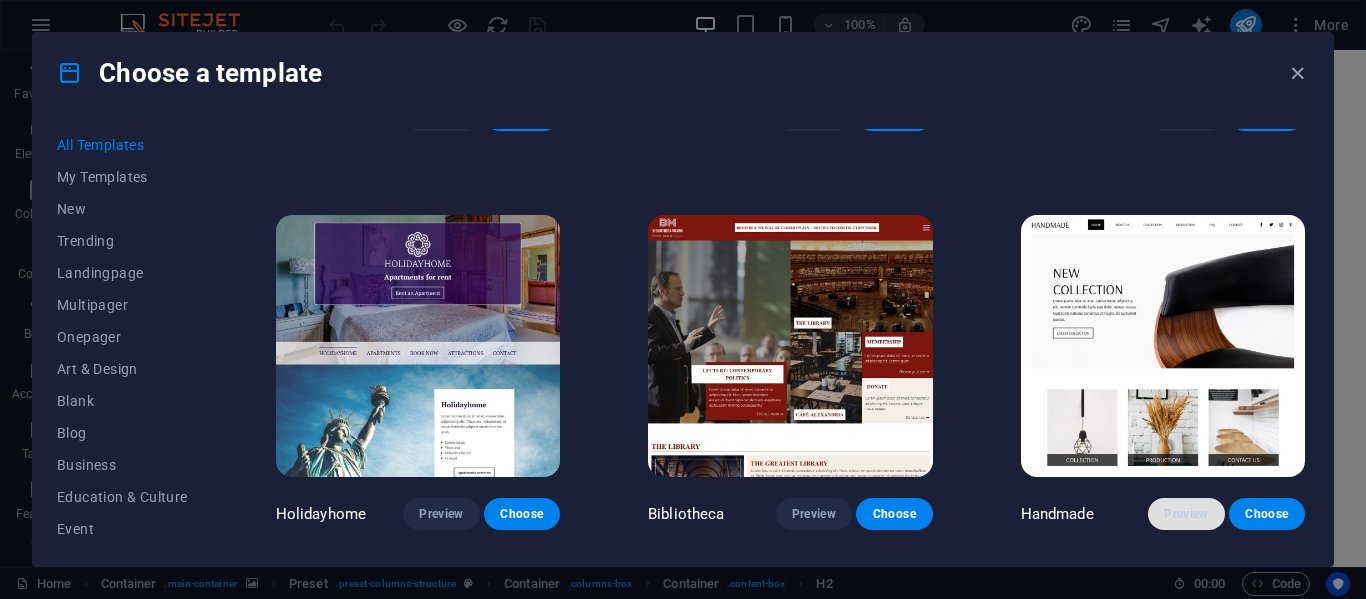click on "Preview" at bounding box center [1186, 514] 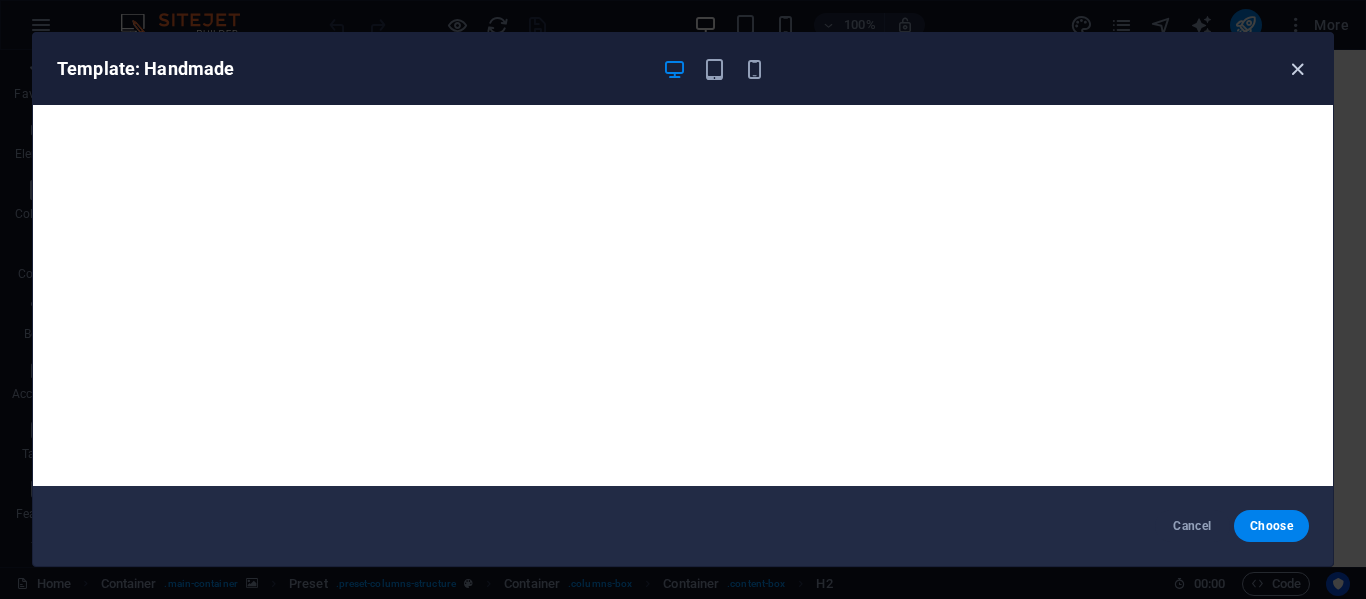 click at bounding box center [1297, 69] 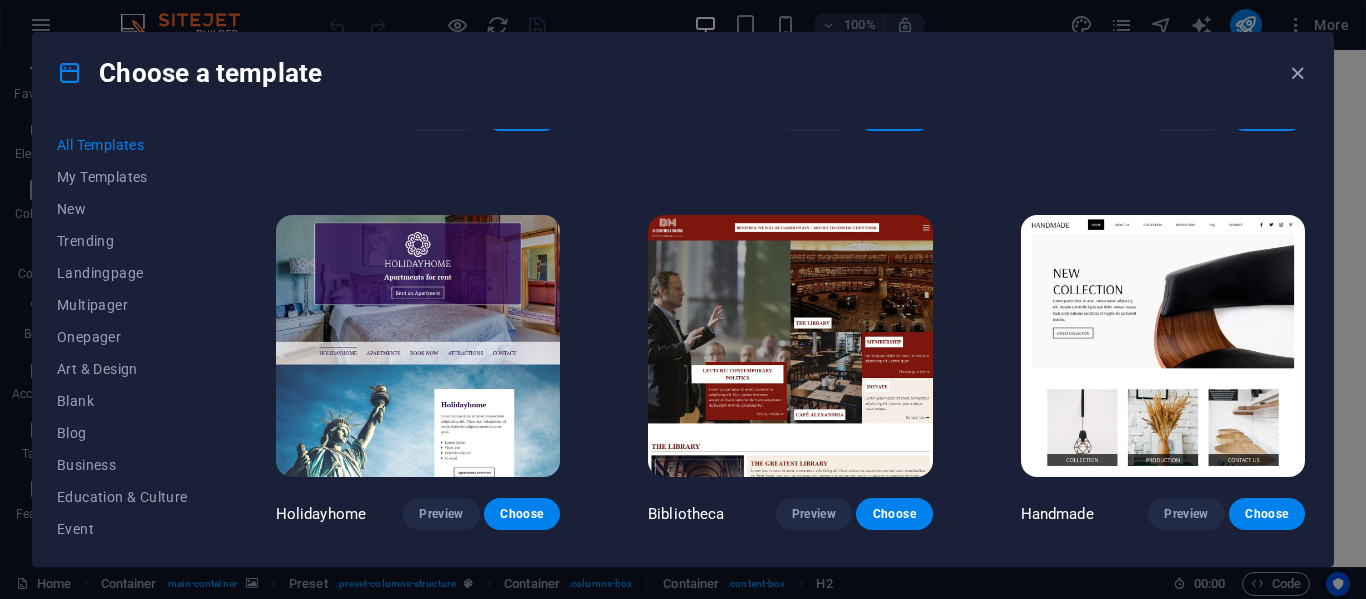 drag, startPoint x: 1359, startPoint y: 218, endPoint x: 1349, endPoint y: 255, distance: 38.327538 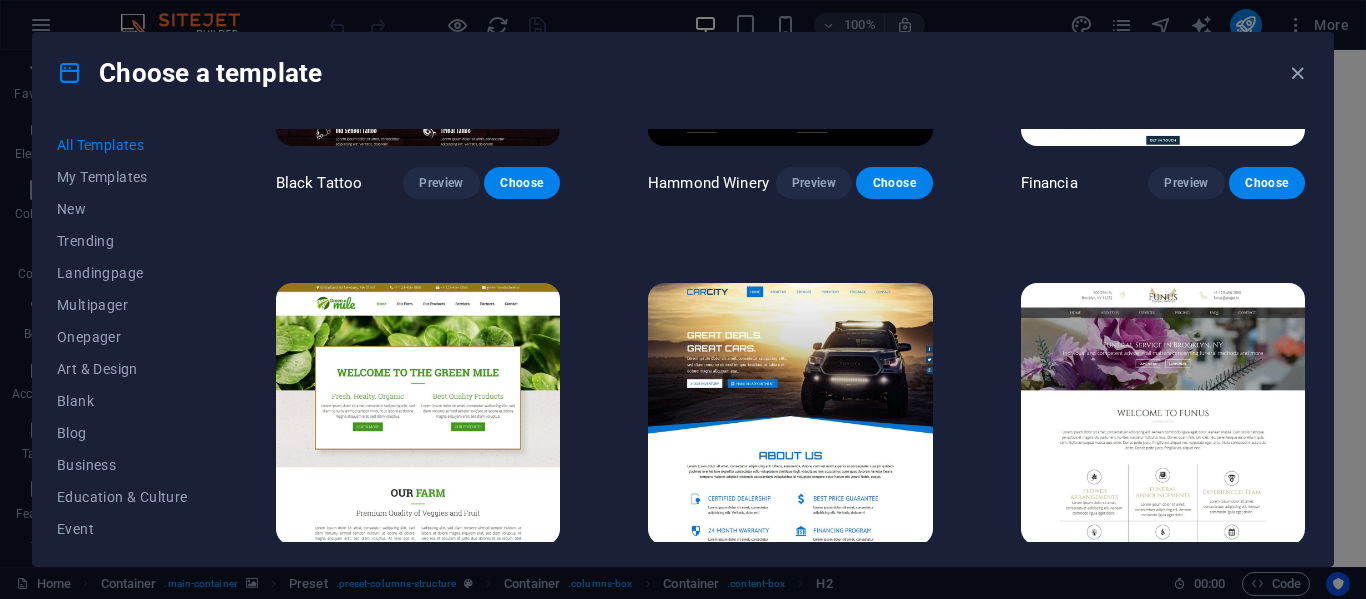 scroll, scrollTop: 11224, scrollLeft: 0, axis: vertical 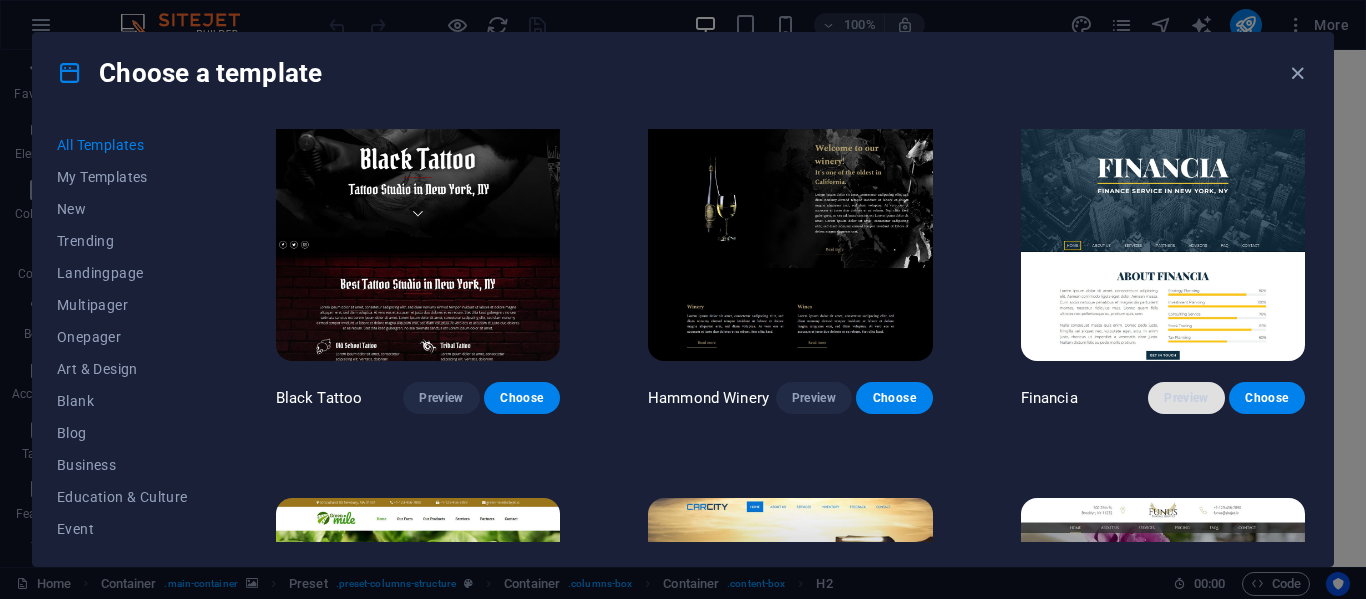 click on "Preview" at bounding box center [1186, 398] 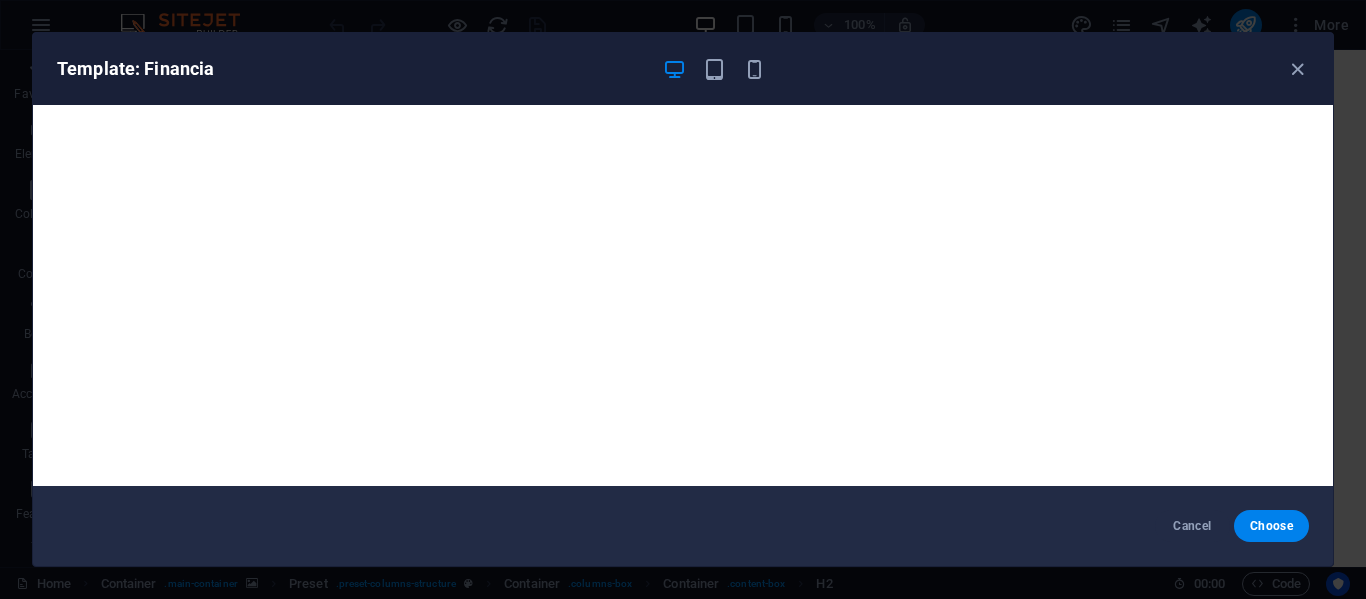 click at bounding box center [1297, 69] 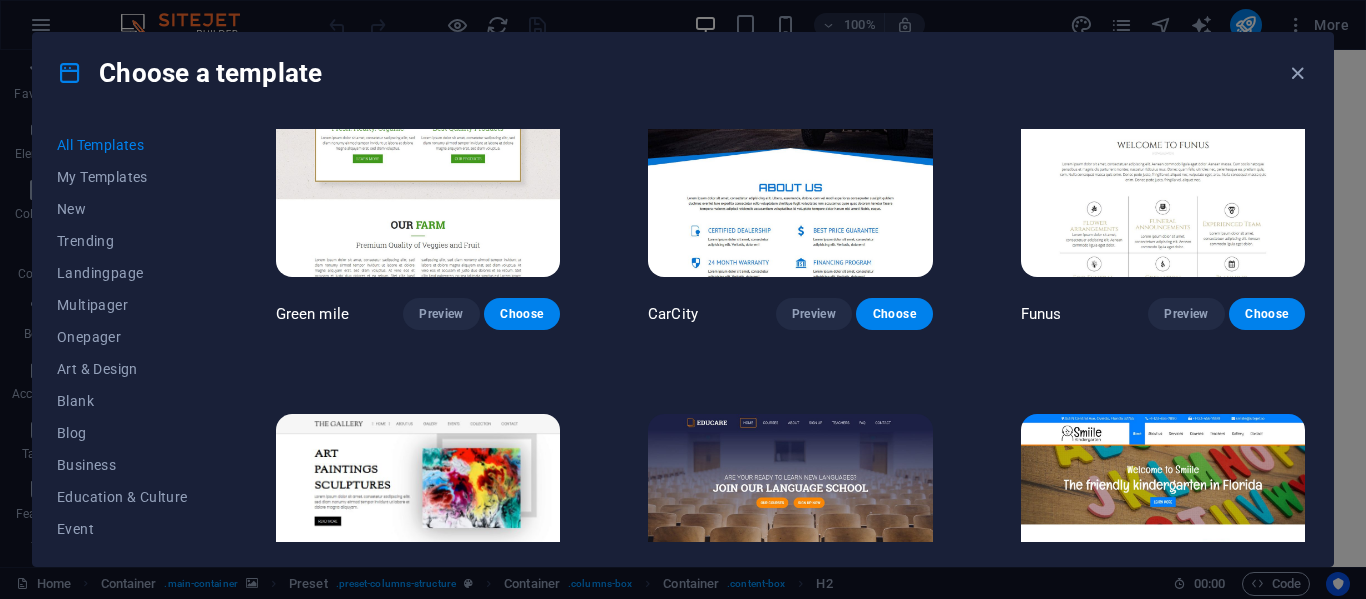 scroll, scrollTop: 11492, scrollLeft: 0, axis: vertical 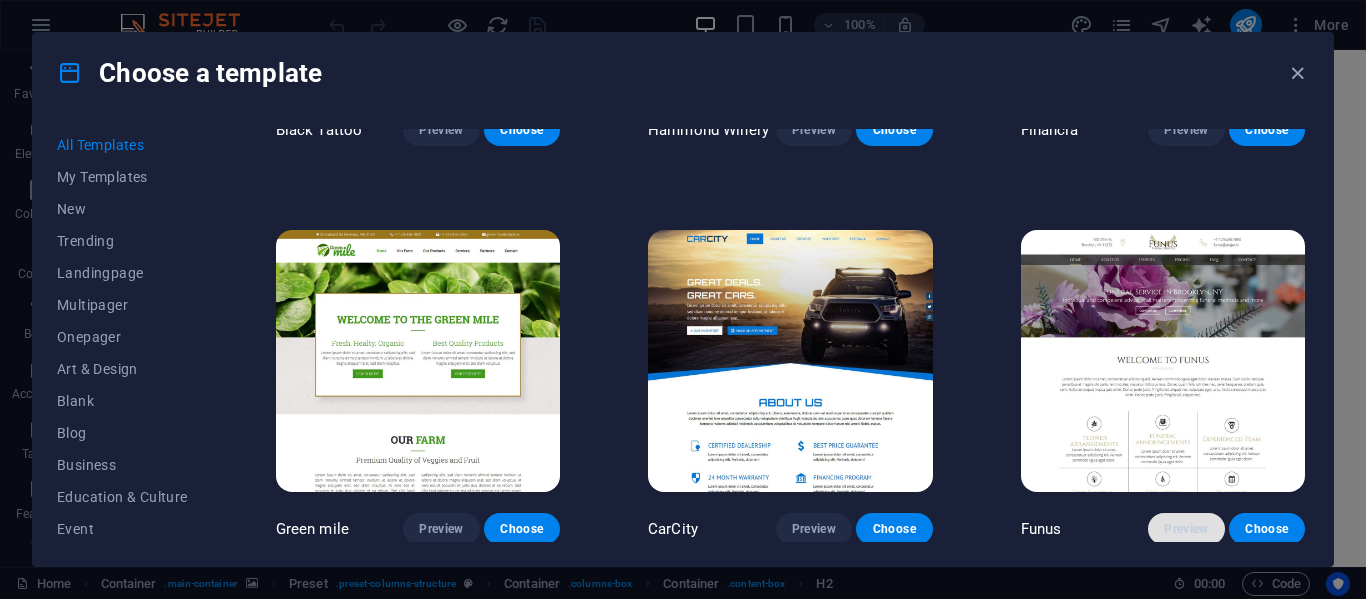 click on "Preview" at bounding box center (1186, 529) 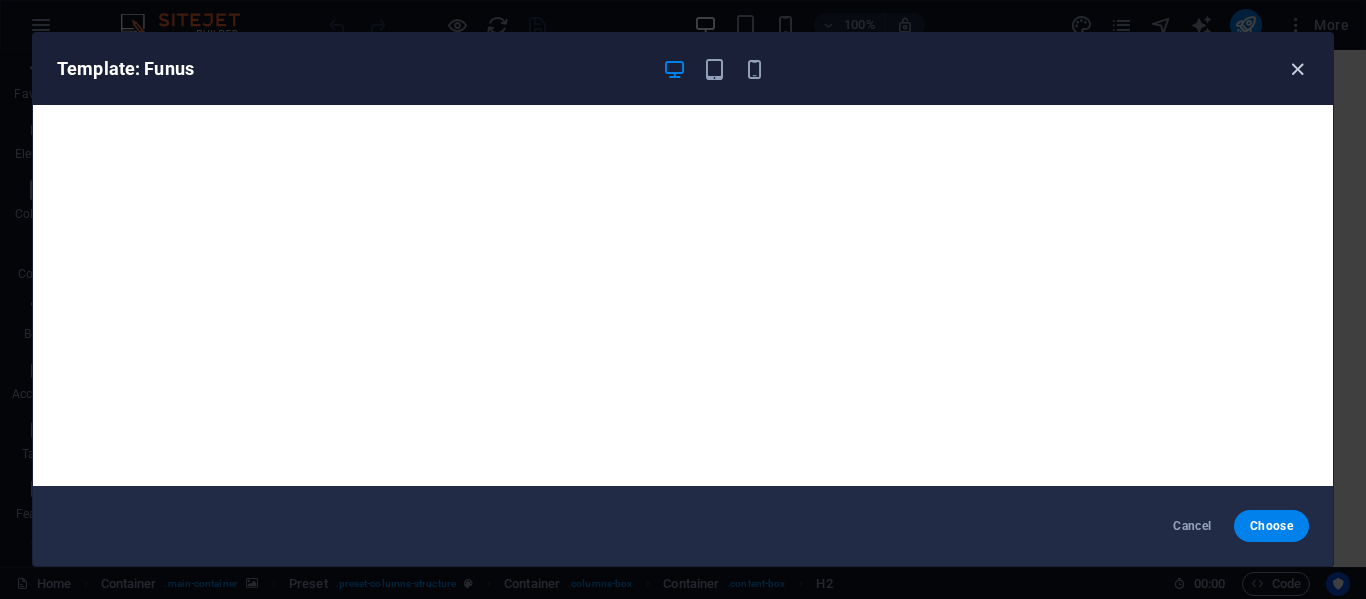 click at bounding box center [1297, 69] 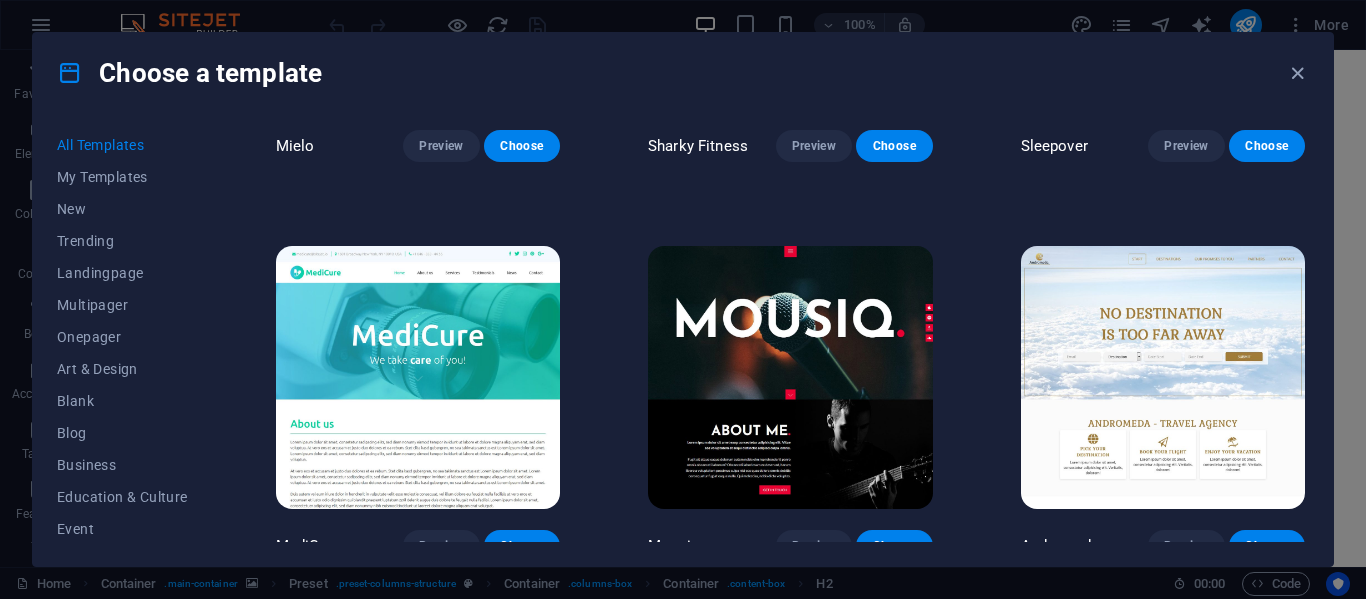 scroll, scrollTop: 12297, scrollLeft: 0, axis: vertical 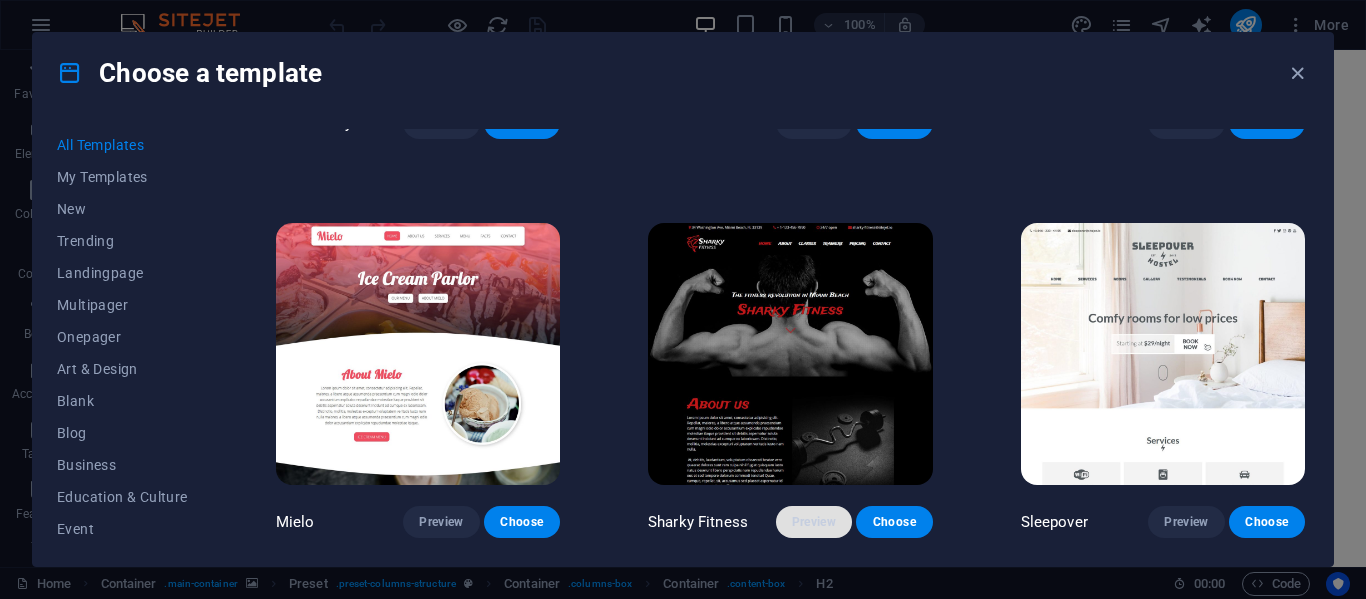click on "Preview" at bounding box center (814, 522) 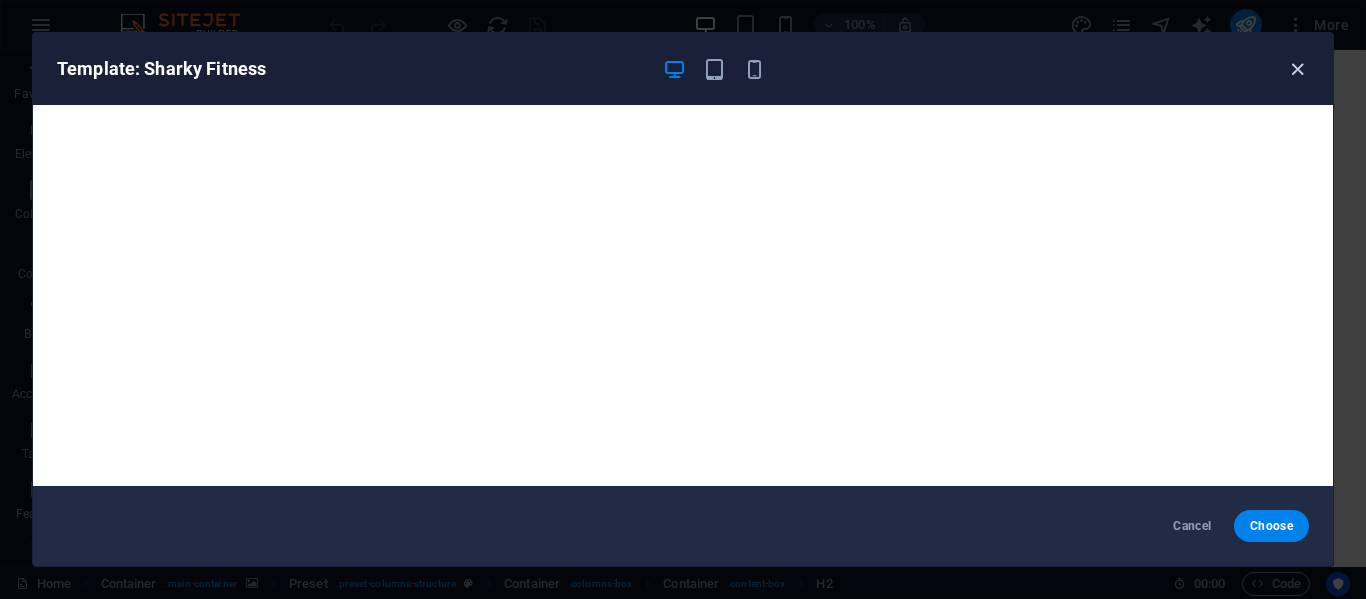 click at bounding box center [1297, 69] 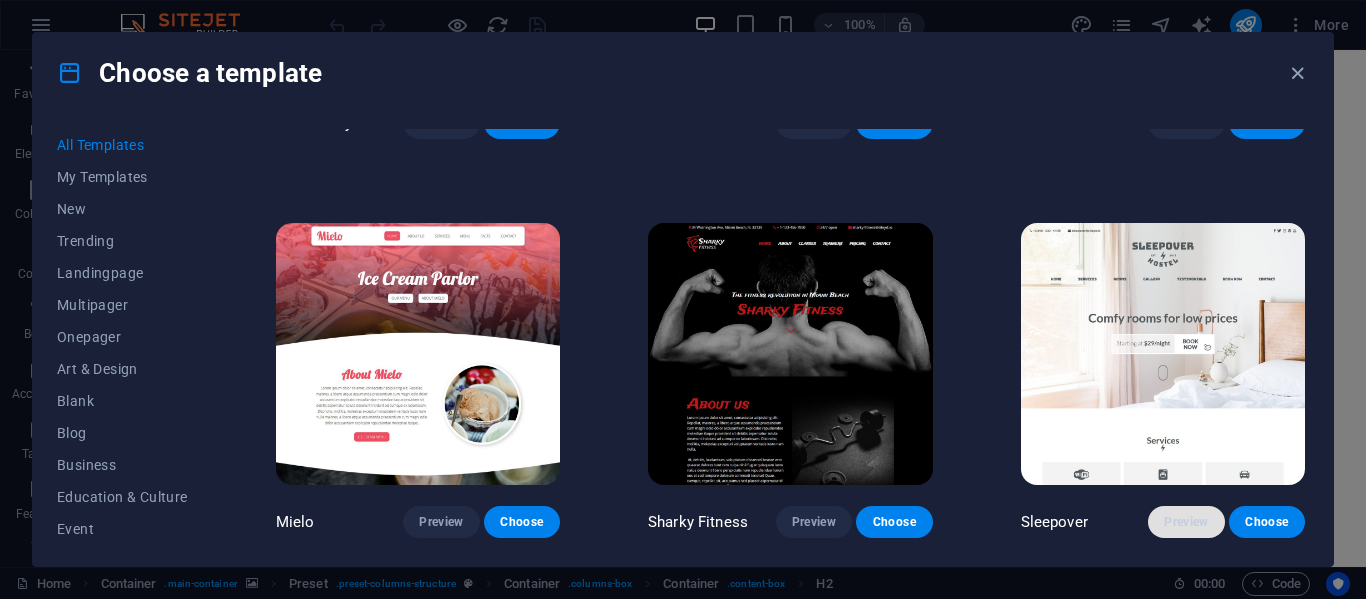 click on "Preview" at bounding box center (1186, 522) 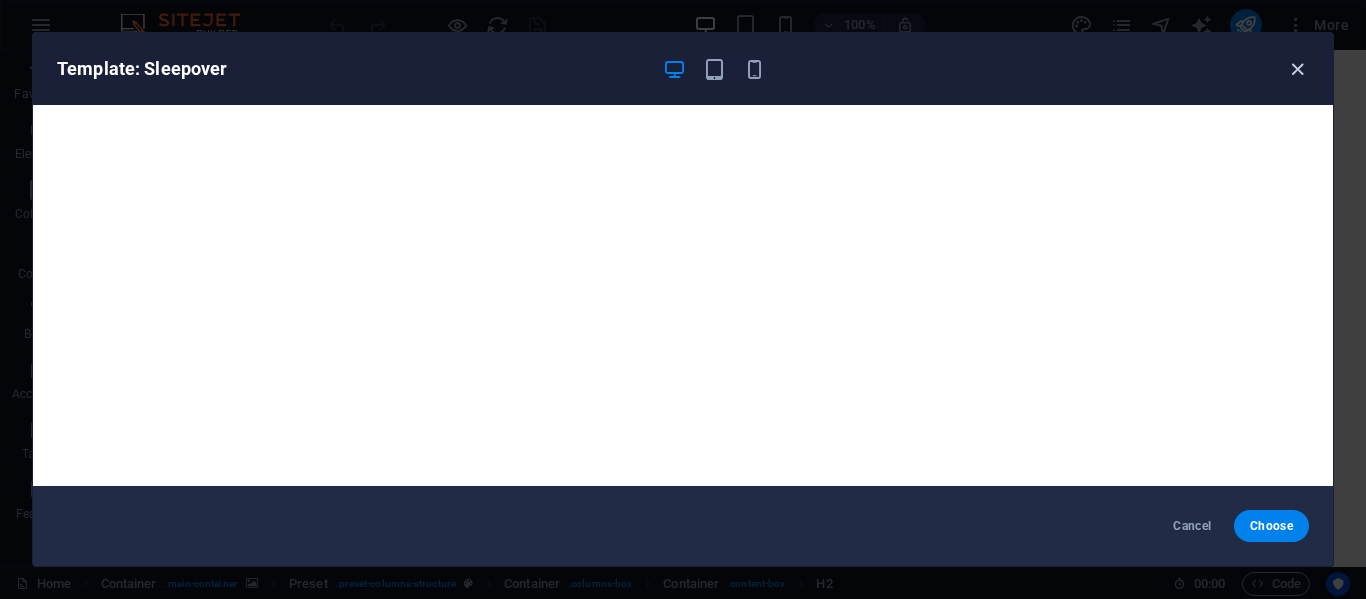 click at bounding box center (1297, 69) 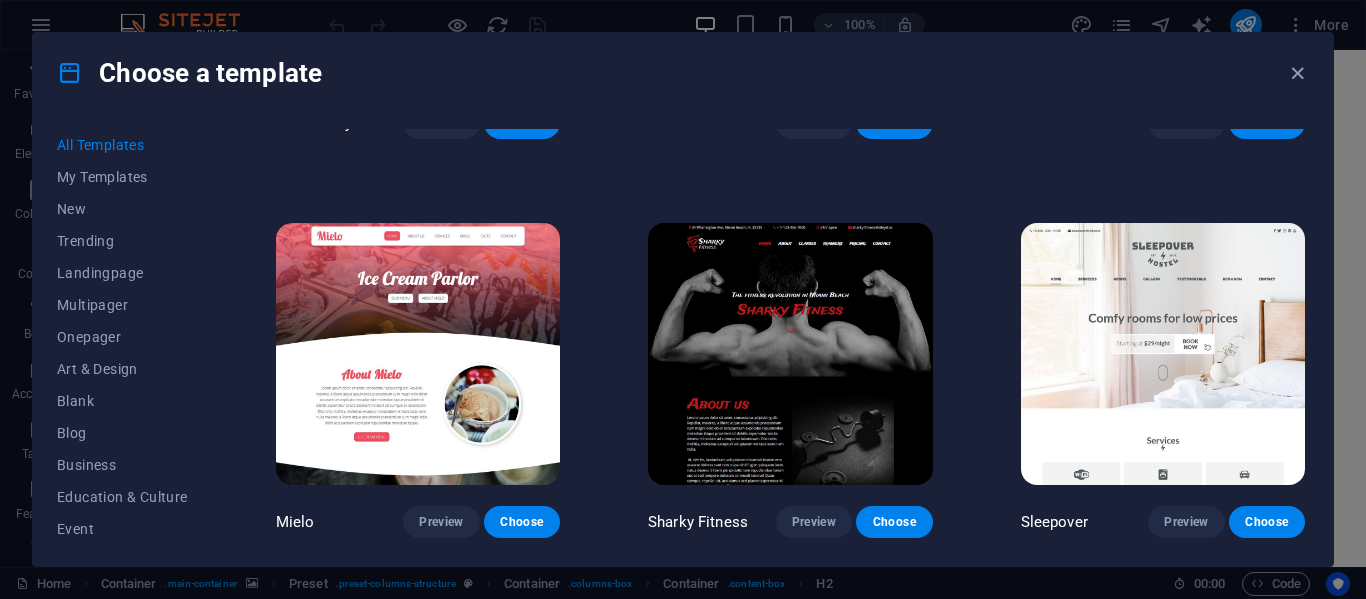 click on "Choose a template All Templates My Templates New Trending Landingpage Multipager Onepager Art & Design Blank Blog Business Education & Culture Event Gastronomy Health IT & Media Legal & Finance Non-Profit Performance Portfolio Services Sports & Beauty Trades Travel Wireframe SugarDough Preview Choose RepairIT Preview Choose Peoneera Preview Choose Art Museum Preview Choose Wonder Planner Preview Choose Transportable Preview Choose S&L Preview Choose WePaint Preview Choose Eco-Con Preview Choose MeetUp Preview Choose Help & Care Preview Choose Podcaster Preview Choose Academix Preview Choose BIG Barber Shop Preview Choose Health & Food Preview Choose UrbanNest Interiors Preview Choose Green Change Preview Choose The Beauty Temple Preview Choose WeTrain Preview Choose Cleaner Preview Choose Johanna James Preview Choose Delicioso Preview Choose Dream Garden Preview Choose LumeDeAqua Preview Choose Pets Care Preview Choose SafeSpace Preview Choose Midnight Rain Bar Preview Choose Drive Preview Choose Estator Yoga" at bounding box center [683, 299] 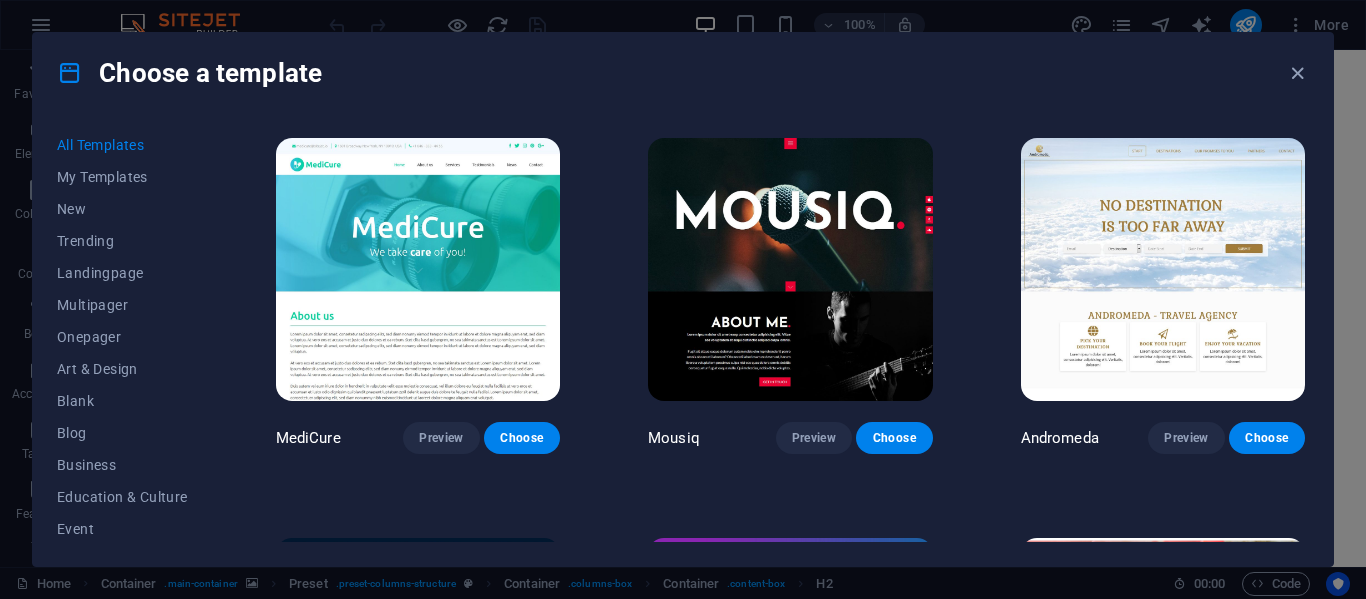 scroll, scrollTop: 12727, scrollLeft: 0, axis: vertical 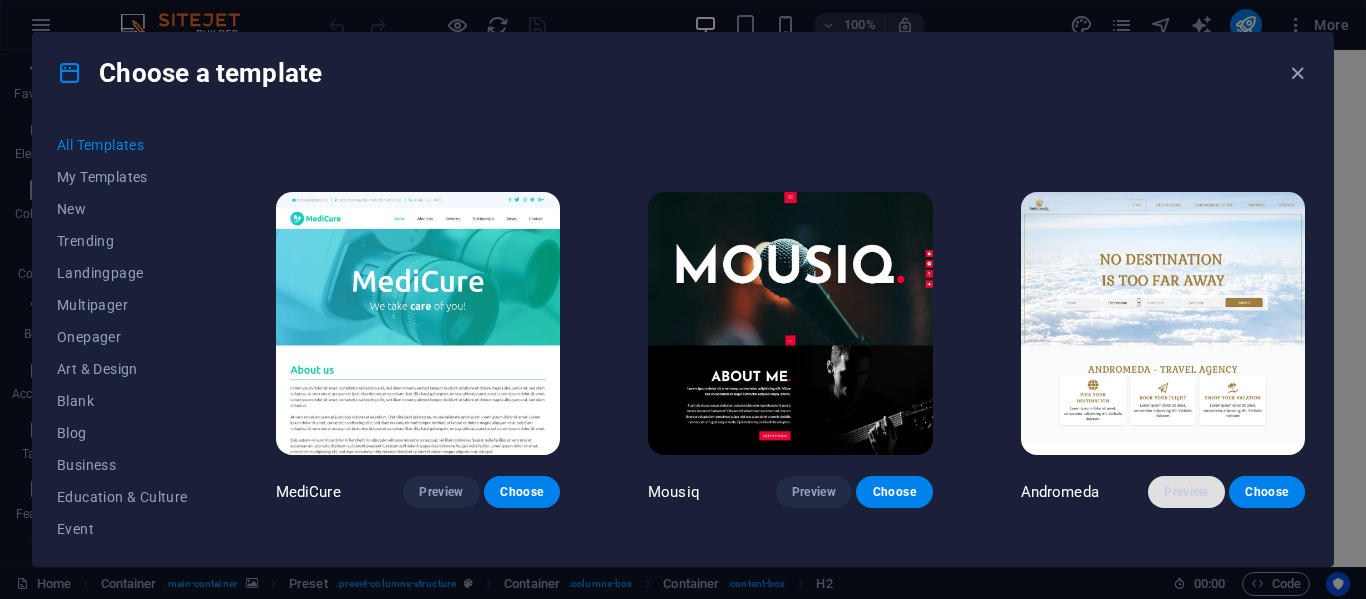 click on "Preview" at bounding box center (1186, 492) 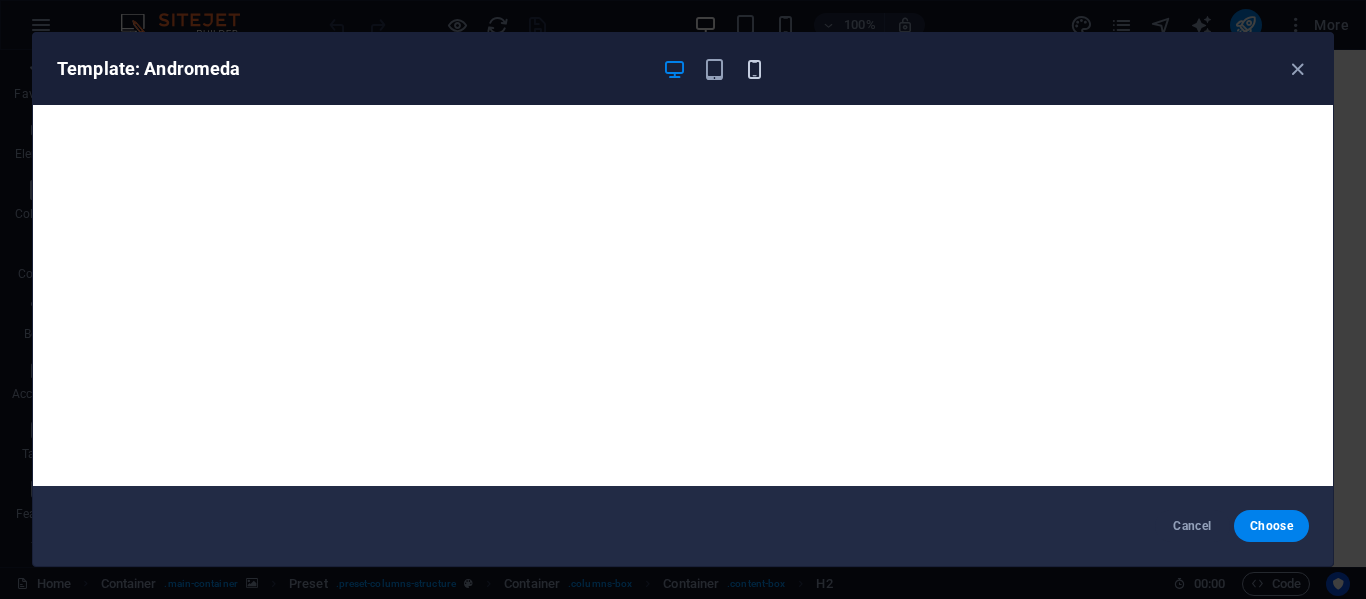click at bounding box center [754, 69] 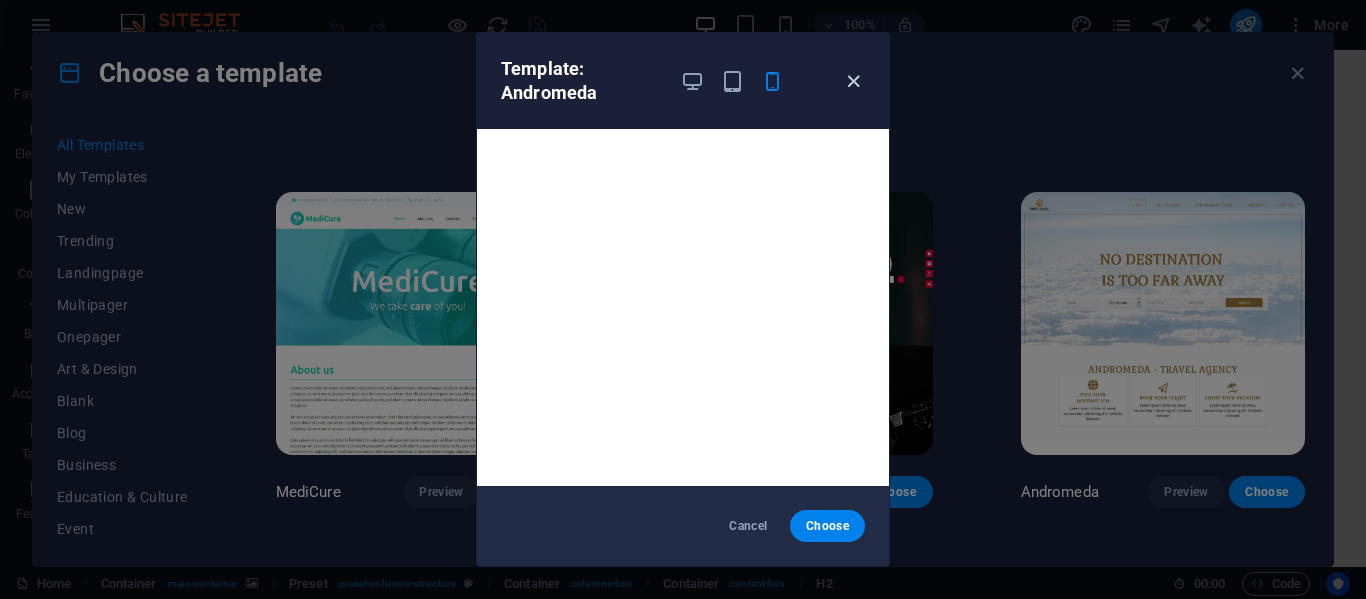 click at bounding box center [853, 81] 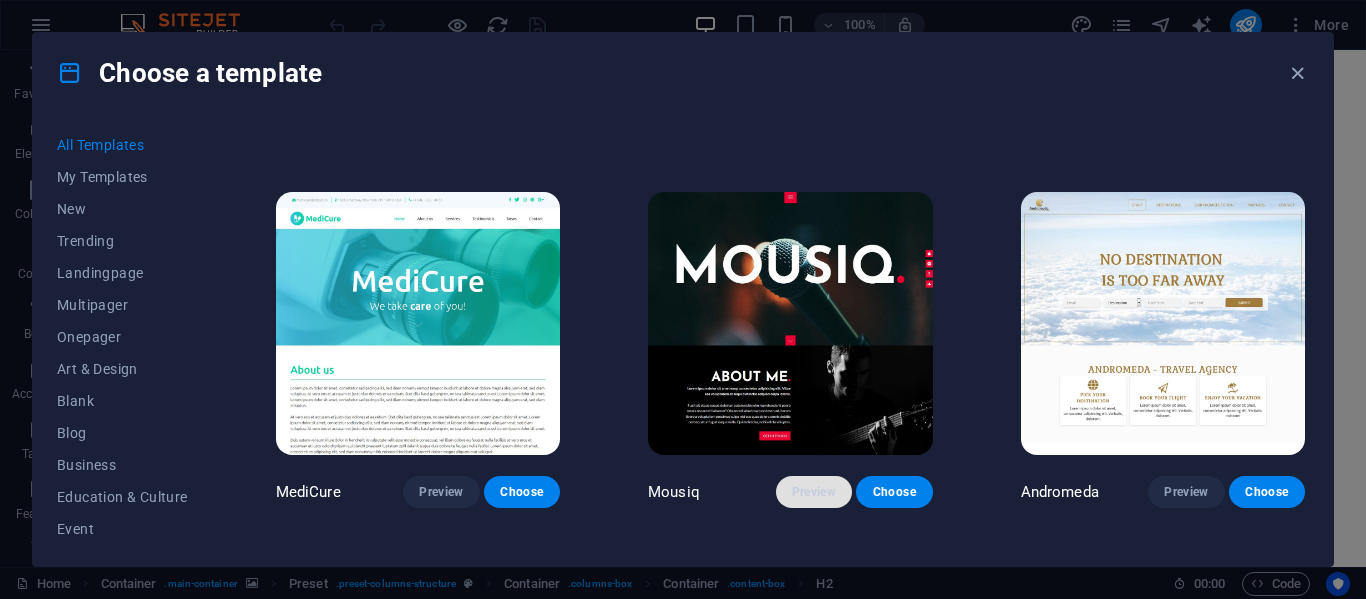 click on "Preview" at bounding box center (814, 492) 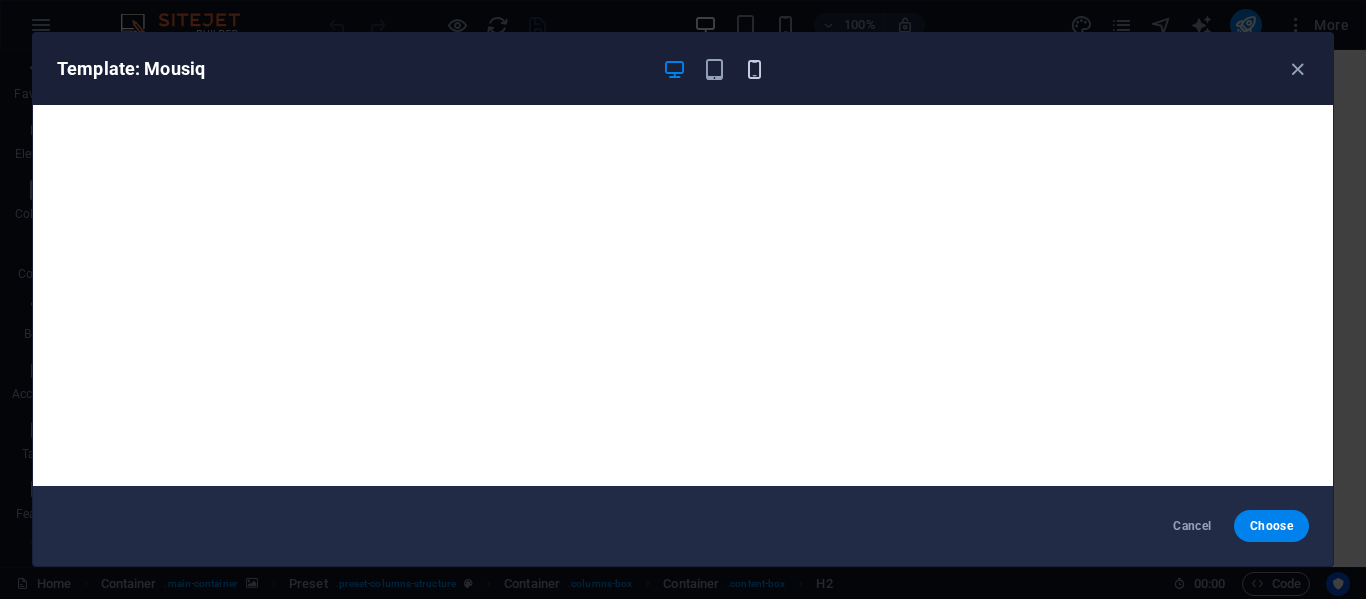 click at bounding box center [754, 69] 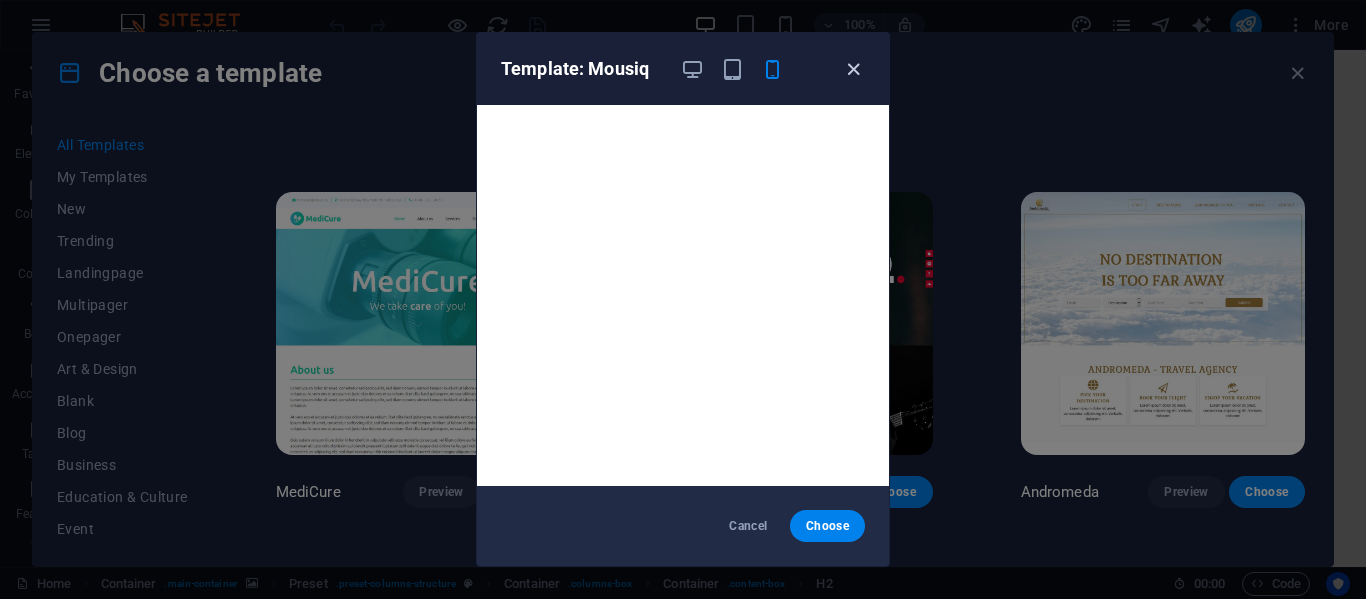 click at bounding box center (853, 69) 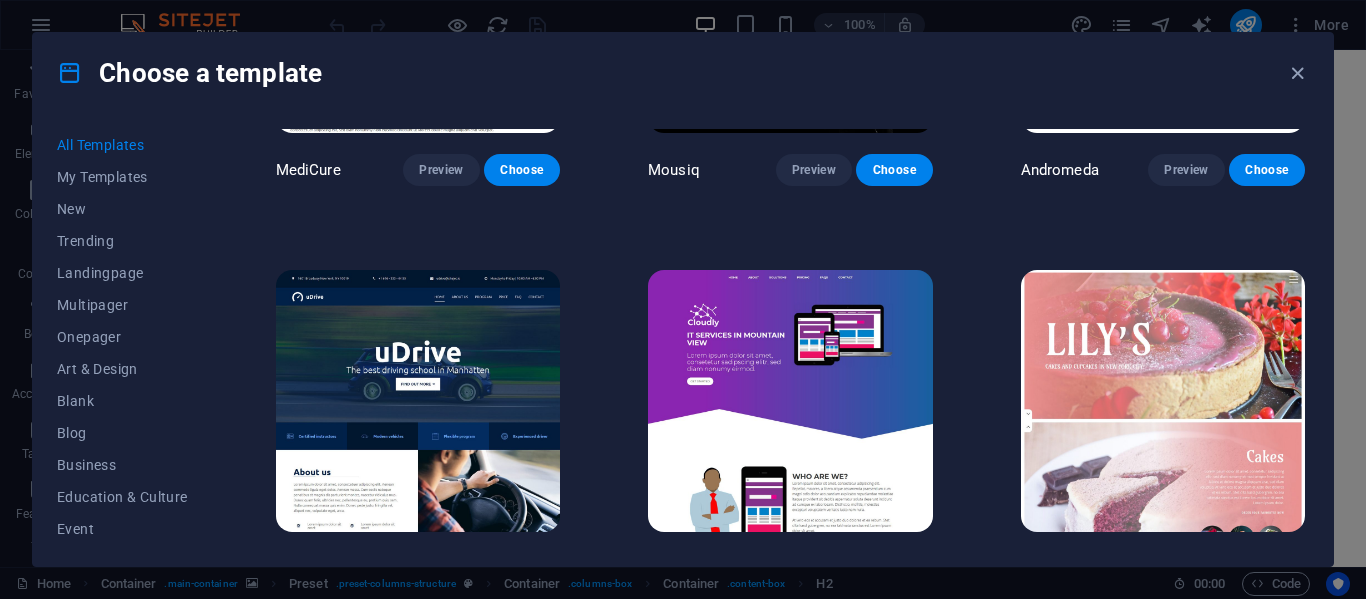 scroll, scrollTop: 13103, scrollLeft: 0, axis: vertical 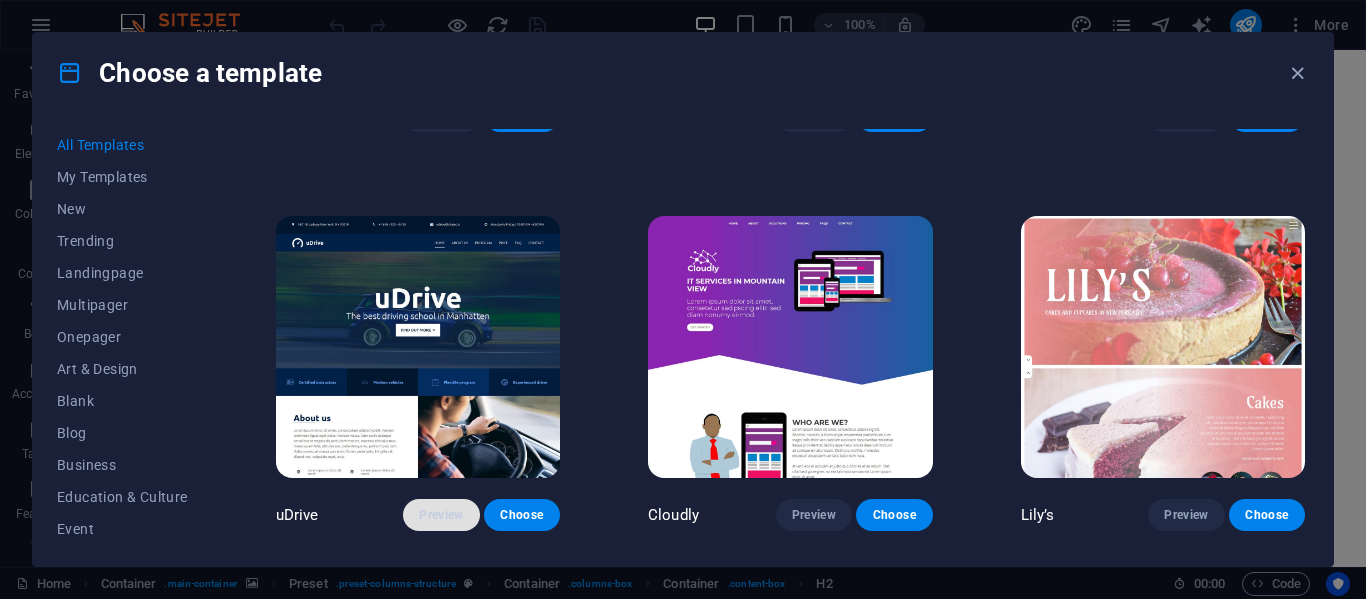 click on "Preview" at bounding box center (441, 515) 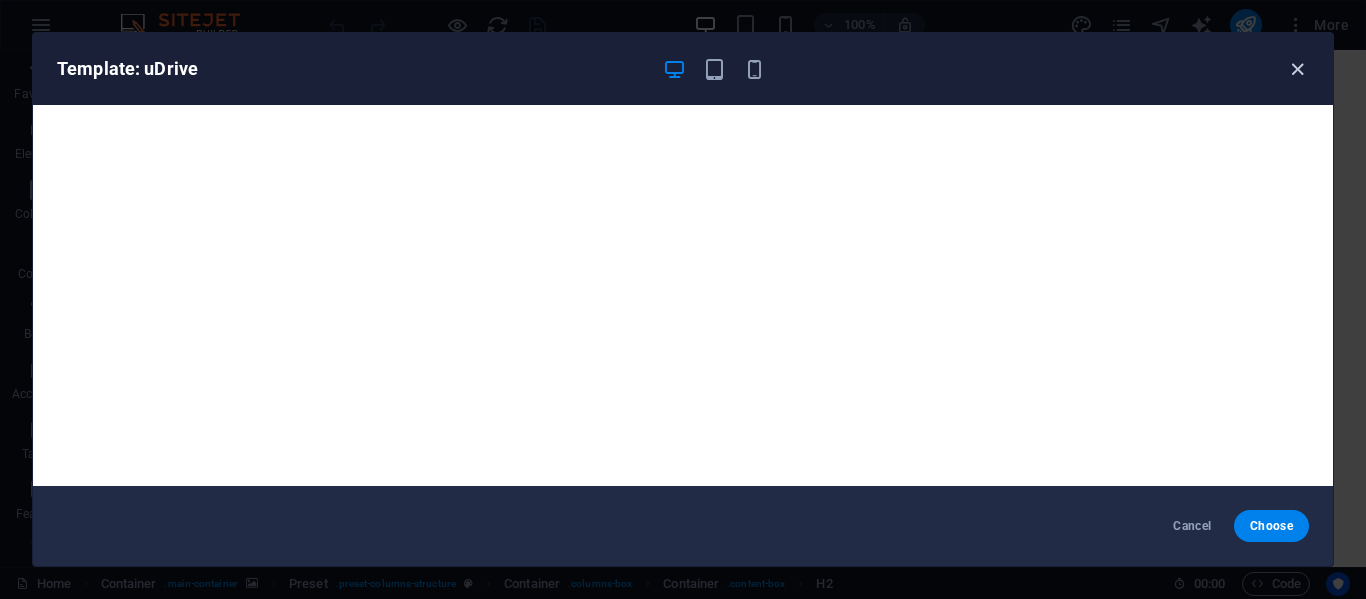 click at bounding box center (1297, 69) 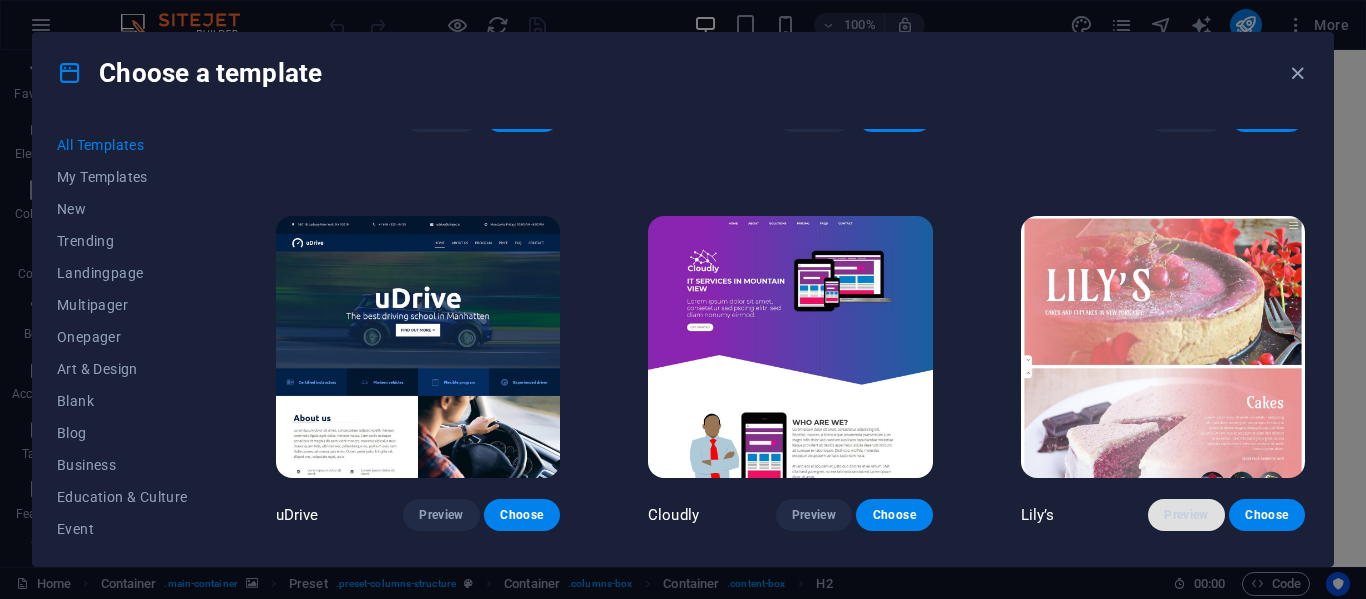 click on "Preview" at bounding box center [1186, 515] 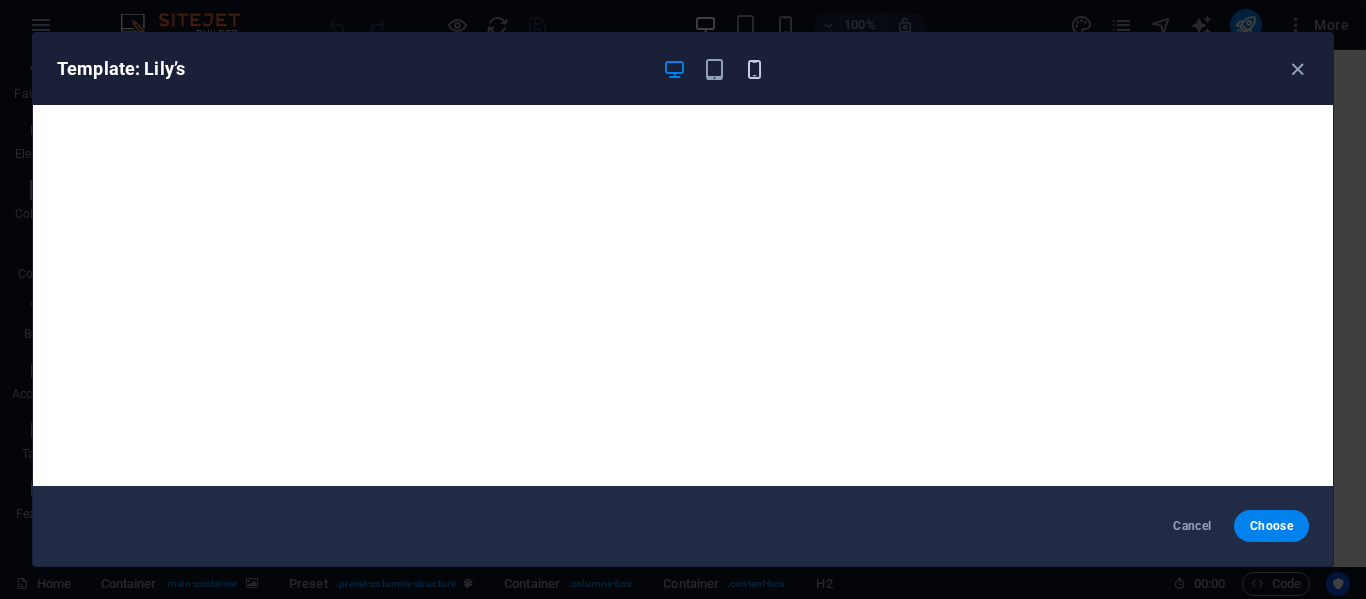 click at bounding box center (754, 69) 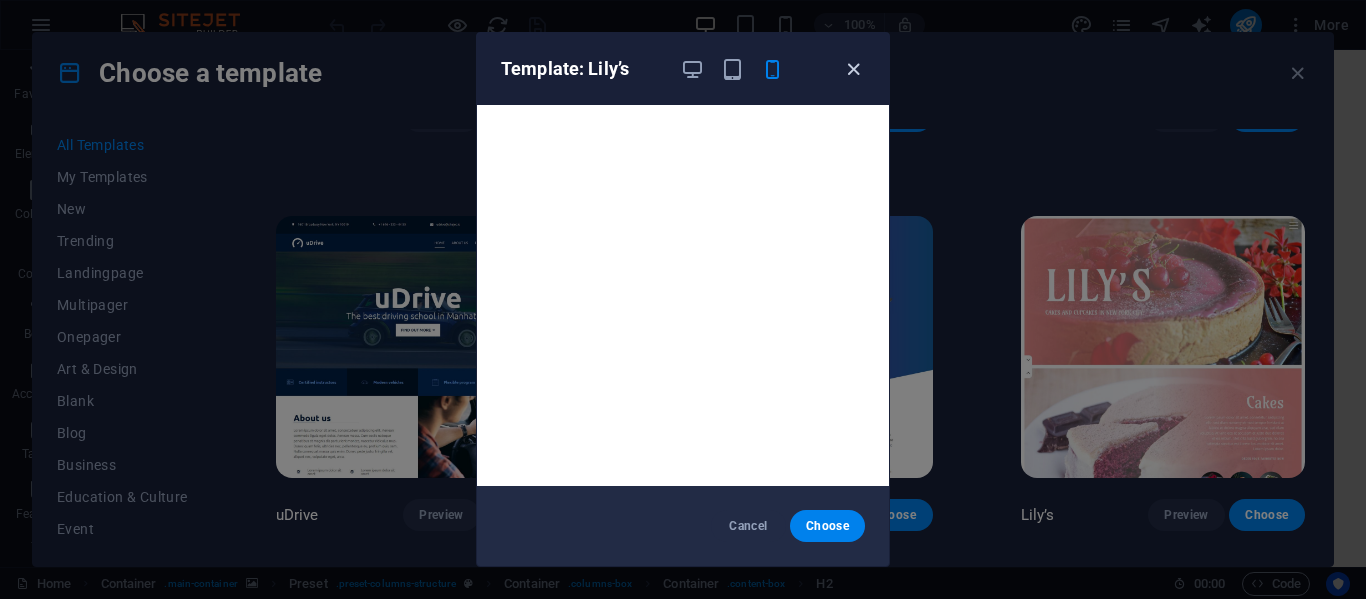 click at bounding box center (853, 69) 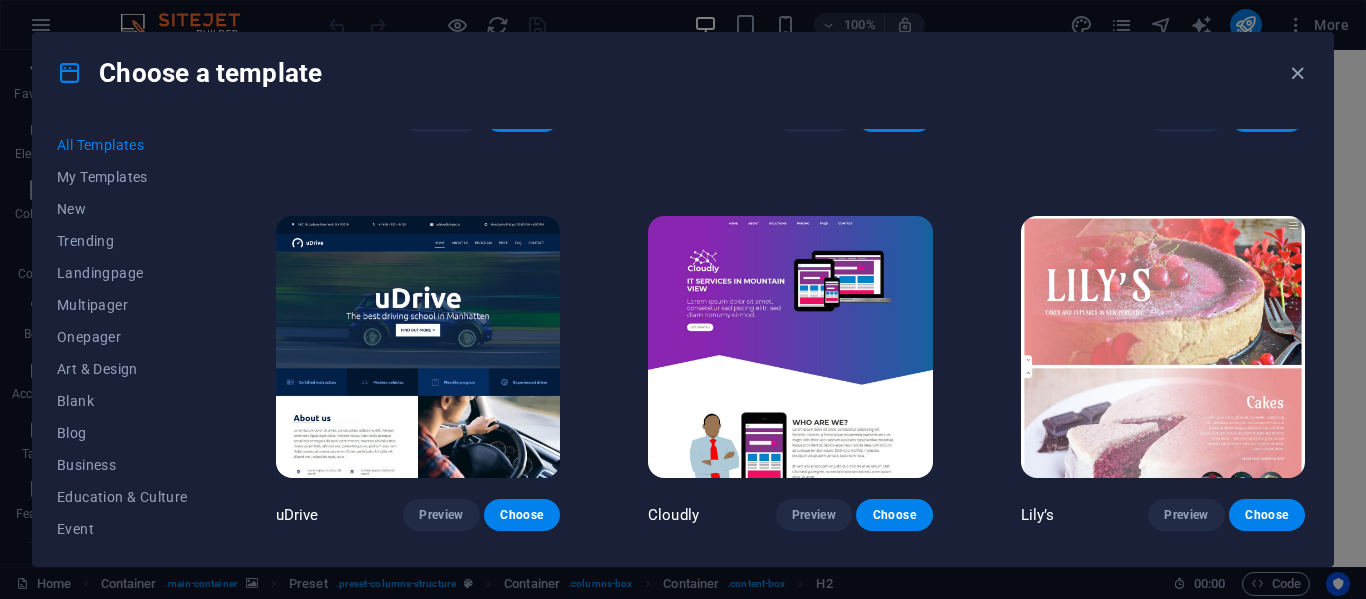 drag, startPoint x: 1304, startPoint y: 379, endPoint x: 1308, endPoint y: 395, distance: 16.492422 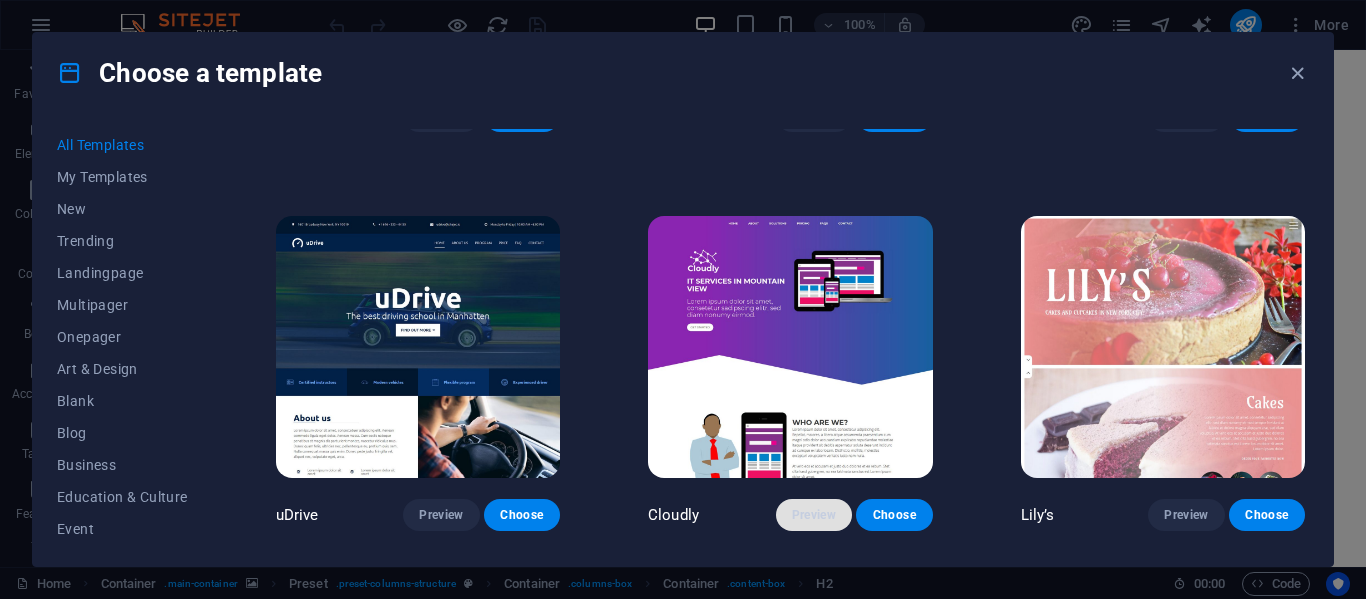 click on "Preview" at bounding box center (814, 515) 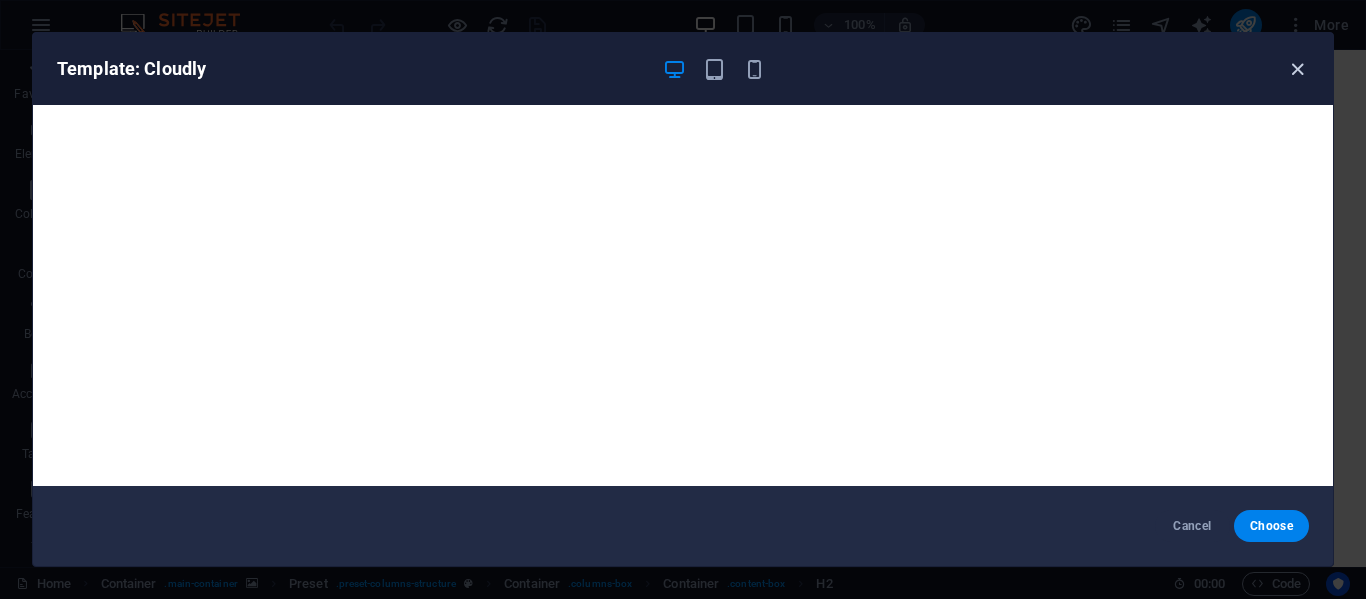 click at bounding box center [1297, 69] 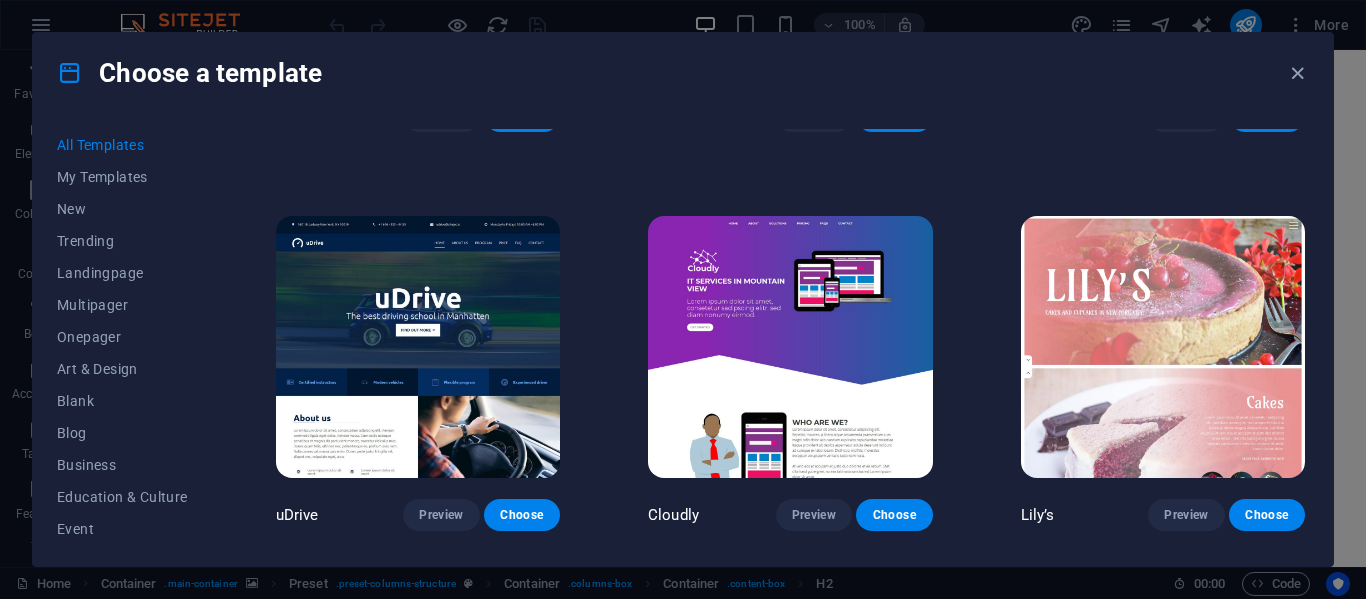 scroll, scrollTop: 13479, scrollLeft: 0, axis: vertical 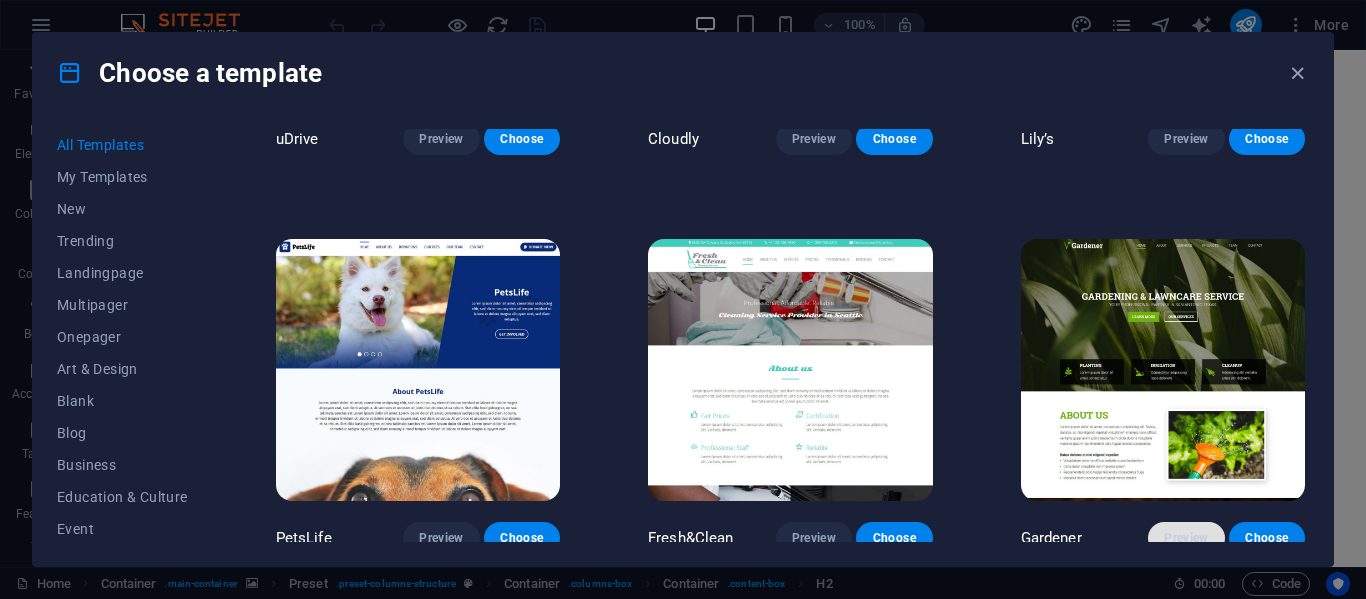 click on "Preview" at bounding box center (1186, 538) 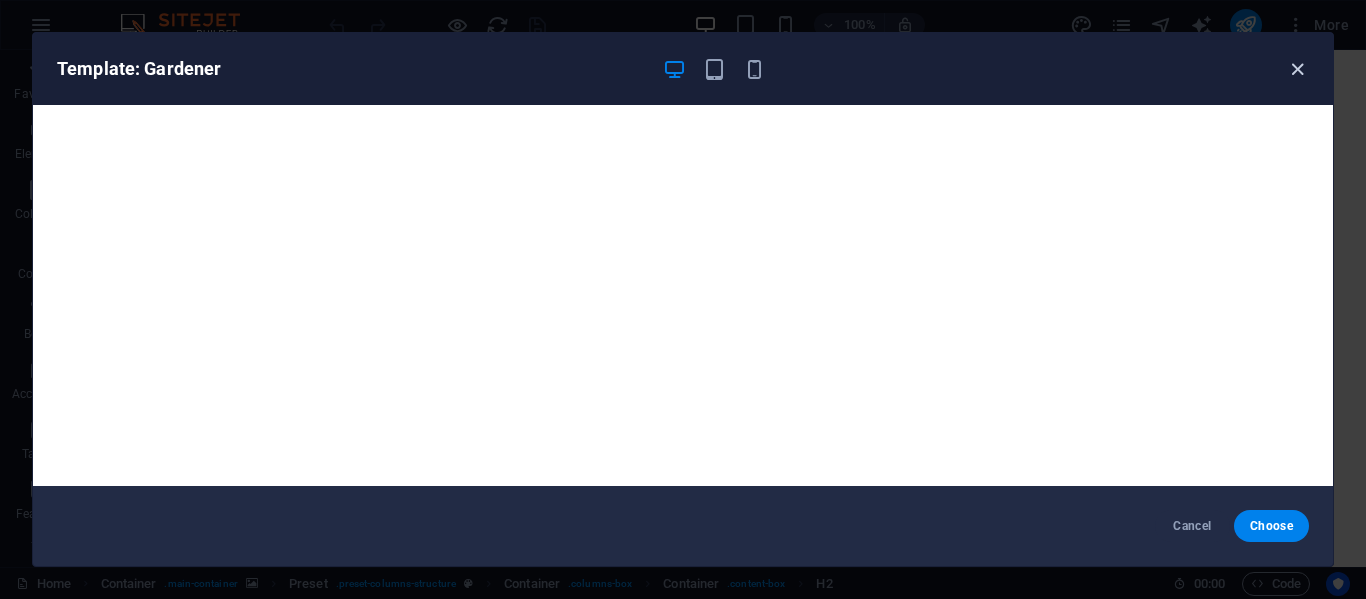 click at bounding box center [1297, 69] 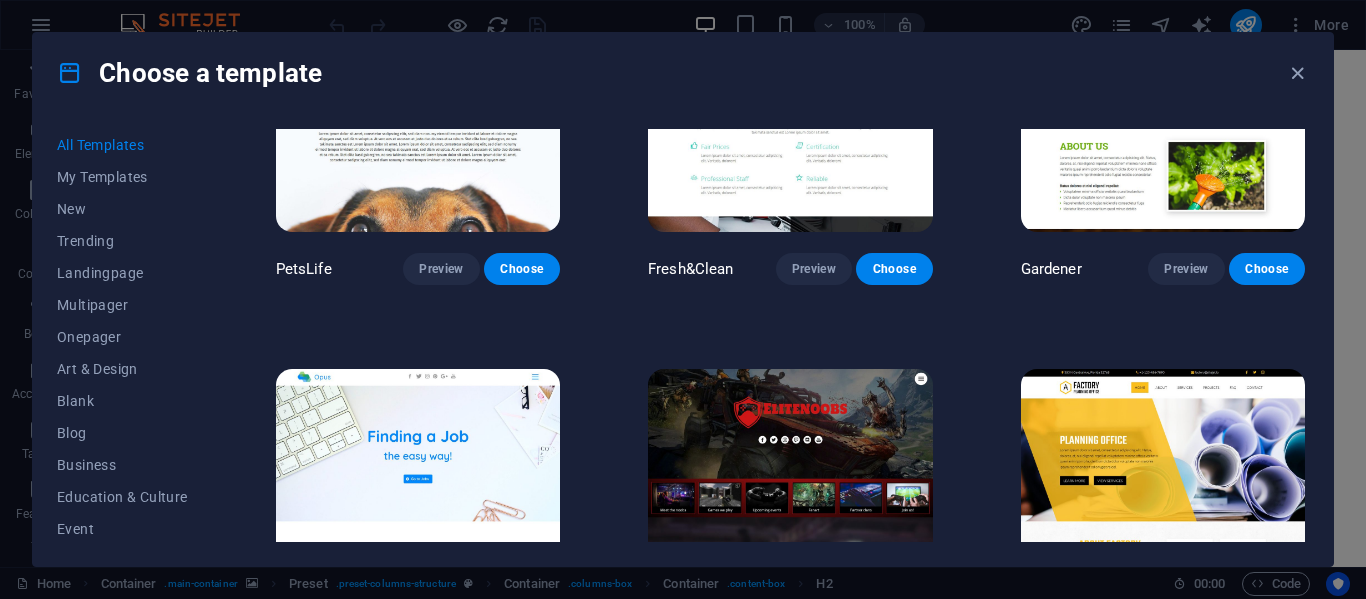 scroll, scrollTop: 14016, scrollLeft: 0, axis: vertical 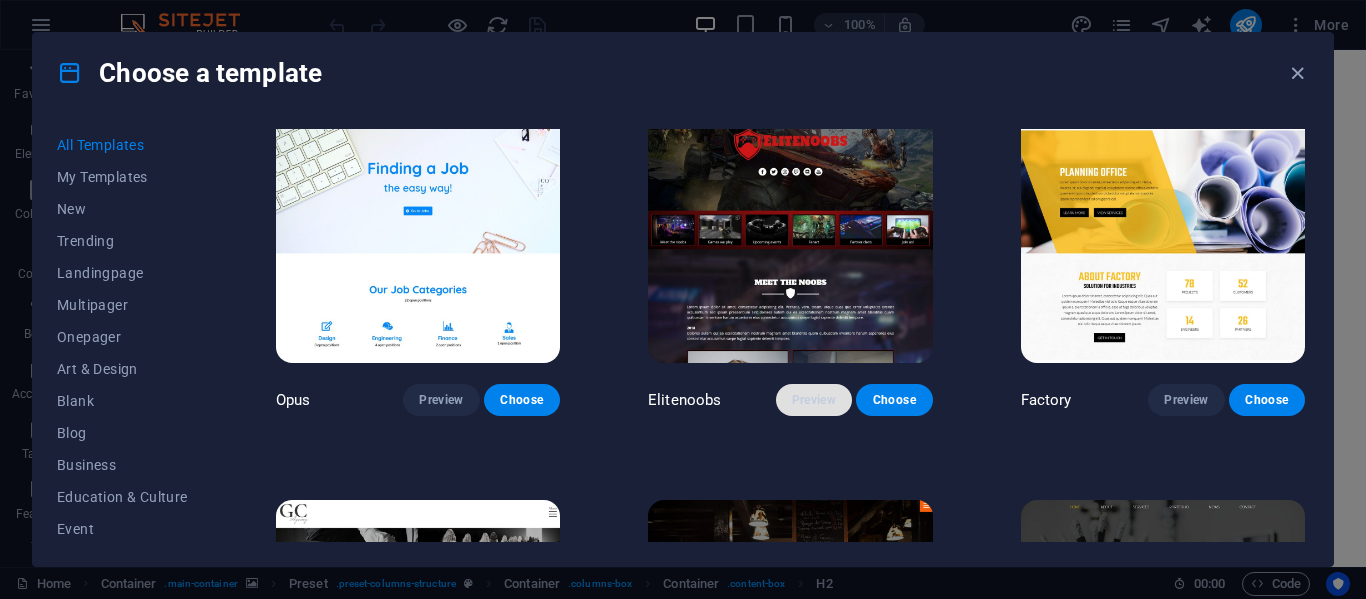 click on "Preview" at bounding box center [814, 400] 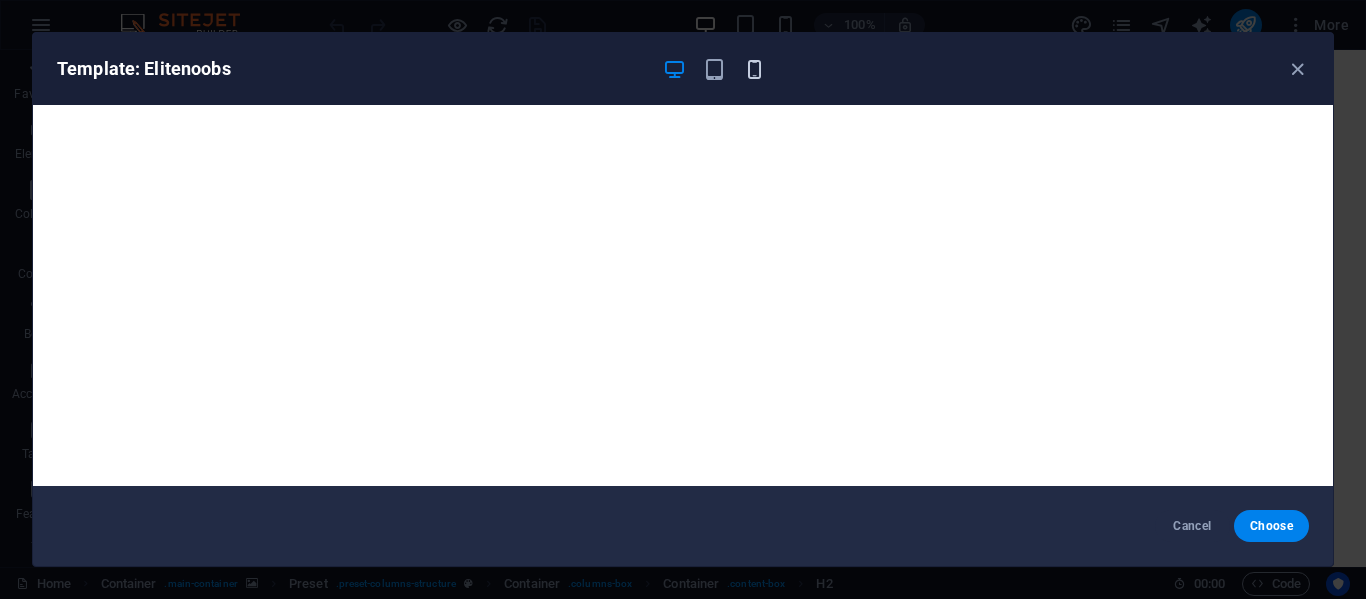 click at bounding box center [754, 69] 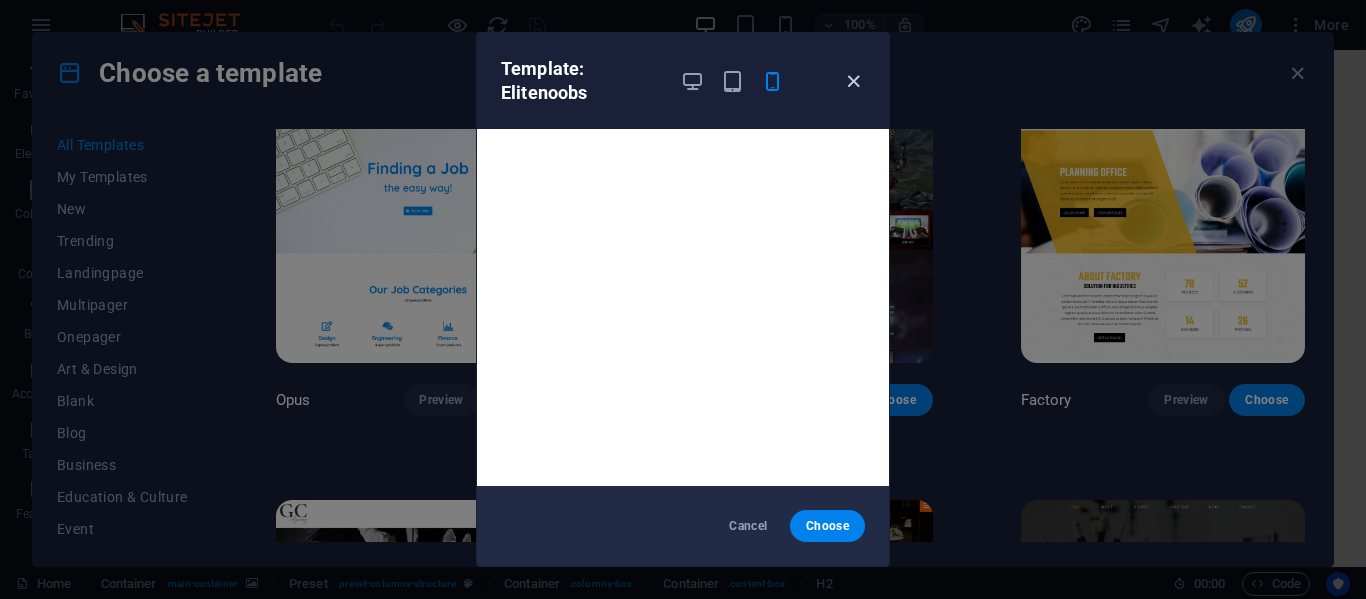 click at bounding box center (853, 81) 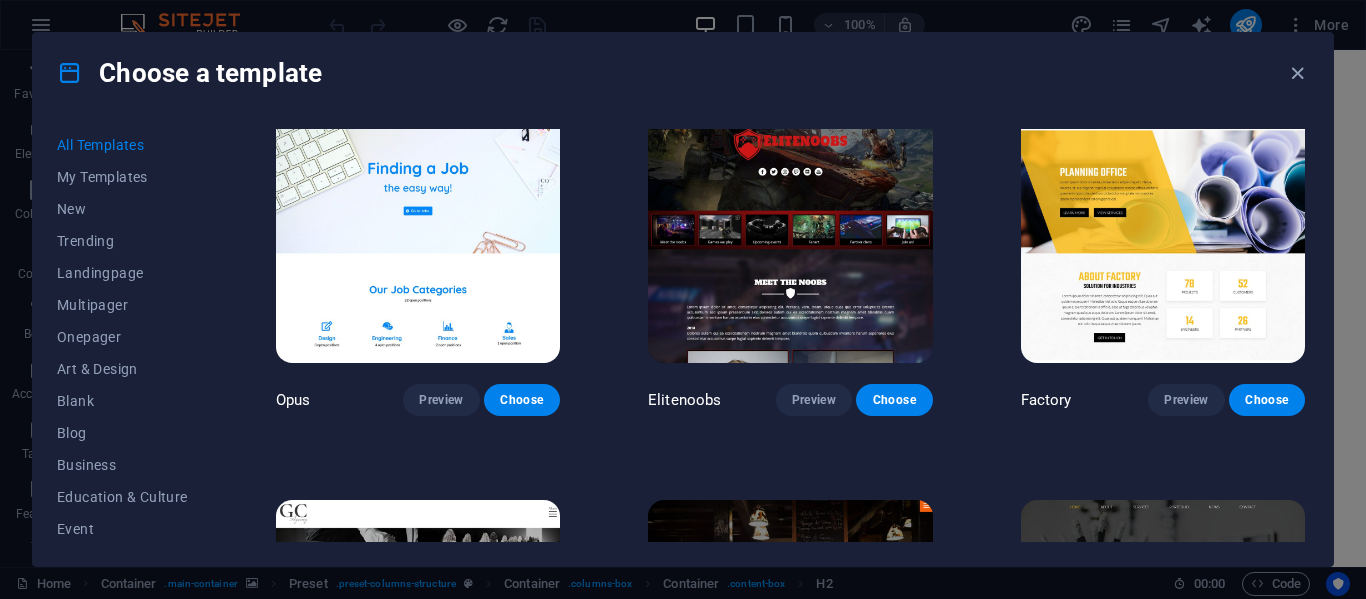 drag, startPoint x: 1359, startPoint y: 148, endPoint x: 1348, endPoint y: 178, distance: 31.95309 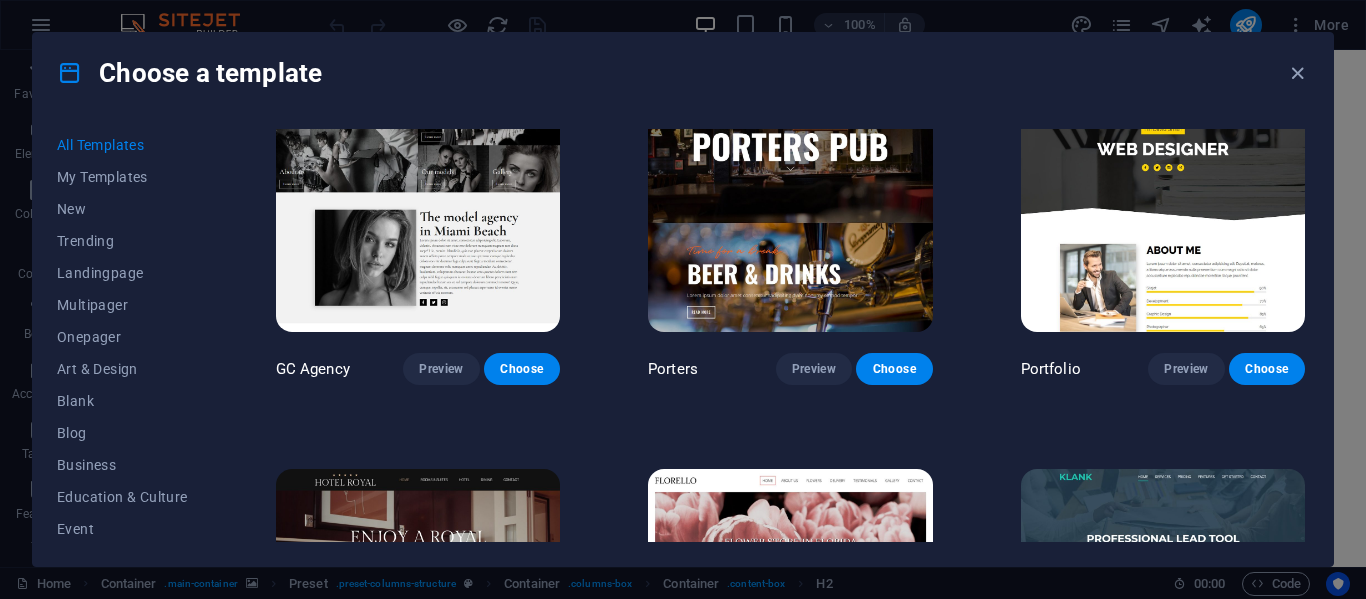scroll, scrollTop: 14338, scrollLeft: 0, axis: vertical 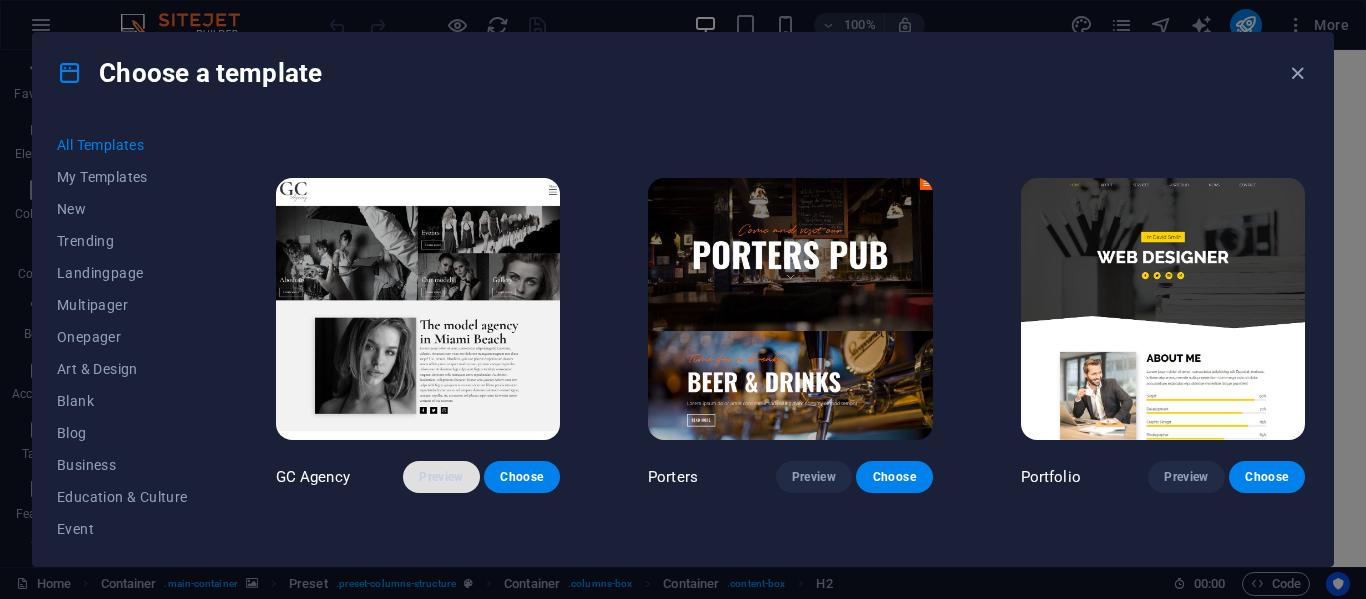 click on "Preview" at bounding box center (441, 477) 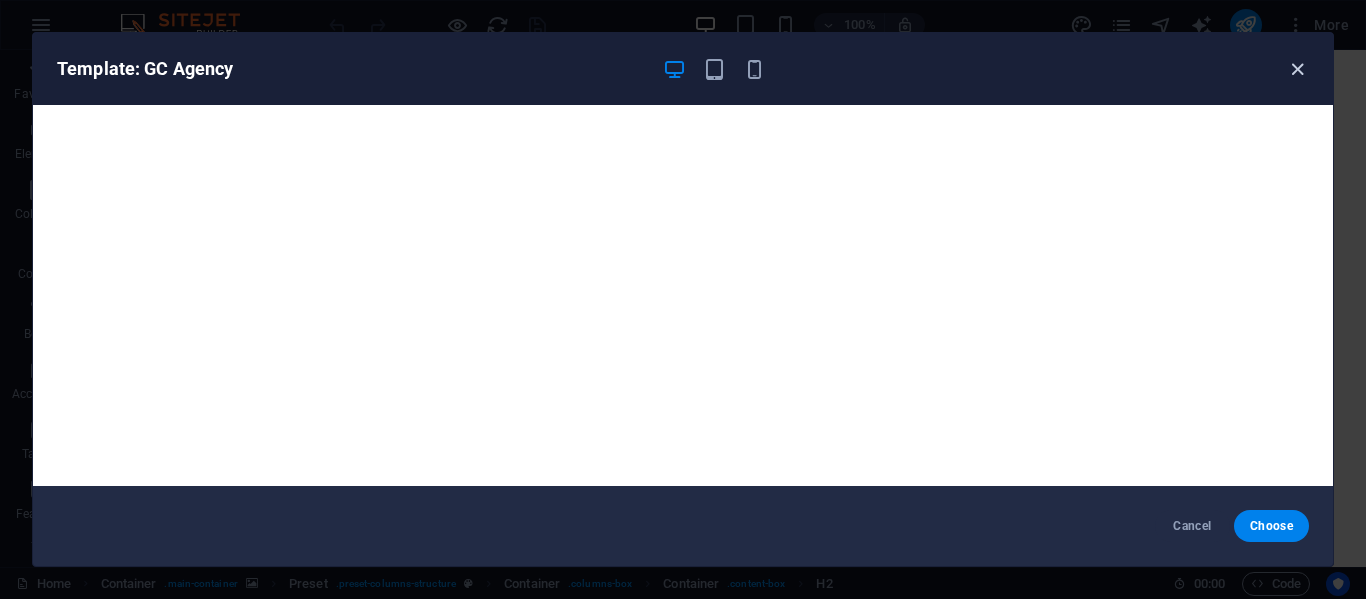 click at bounding box center [1297, 69] 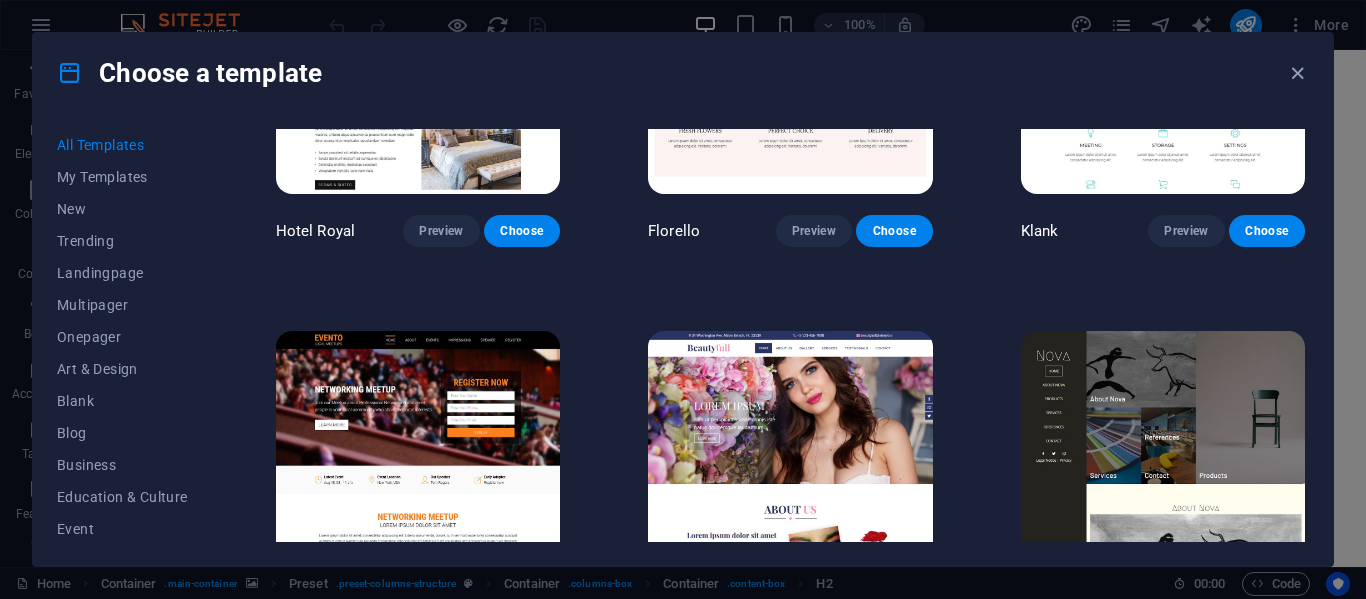 scroll, scrollTop: 15036, scrollLeft: 0, axis: vertical 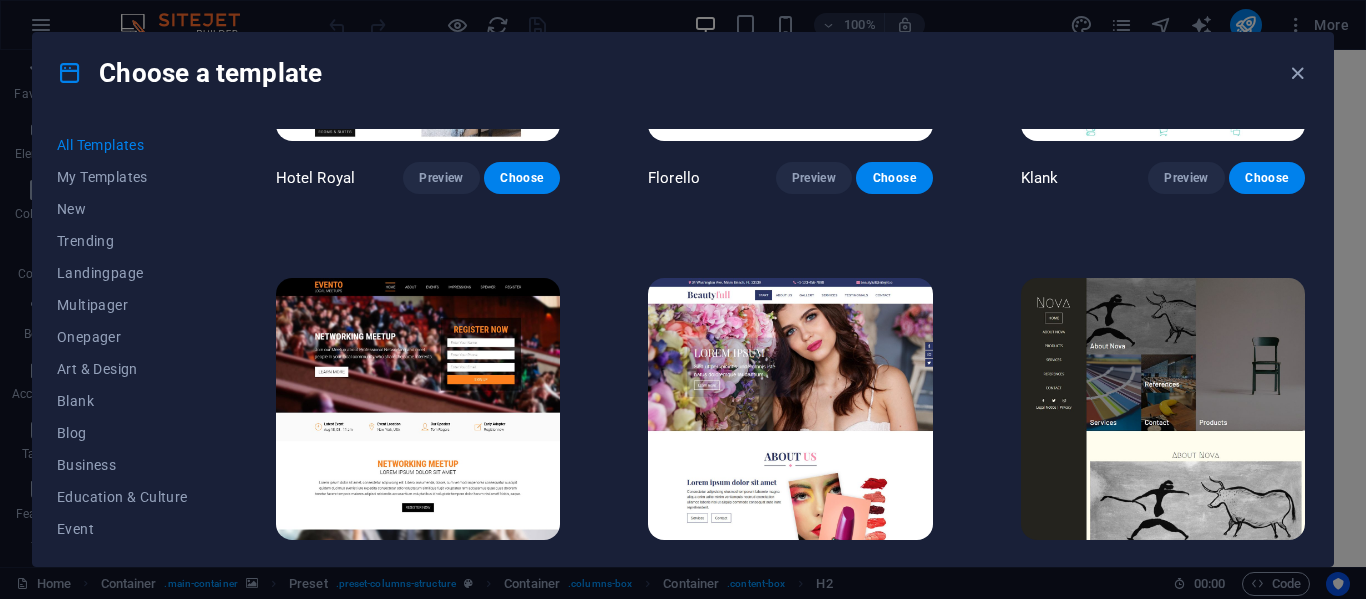 click on "Preview" at bounding box center (1186, 577) 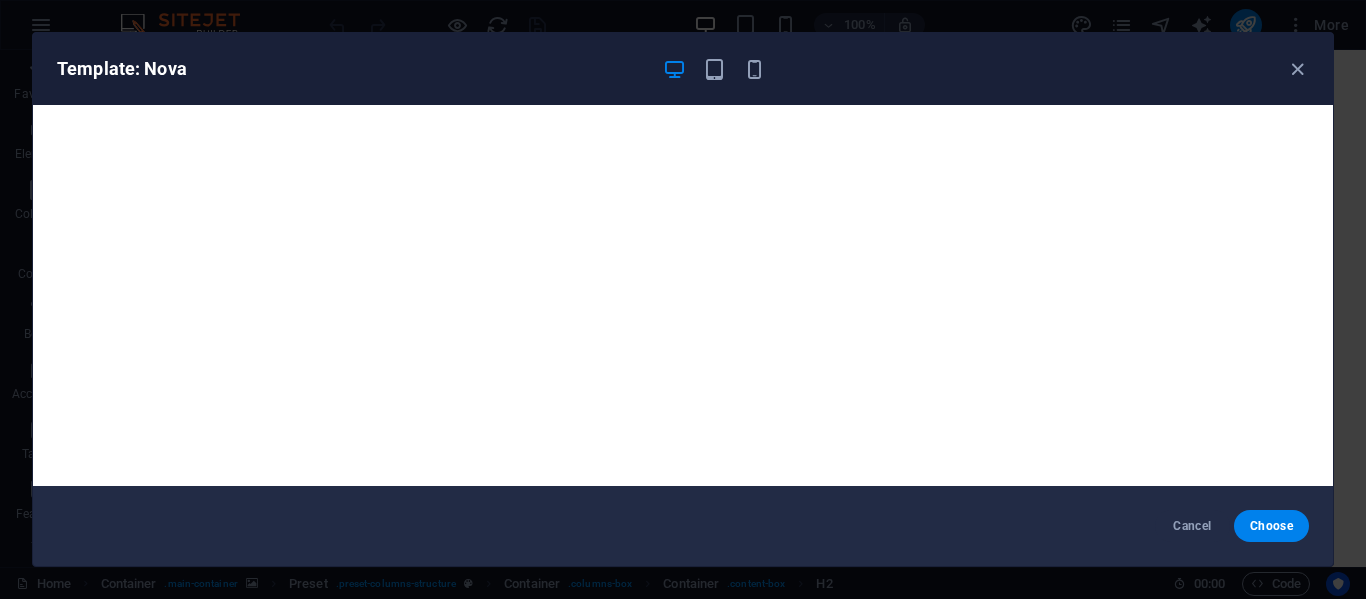 scroll, scrollTop: 5, scrollLeft: 0, axis: vertical 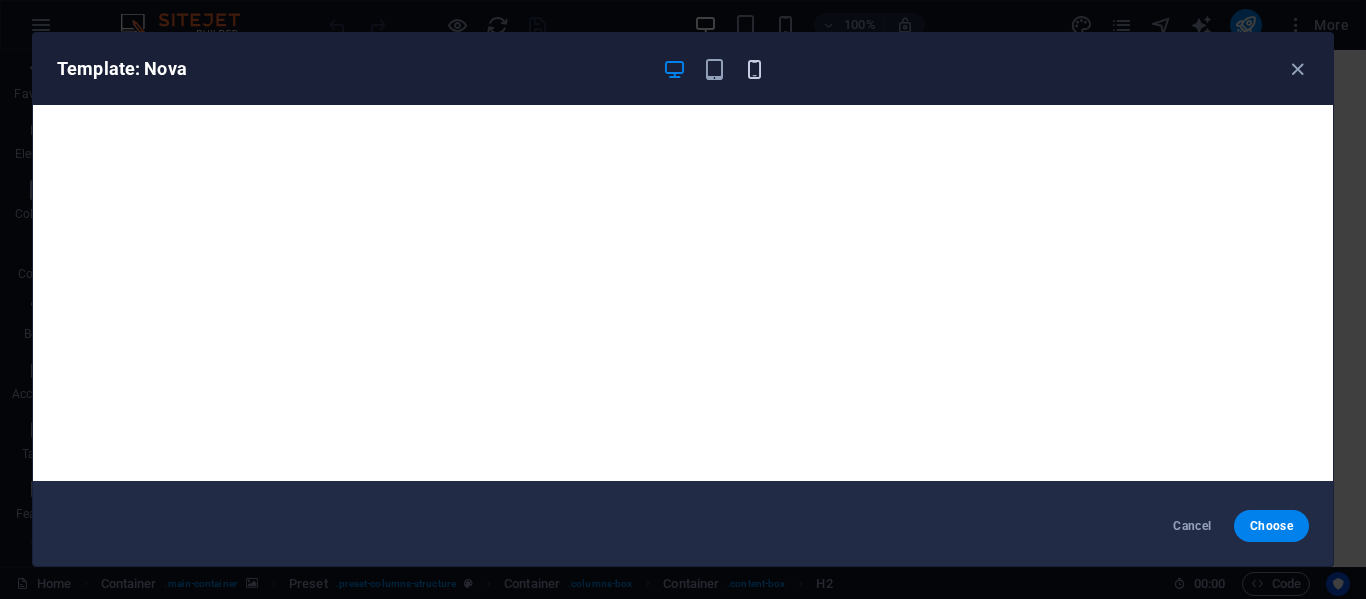 click at bounding box center [754, 69] 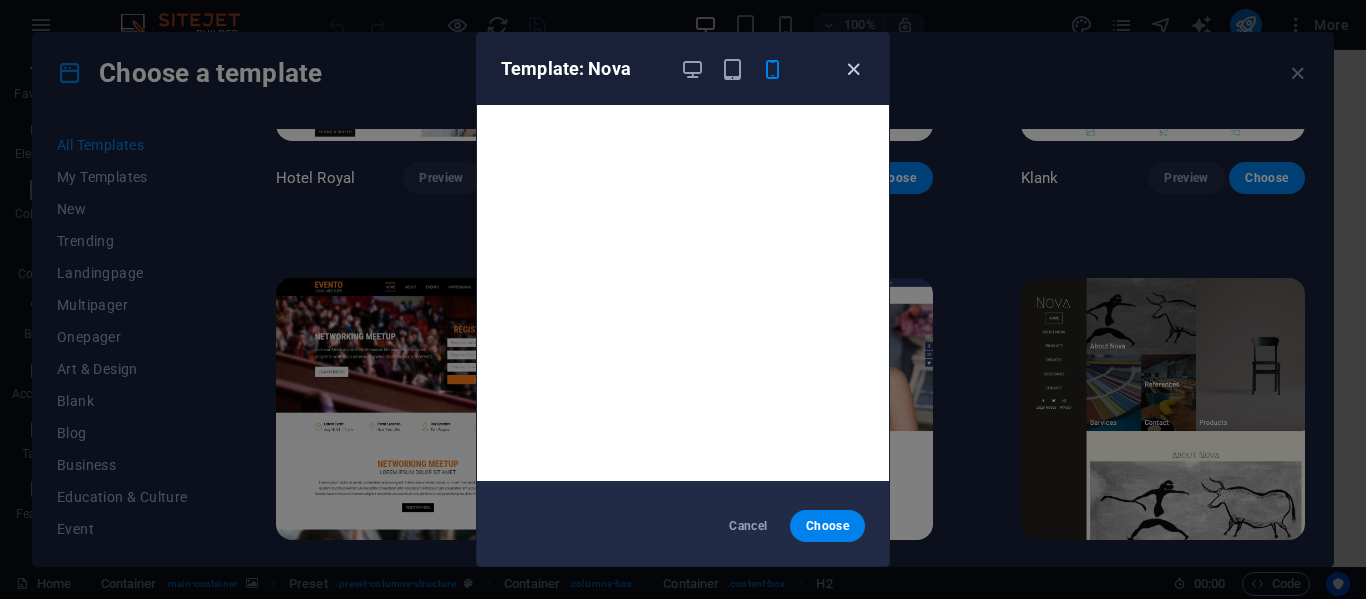 click at bounding box center [853, 69] 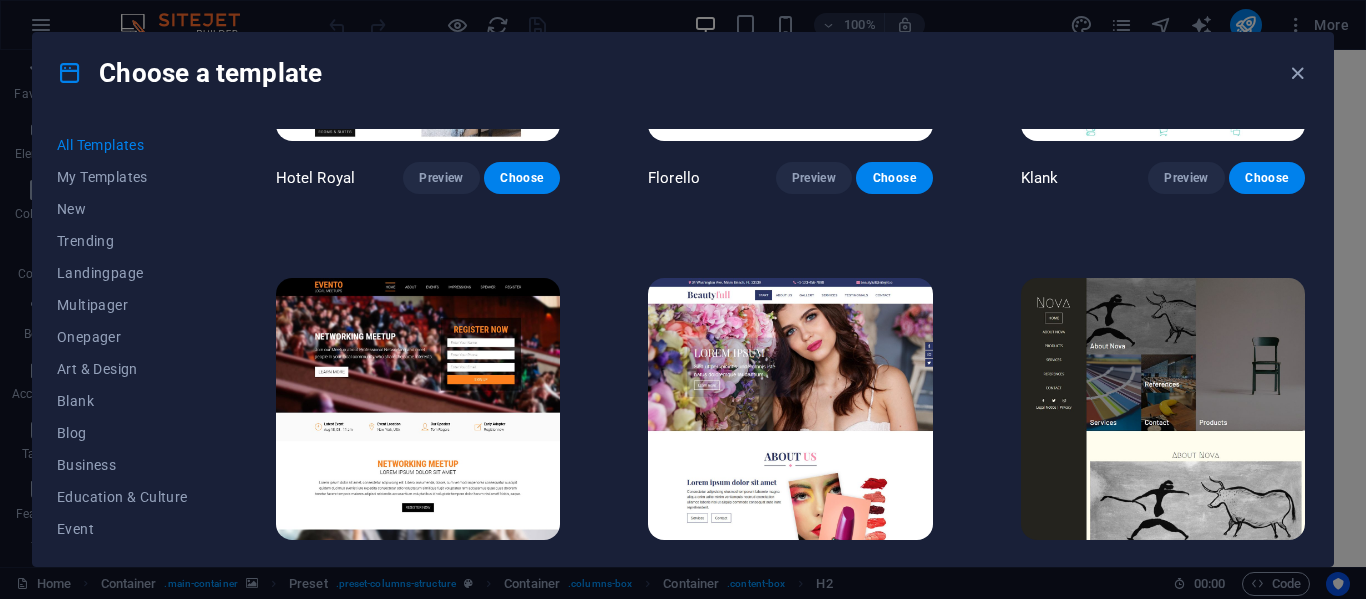 click on "Preview" at bounding box center [441, 577] 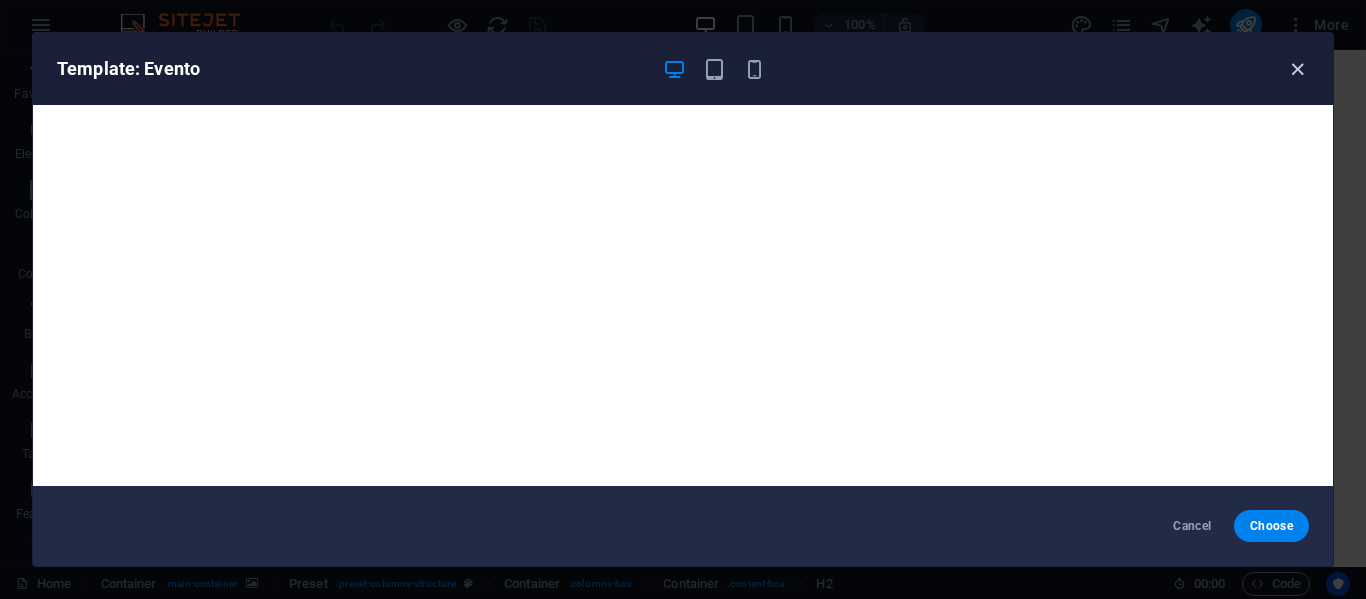 click at bounding box center (1297, 69) 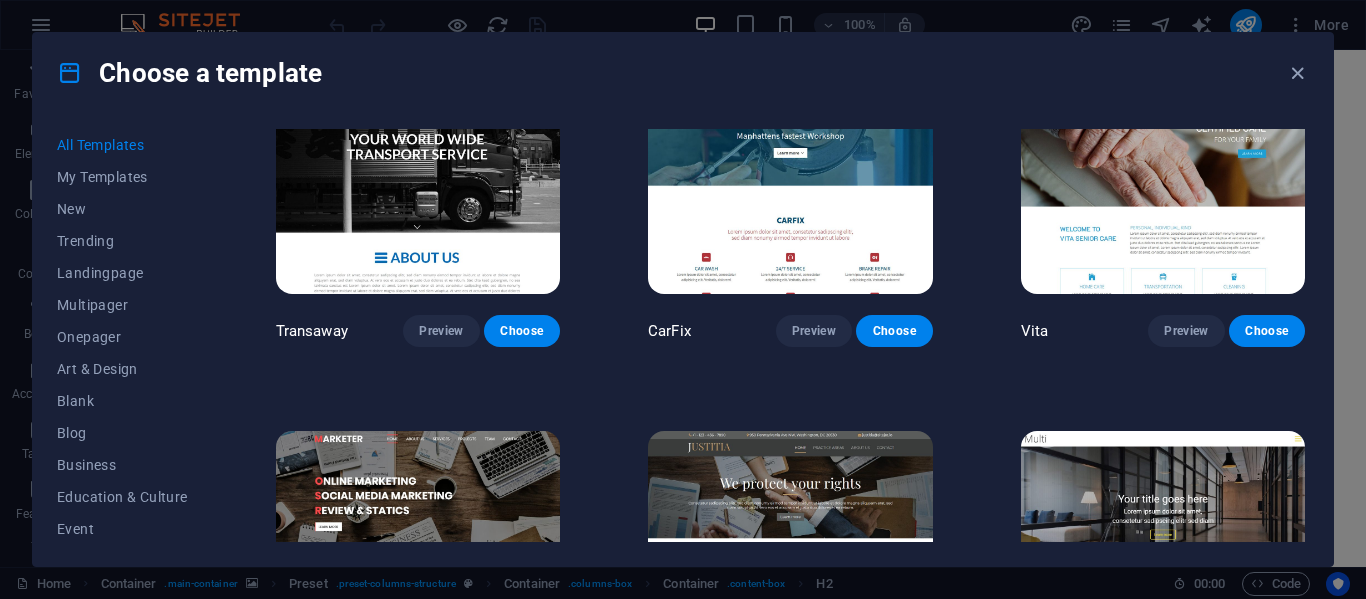scroll, scrollTop: 15412, scrollLeft: 0, axis: vertical 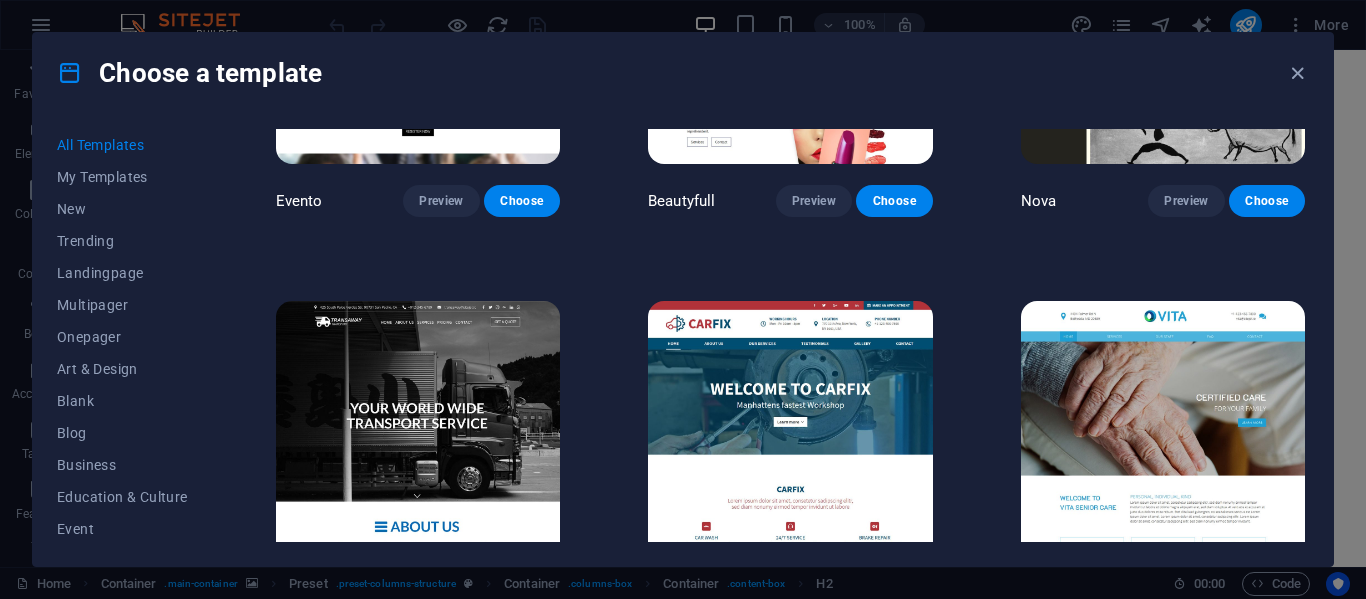 click on "Preview" at bounding box center (441, 600) 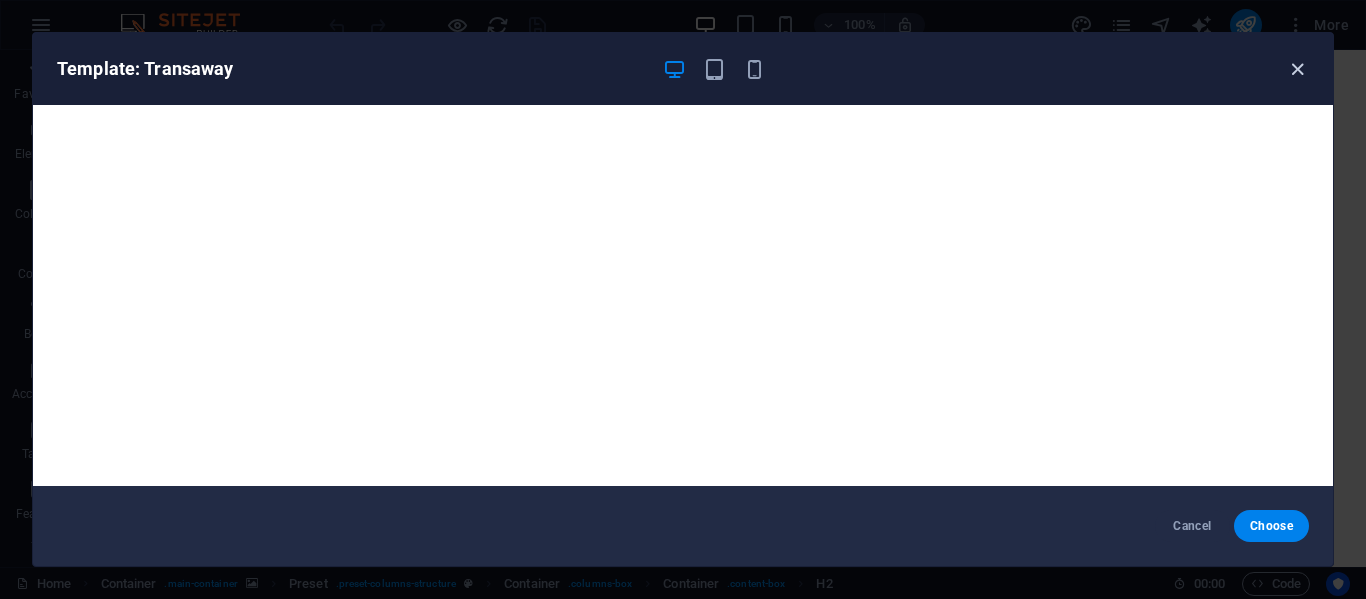 click at bounding box center (1297, 69) 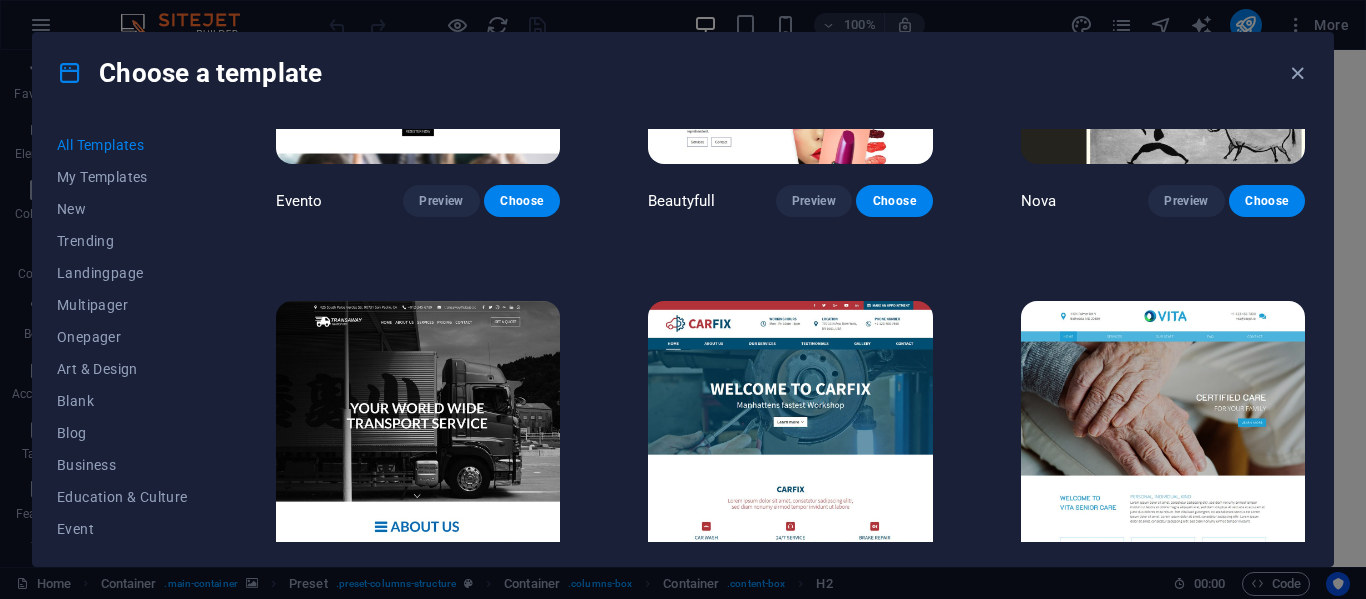scroll, scrollTop: 15420, scrollLeft: 0, axis: vertical 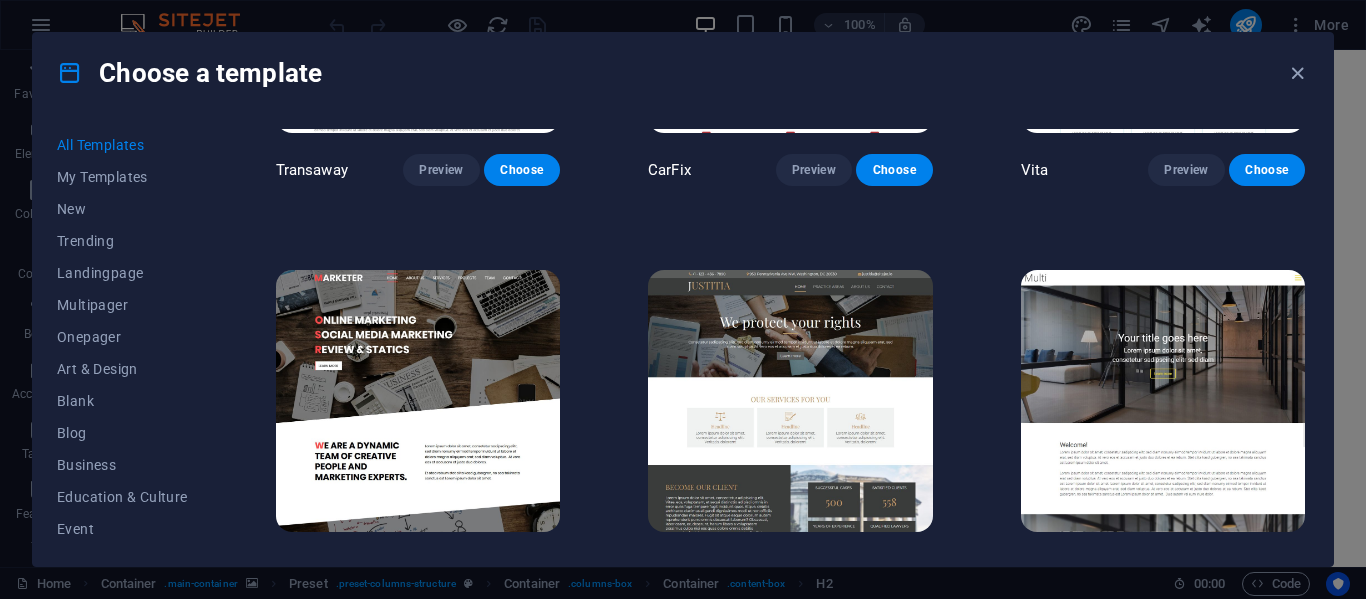 click on "Preview" at bounding box center [814, 569] 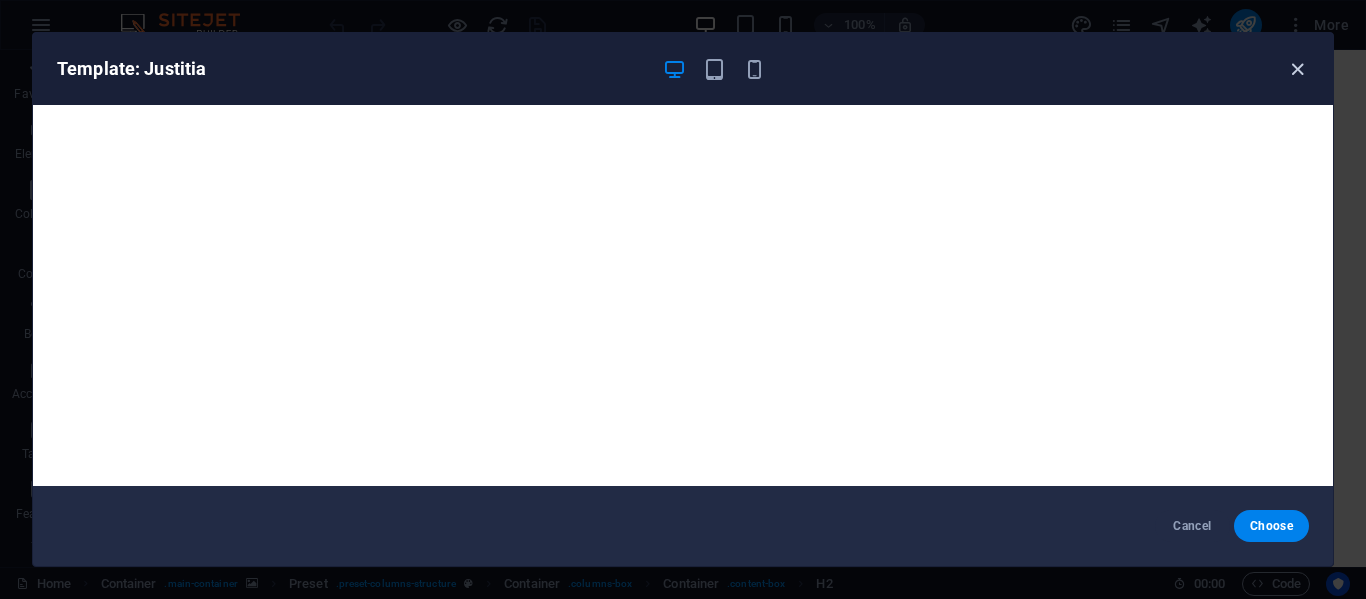 click at bounding box center (1297, 69) 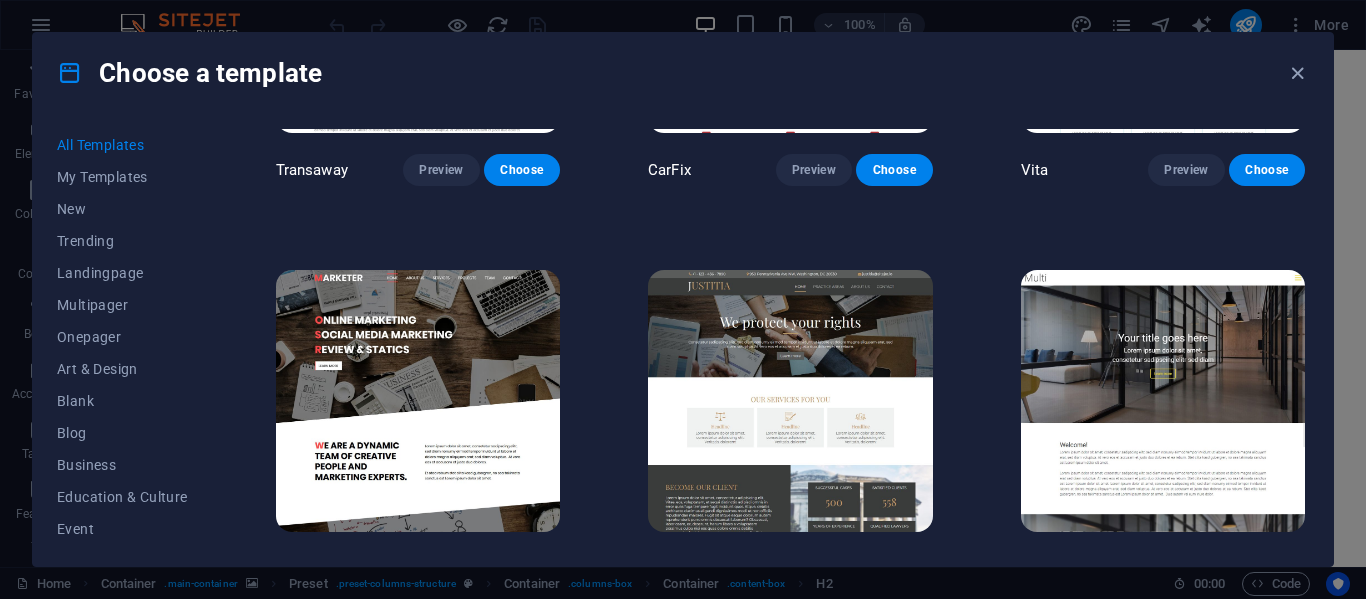click on "Preview" at bounding box center [441, 569] 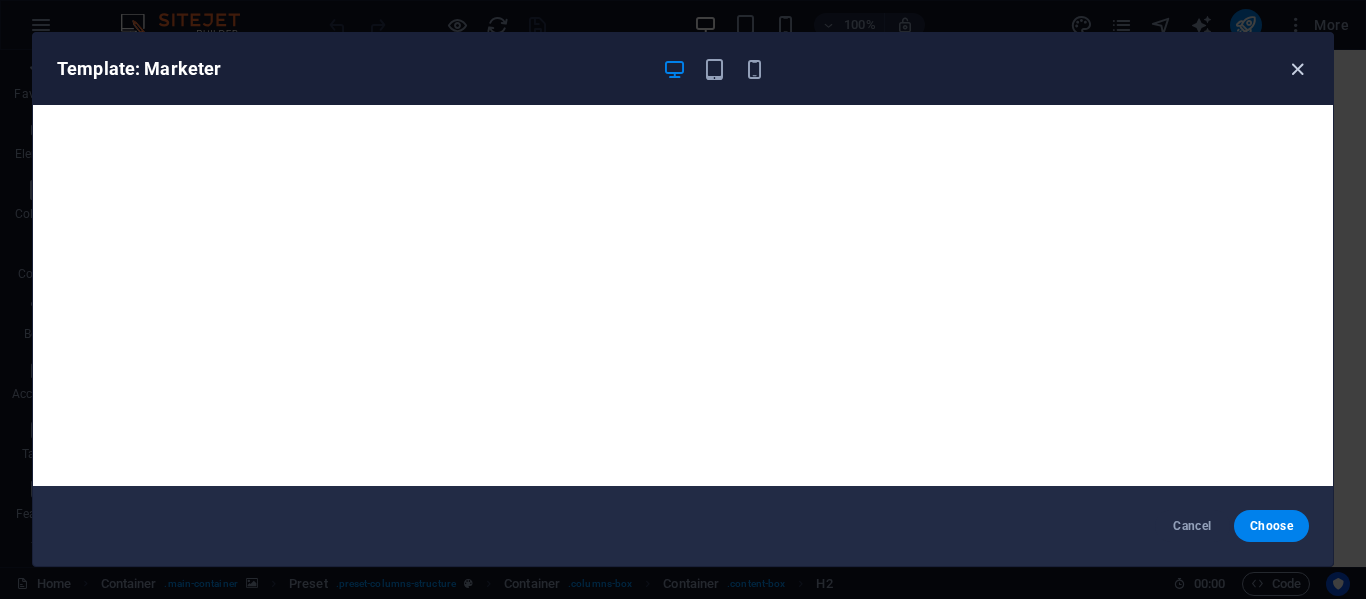 click at bounding box center [1297, 69] 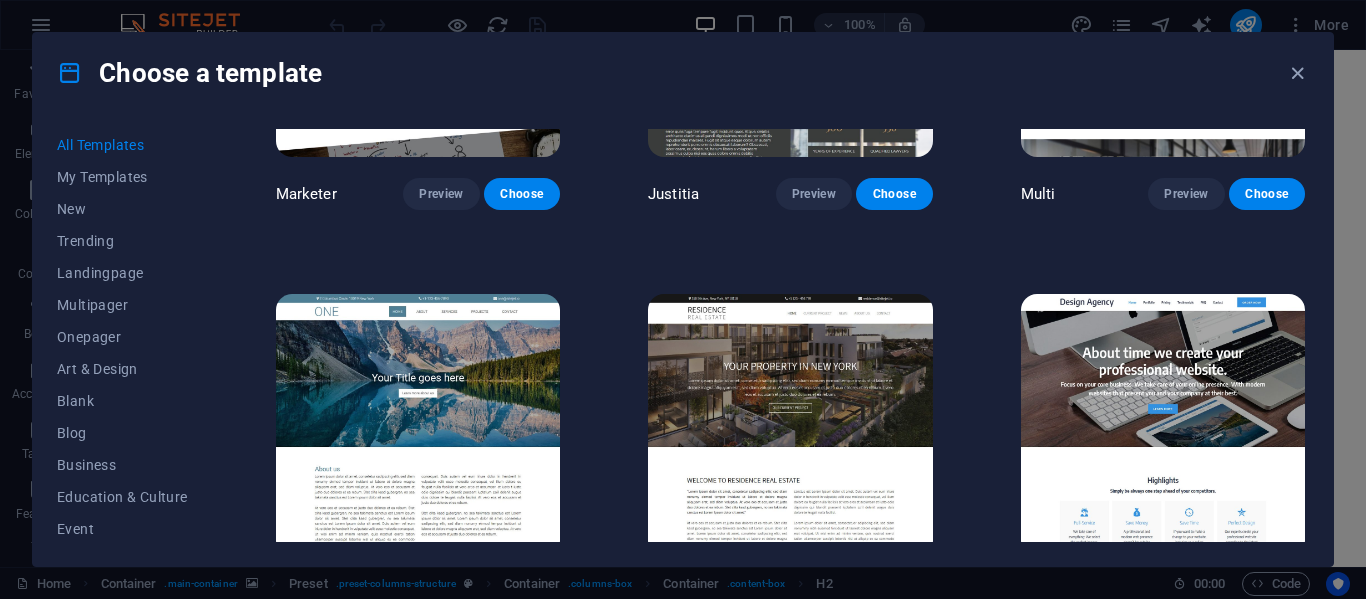 scroll, scrollTop: 16218, scrollLeft: 0, axis: vertical 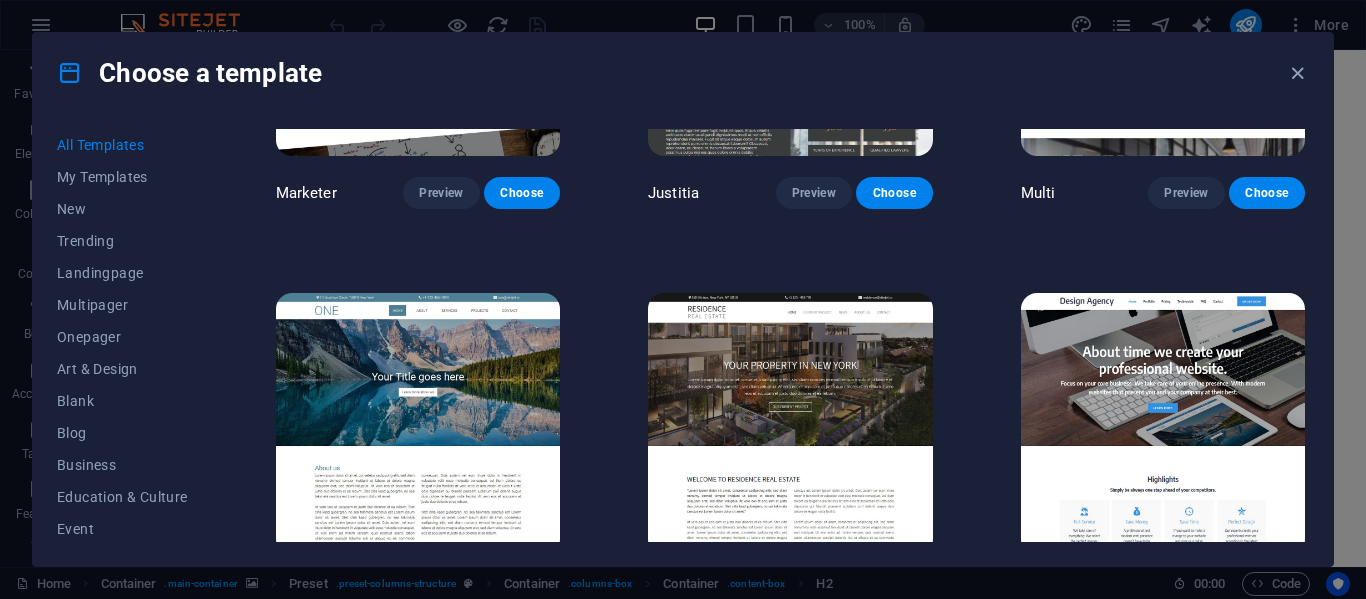 click on "Preview" at bounding box center (1186, 592) 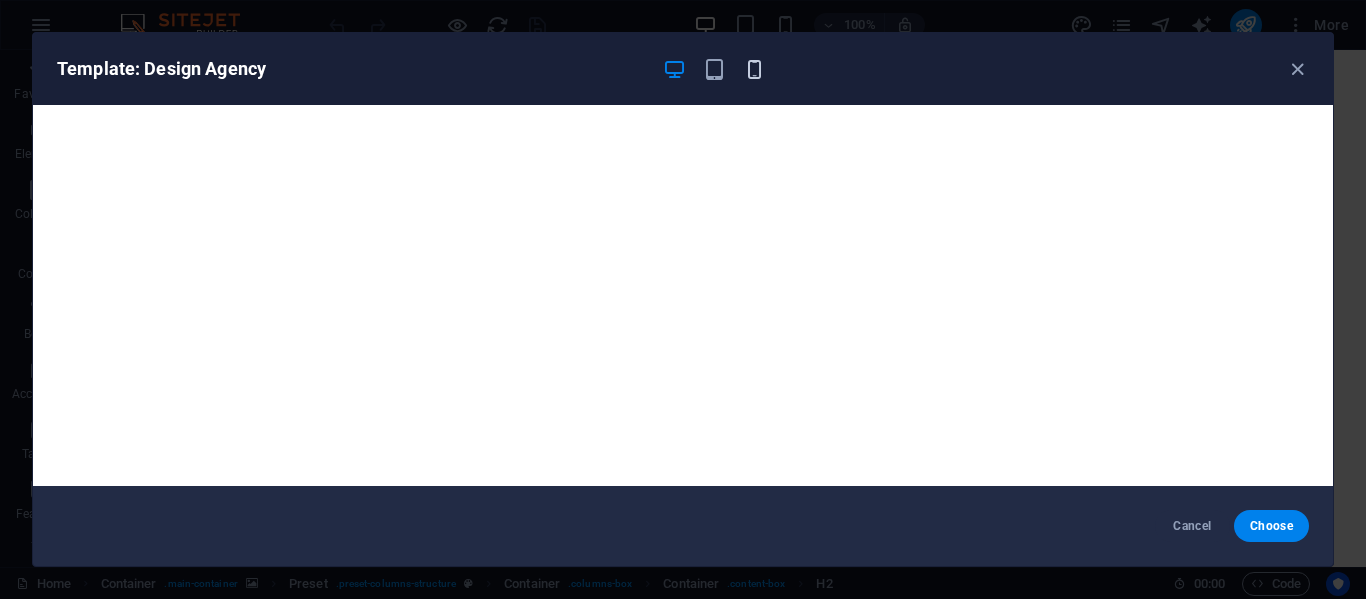 click at bounding box center [754, 69] 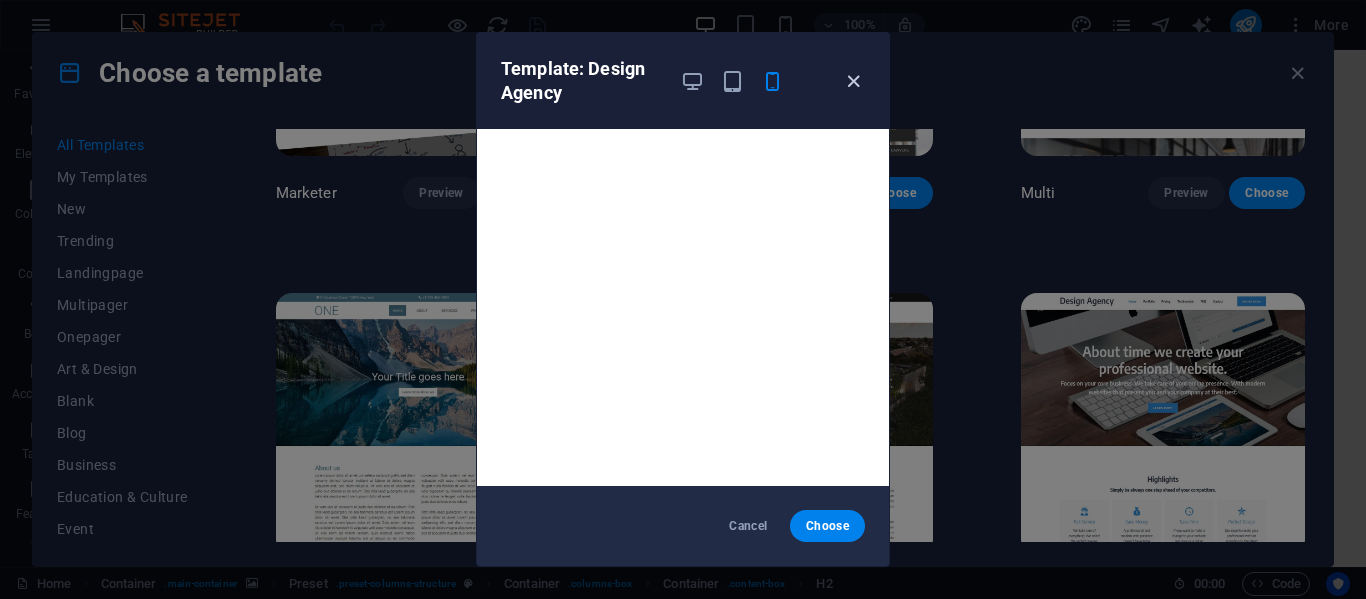 click at bounding box center [853, 81] 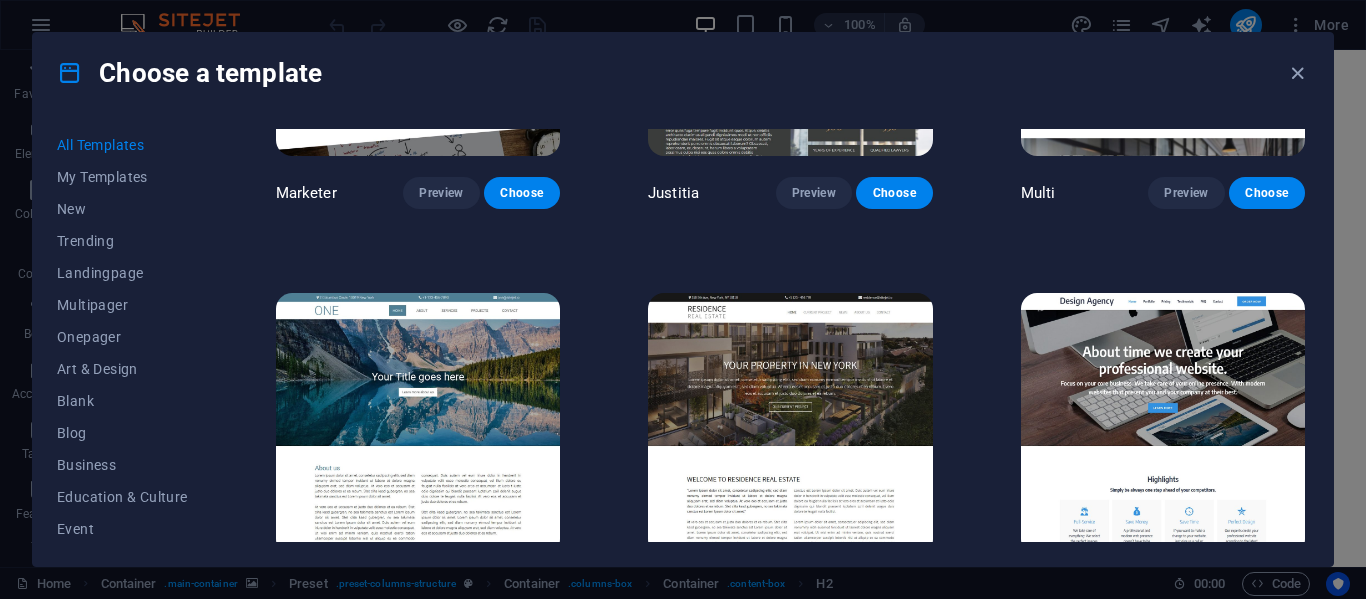 scroll, scrollTop: 15857, scrollLeft: 0, axis: vertical 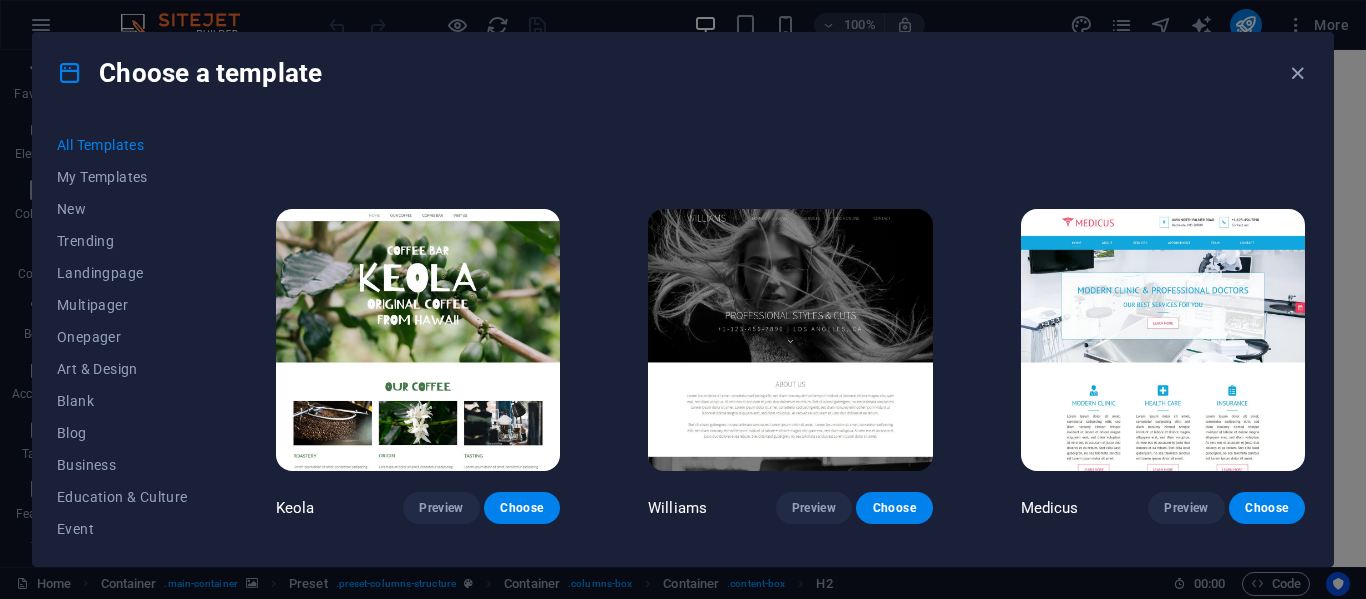 click on "[FIRST] [LAST]" at bounding box center (1163, 364) 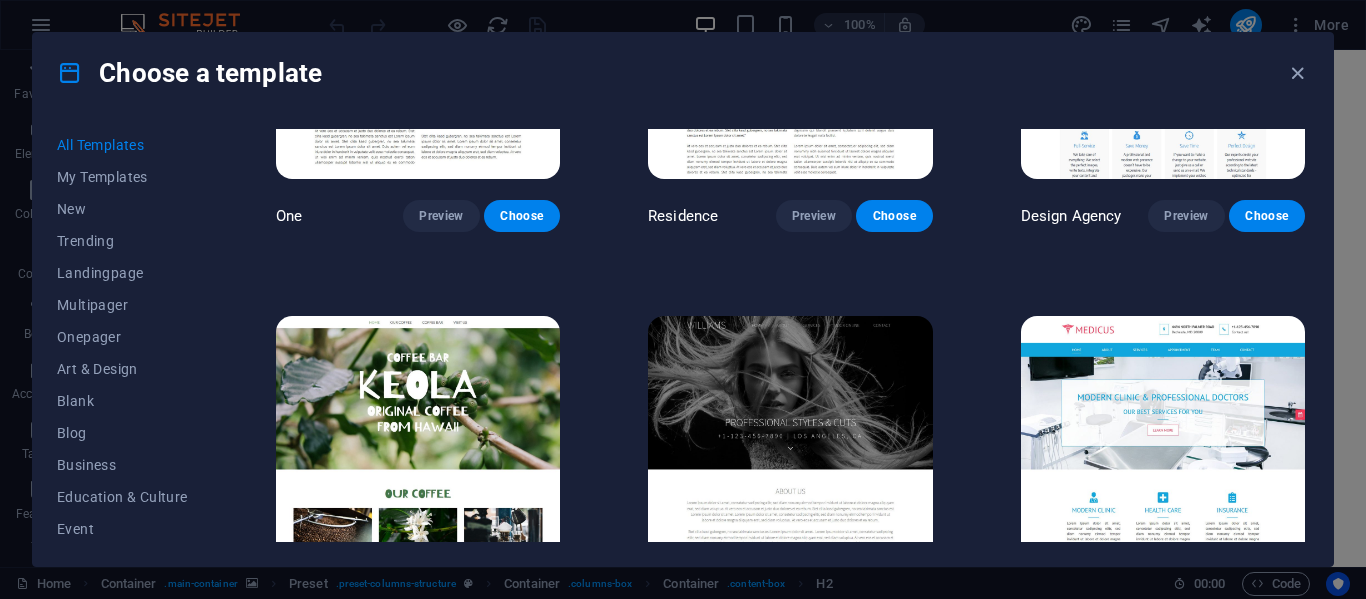 scroll, scrollTop: 16647, scrollLeft: 0, axis: vertical 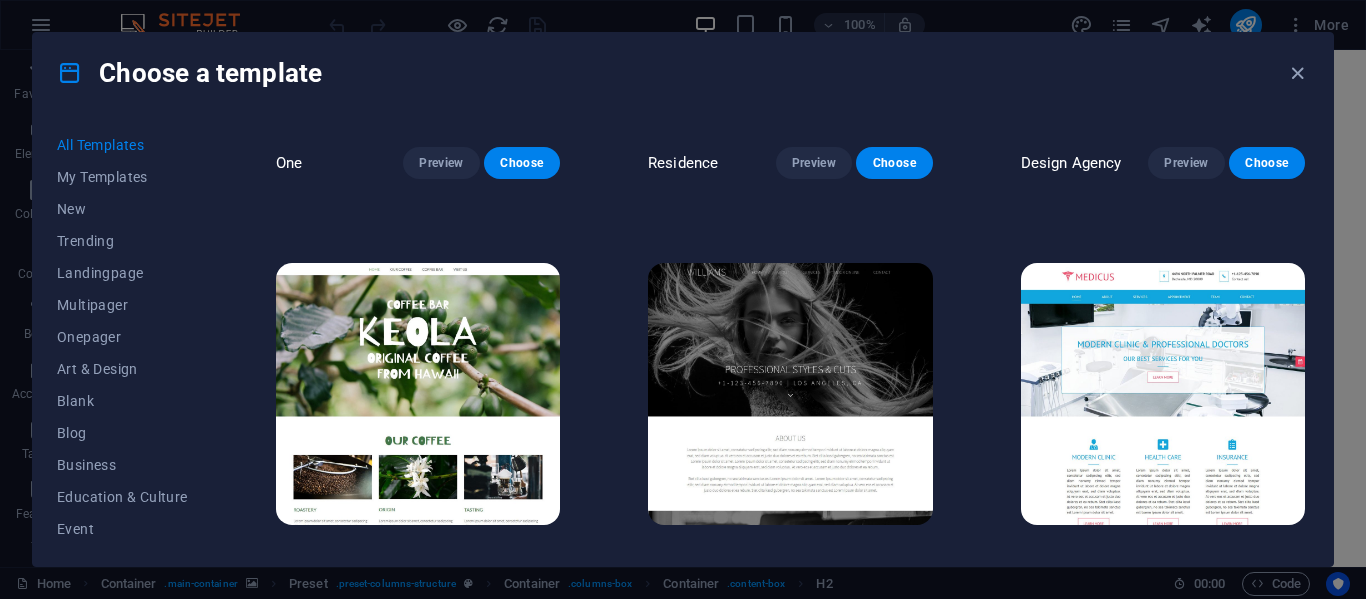 click on "Preview" at bounding box center [814, 562] 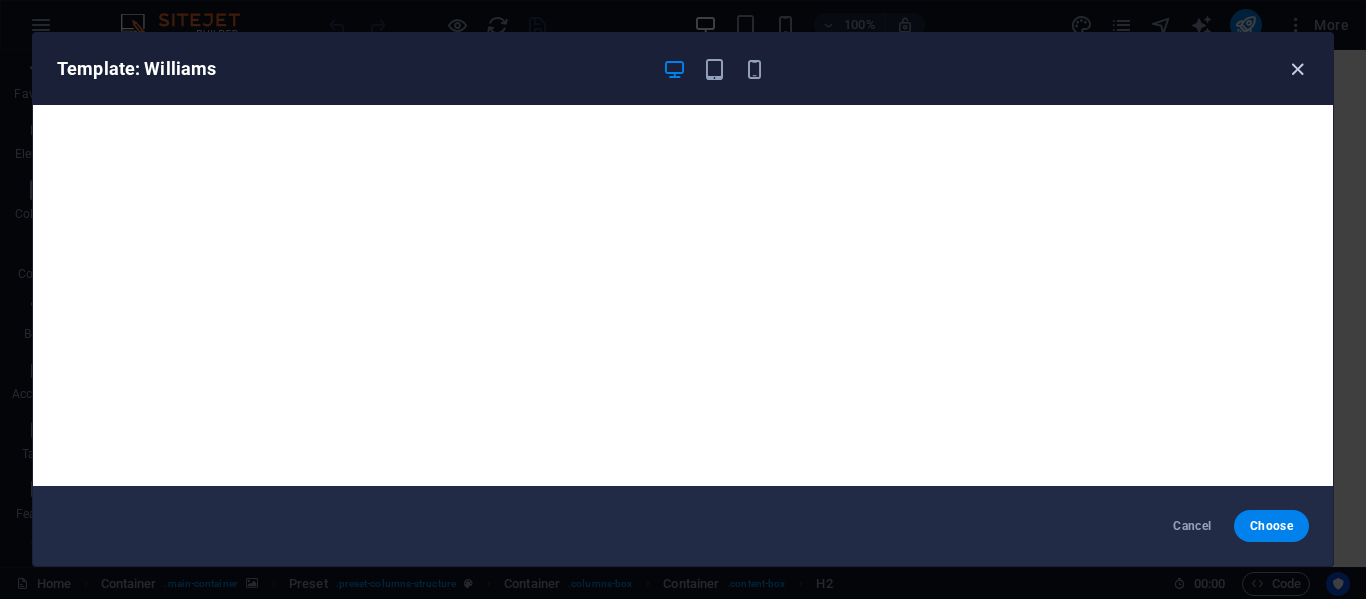 click at bounding box center [1297, 69] 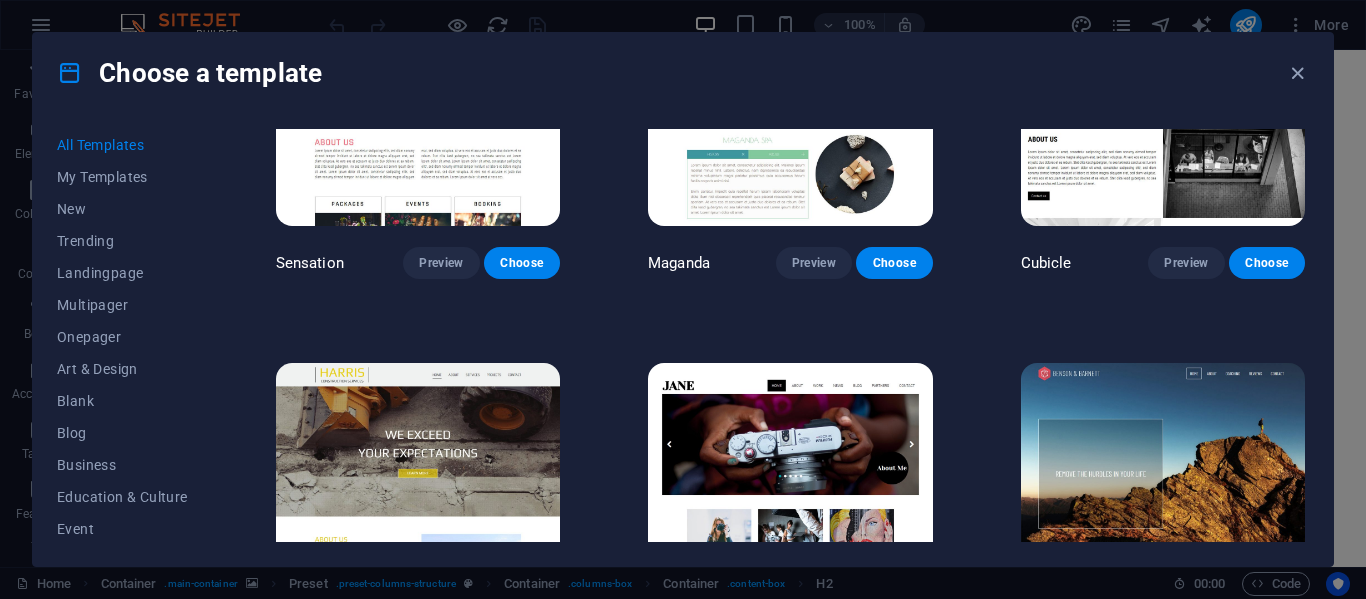 scroll, scrollTop: 17452, scrollLeft: 0, axis: vertical 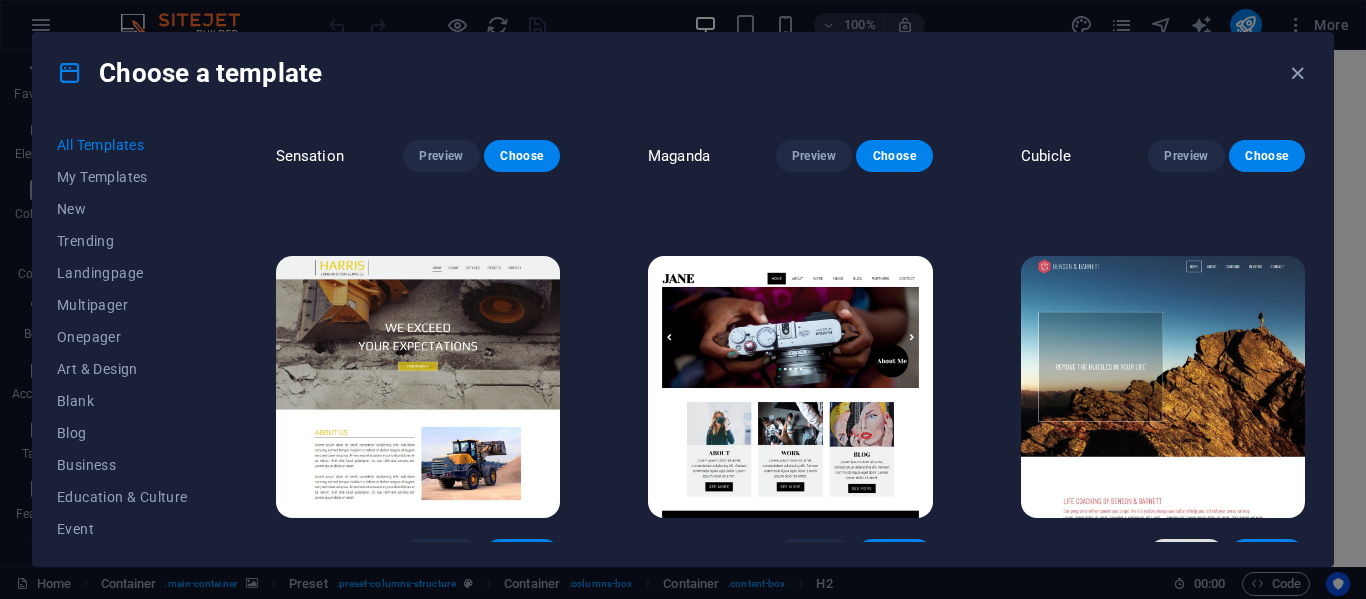 click on "Preview" at bounding box center [1186, 555] 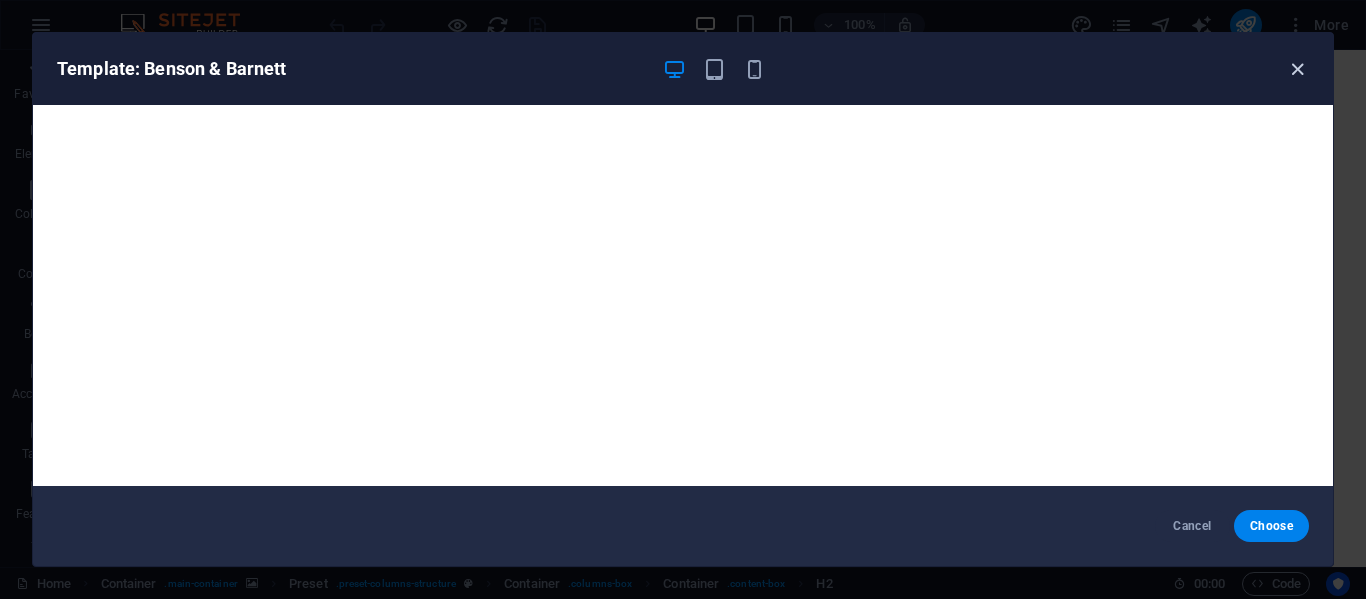click at bounding box center [1297, 69] 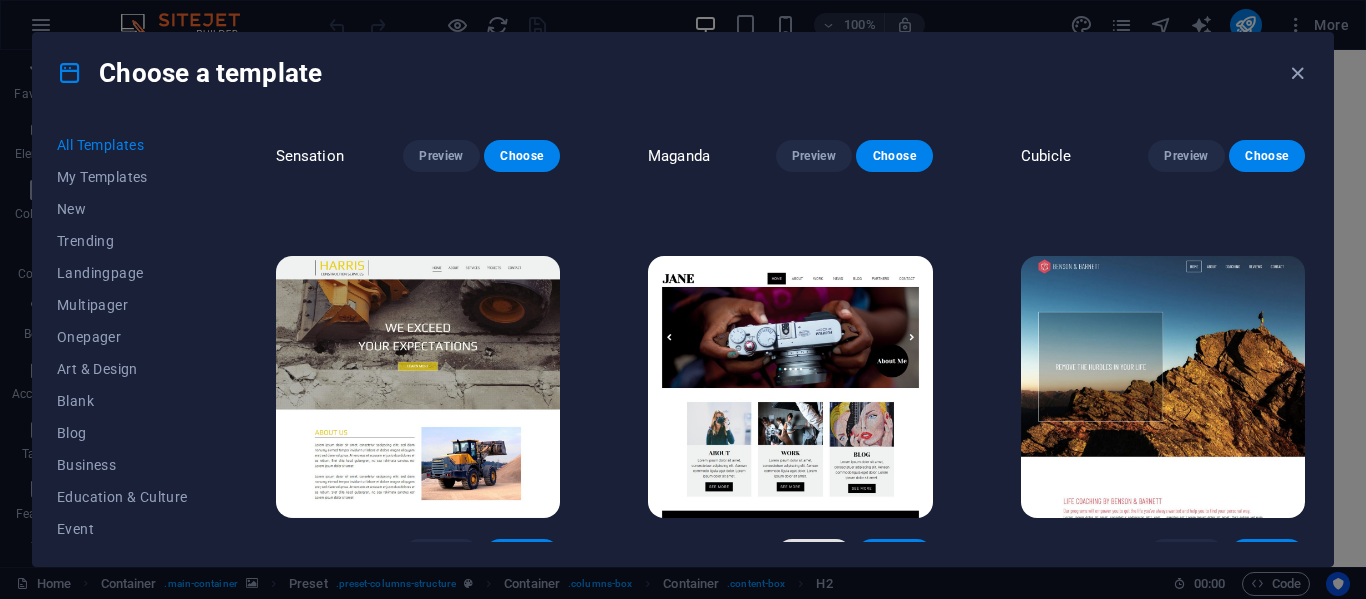 click on "Preview" at bounding box center (814, 555) 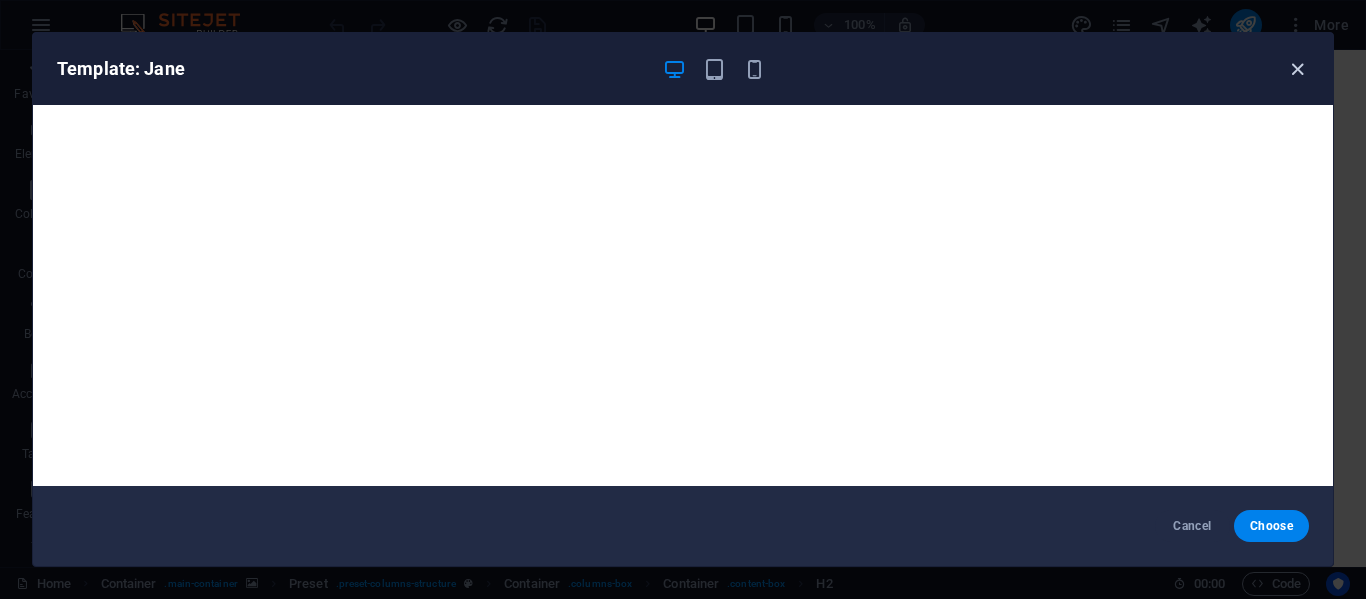 click at bounding box center [1297, 69] 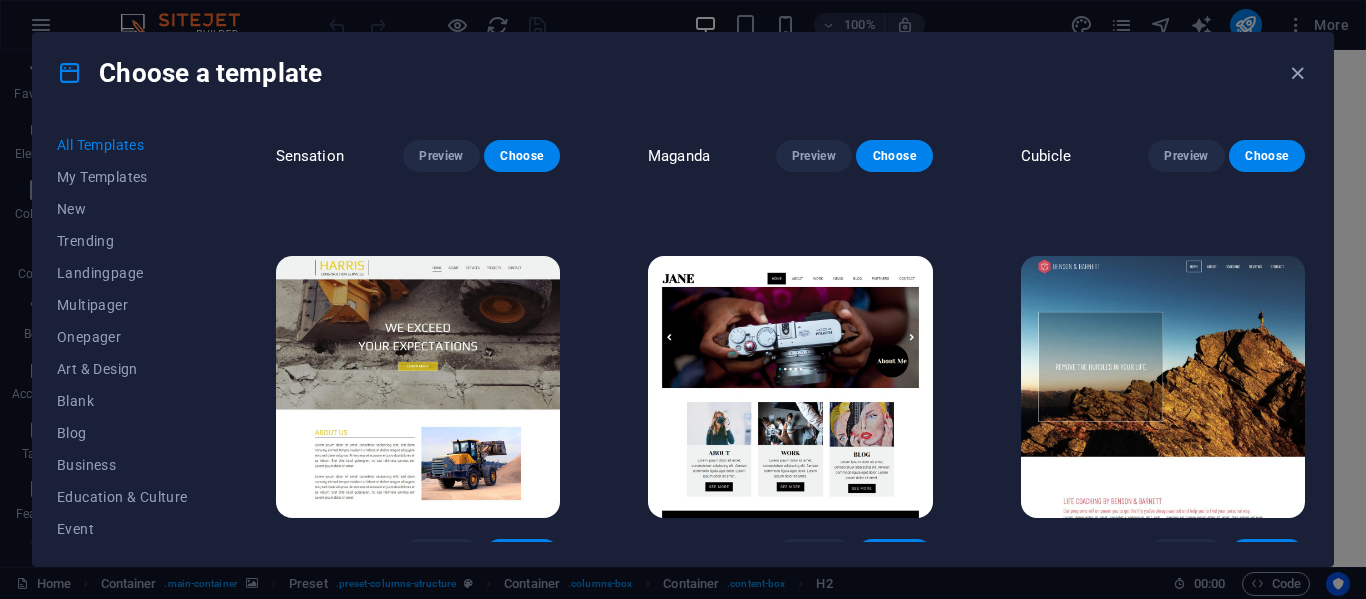 drag, startPoint x: 1357, startPoint y: 125, endPoint x: 1354, endPoint y: 153, distance: 28.160255 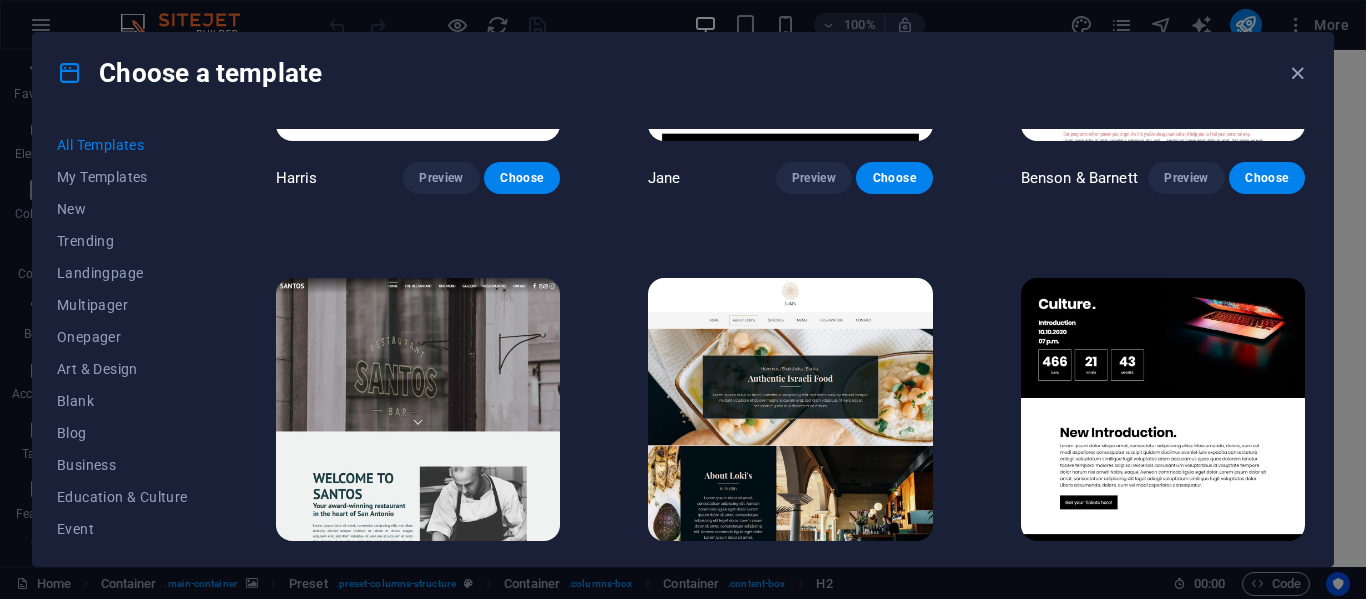 scroll, scrollTop: 17882, scrollLeft: 0, axis: vertical 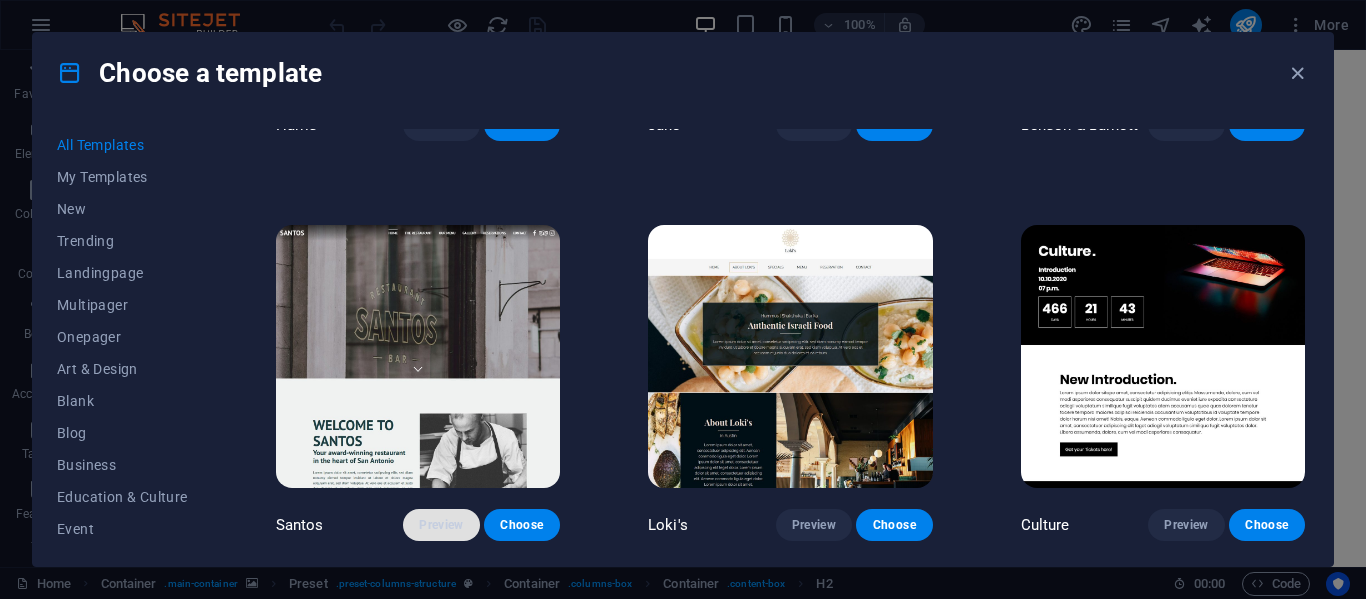 click on "Preview" at bounding box center [441, 525] 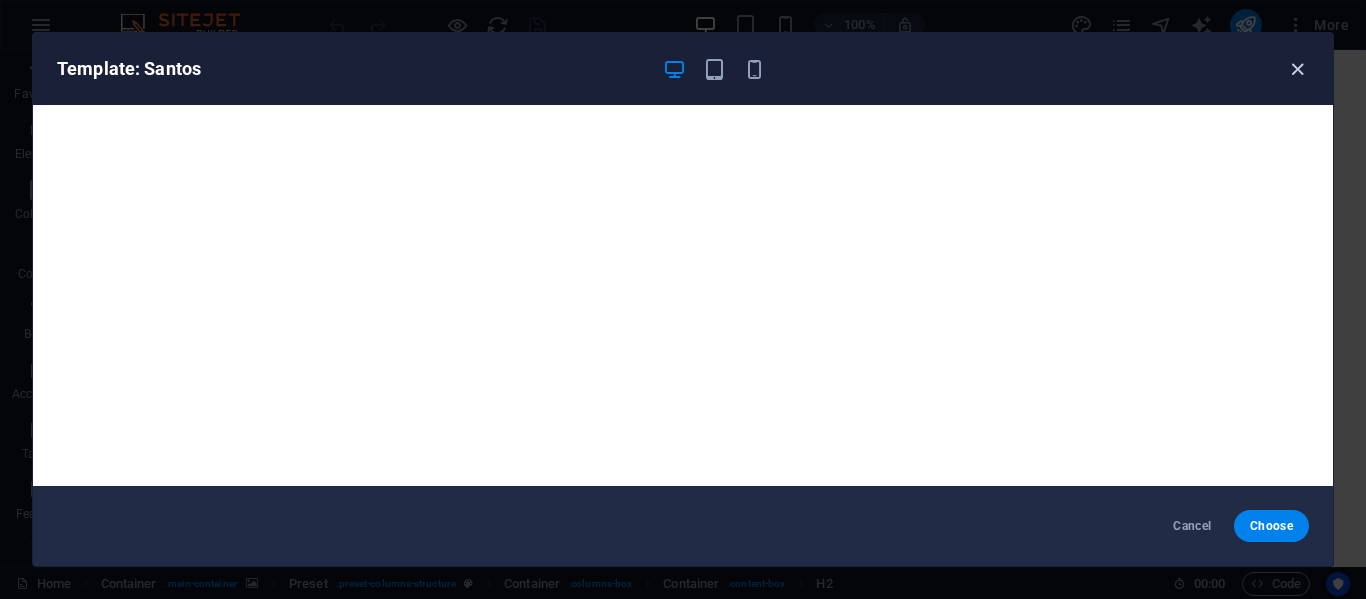 click at bounding box center [1297, 69] 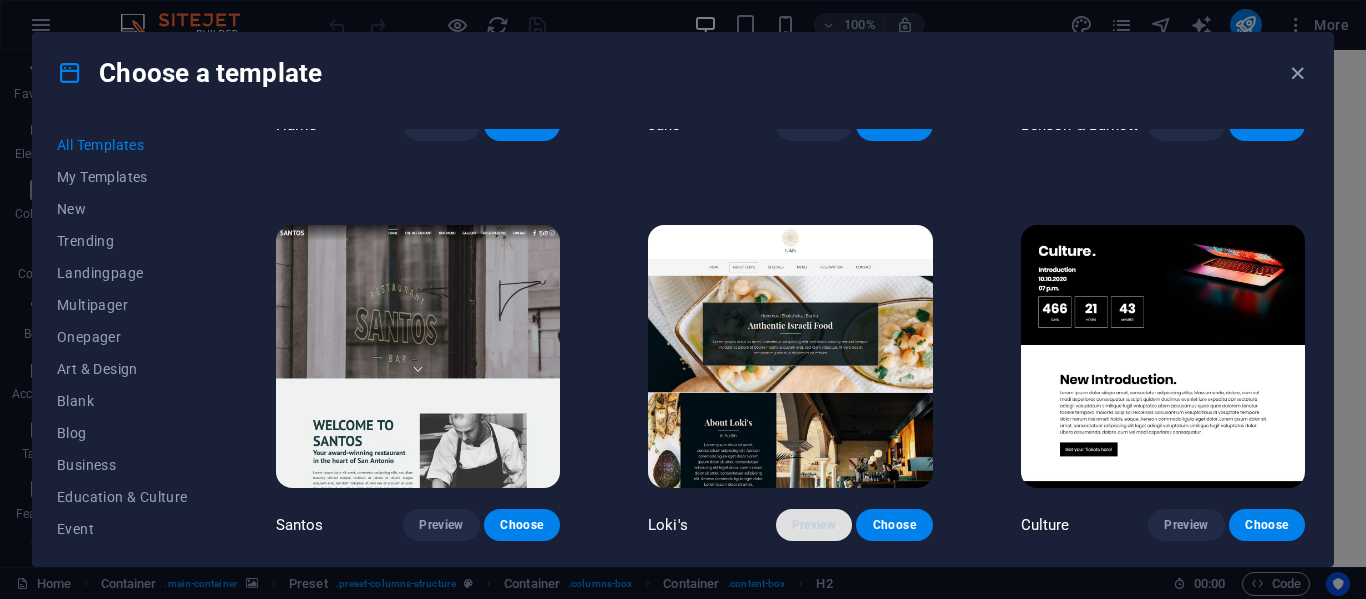click on "Preview" at bounding box center (814, 525) 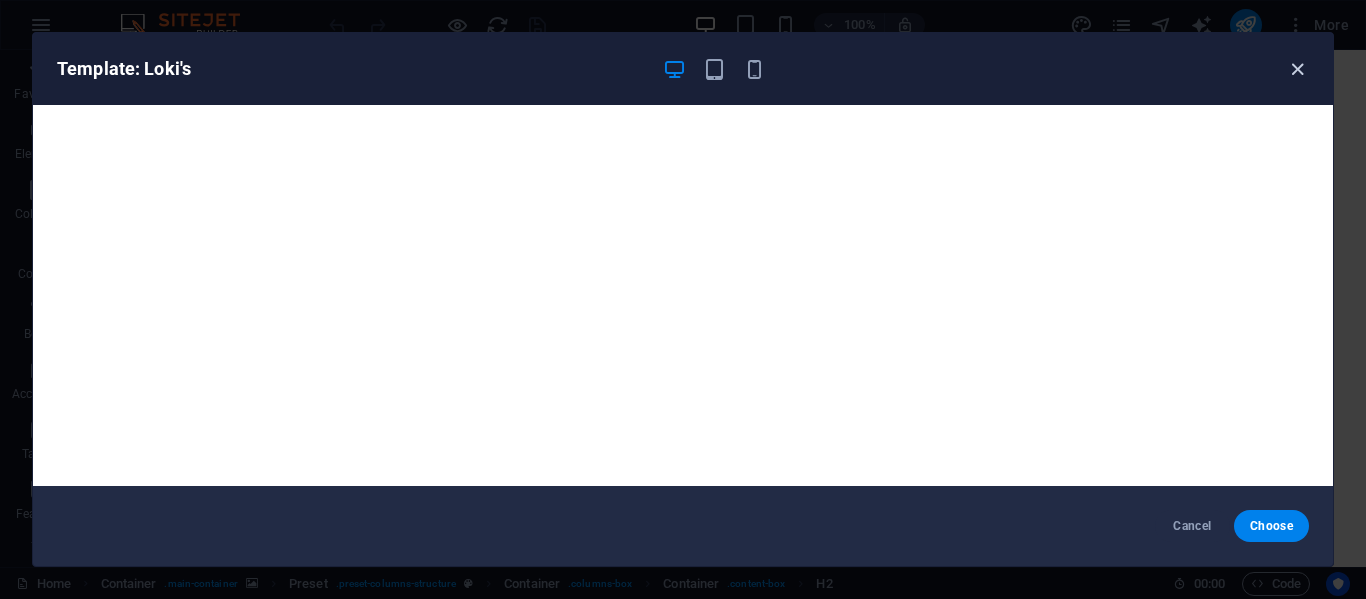 click at bounding box center [1297, 69] 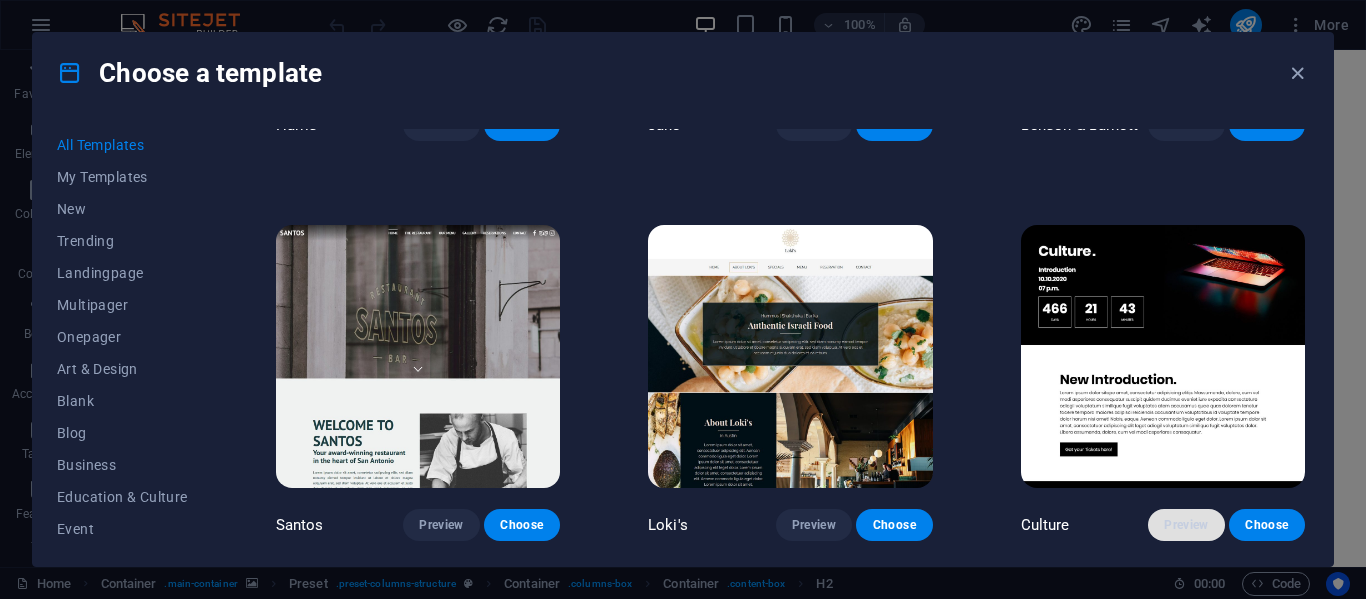 click on "Preview" at bounding box center (1186, 525) 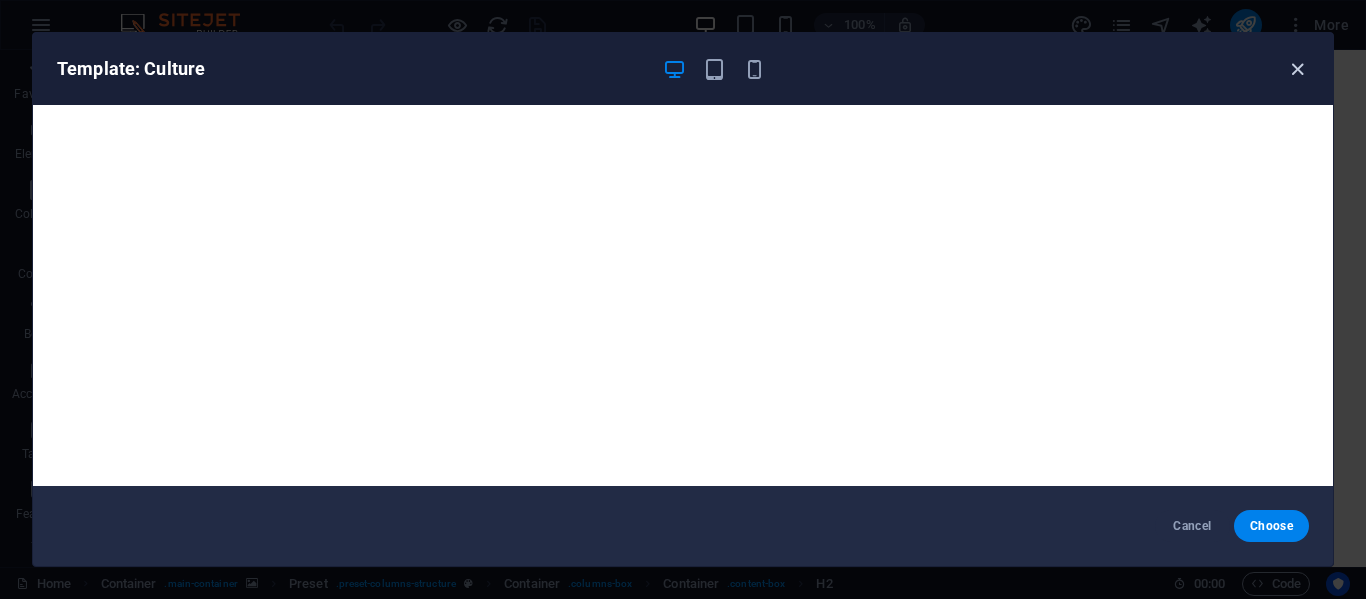 click at bounding box center (1297, 69) 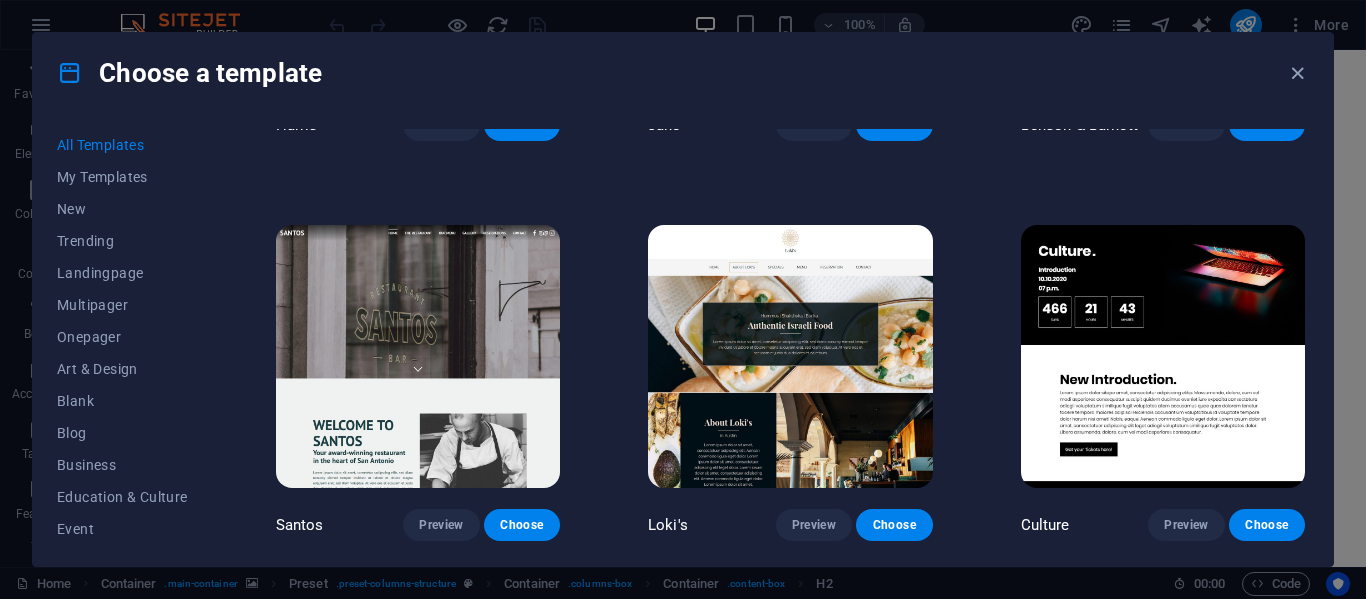 drag, startPoint x: 1360, startPoint y: 187, endPoint x: 1364, endPoint y: 255, distance: 68.117546 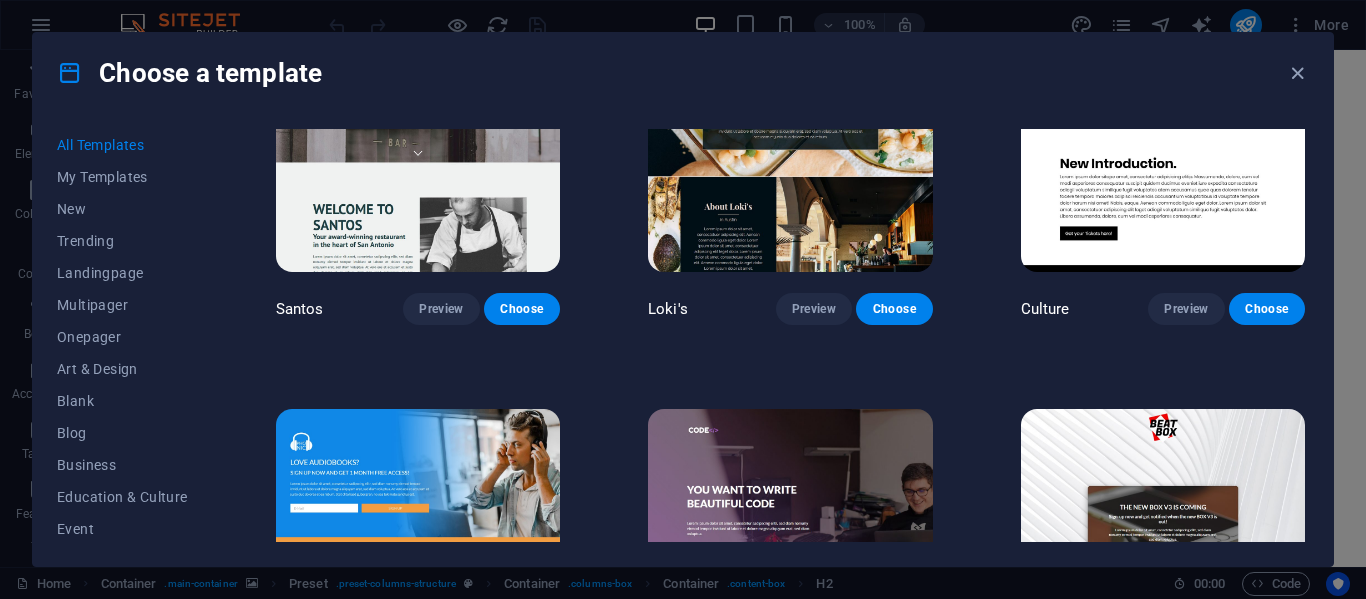 scroll, scrollTop: 18258, scrollLeft: 0, axis: vertical 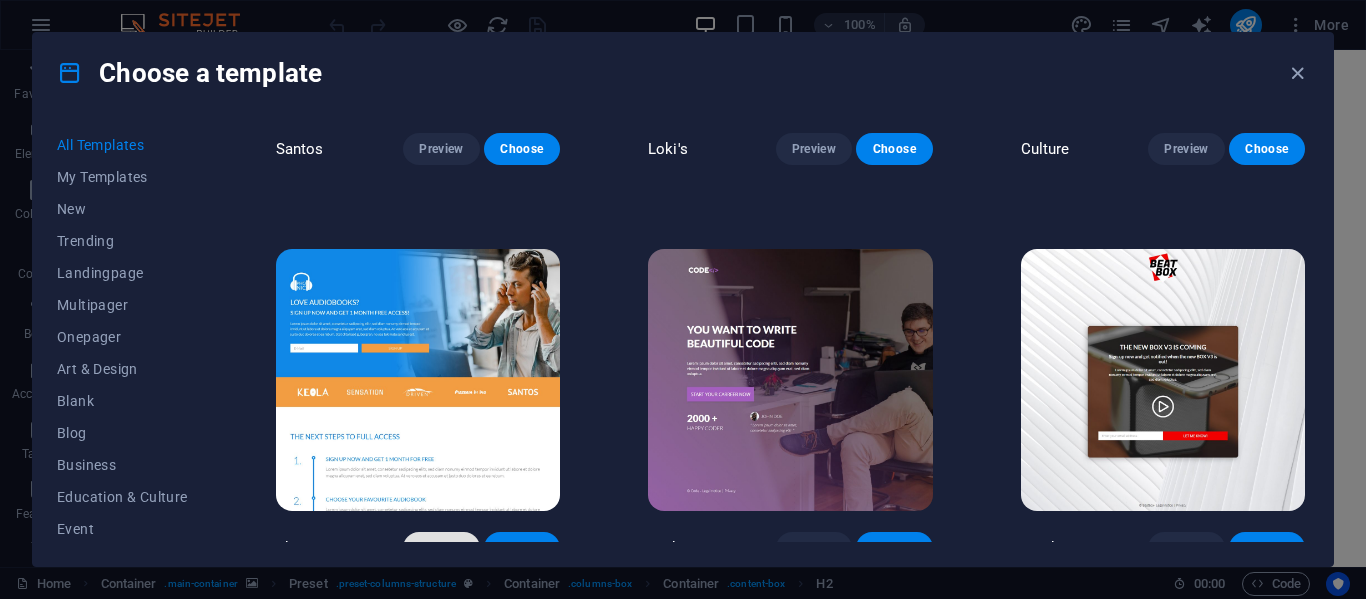 click on "Preview" at bounding box center [441, 548] 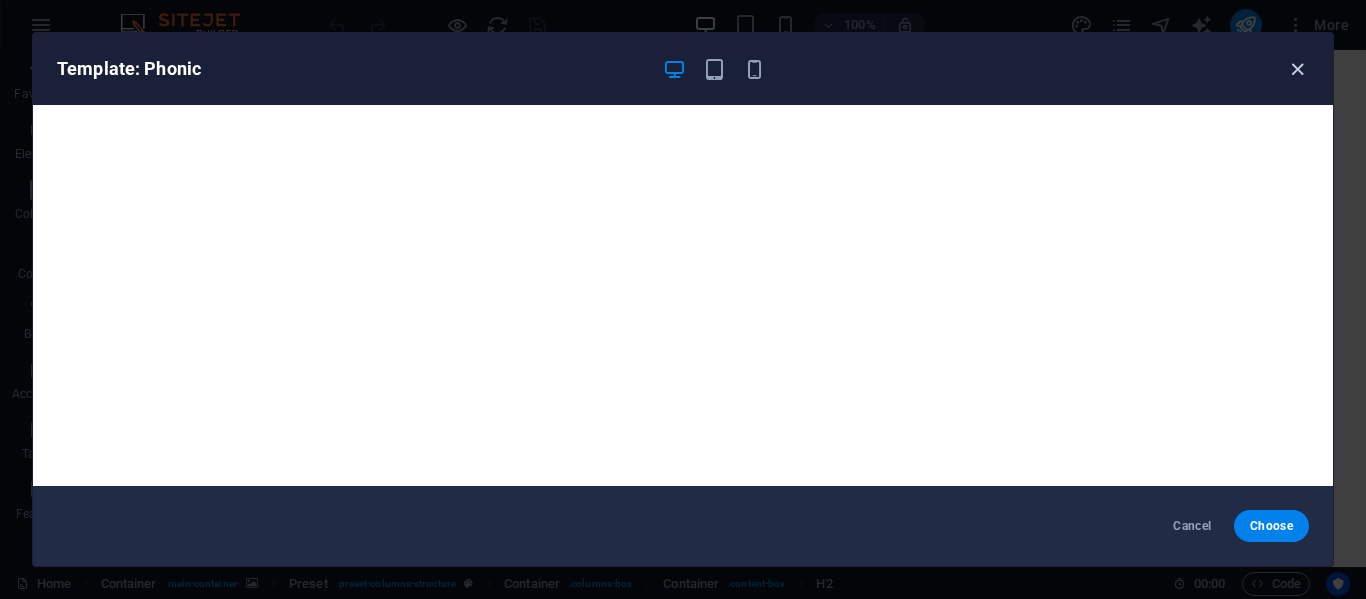 click at bounding box center (1297, 69) 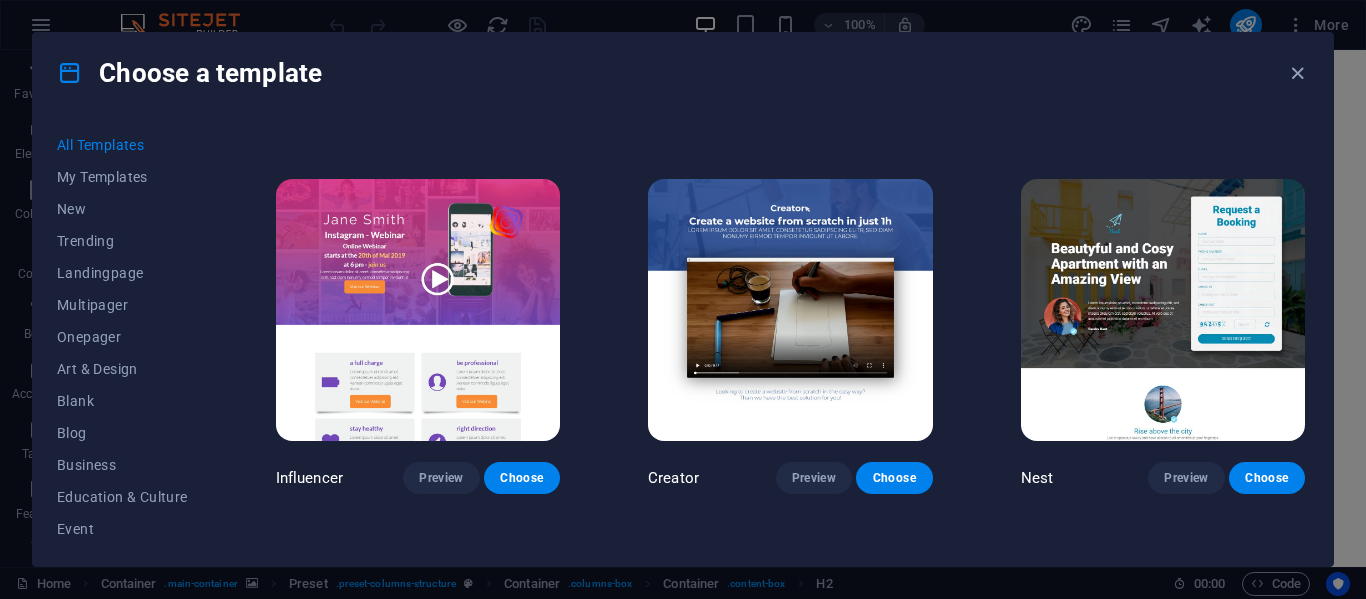scroll, scrollTop: 19869, scrollLeft: 0, axis: vertical 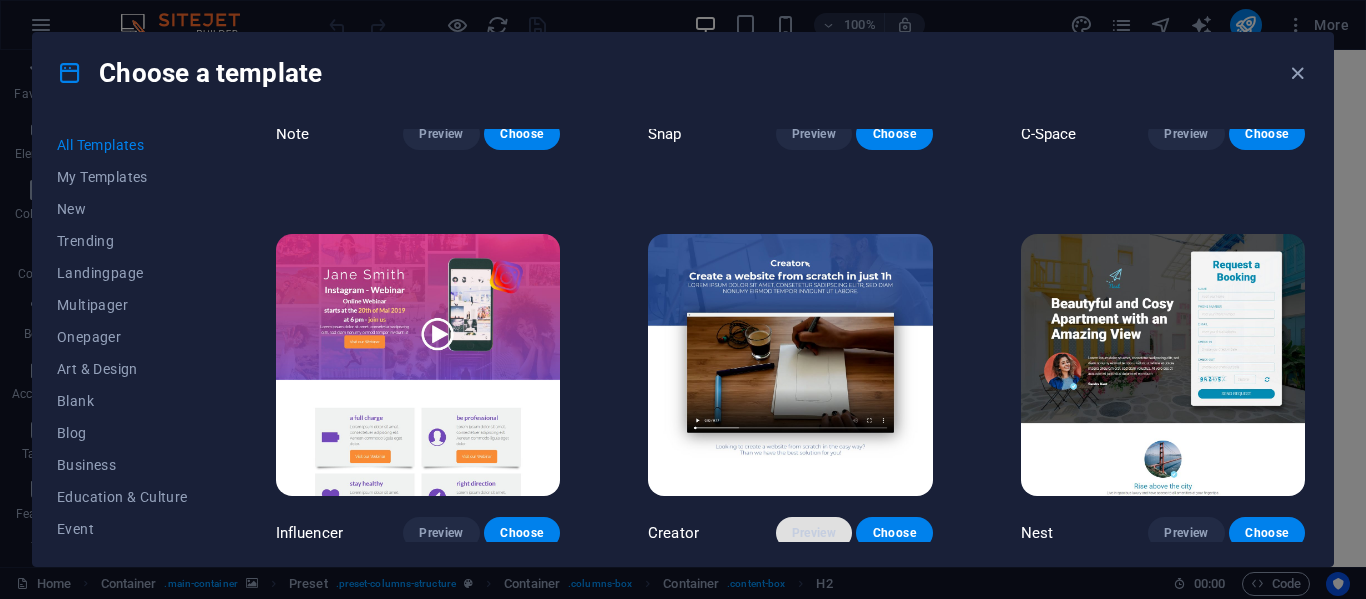 click on "Preview" at bounding box center [814, 533] 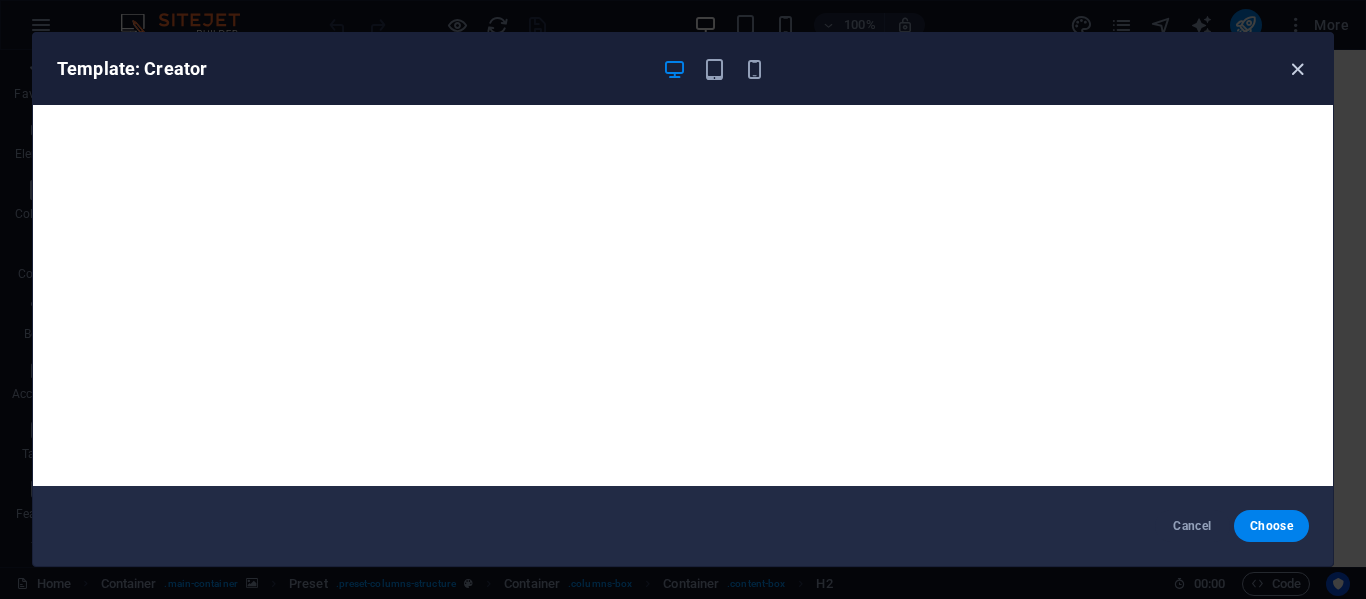 click at bounding box center [1297, 69] 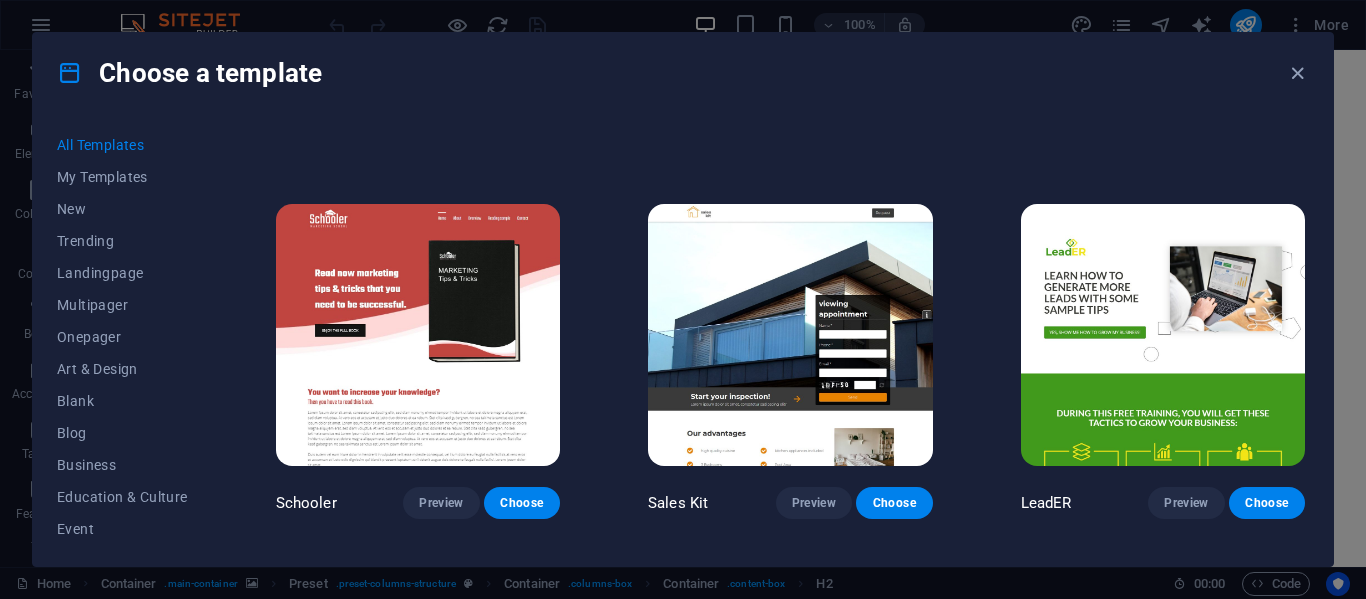scroll, scrollTop: 20299, scrollLeft: 0, axis: vertical 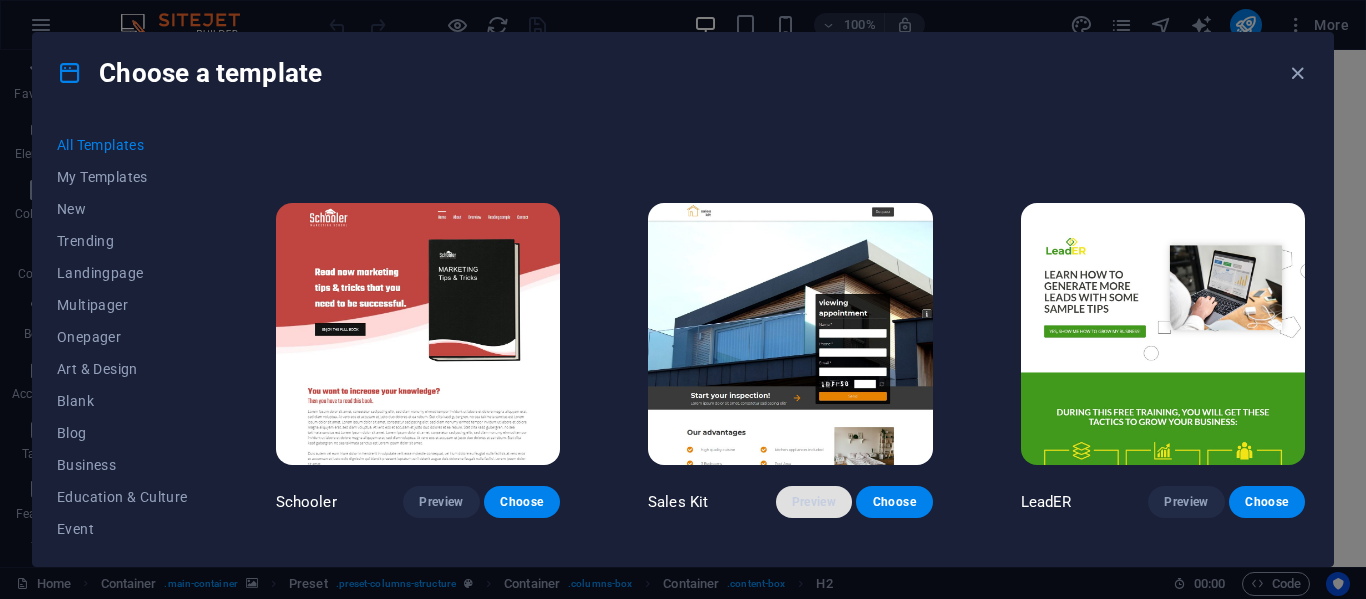 click on "Preview" at bounding box center (814, 502) 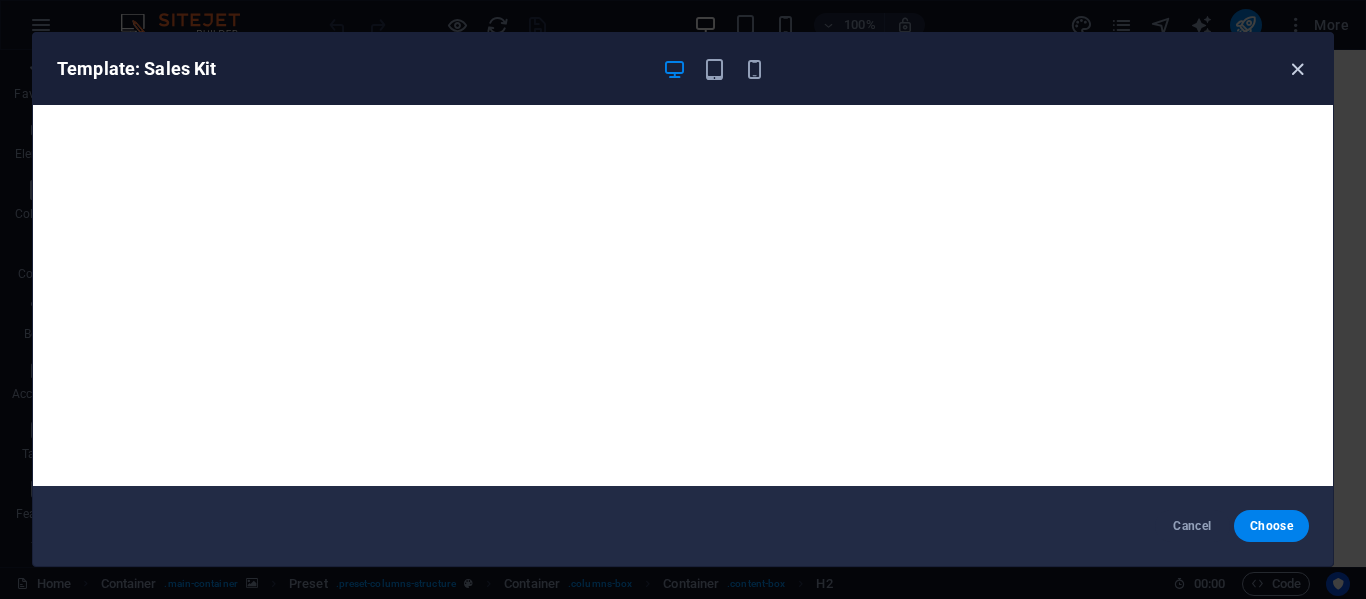 click at bounding box center [1297, 69] 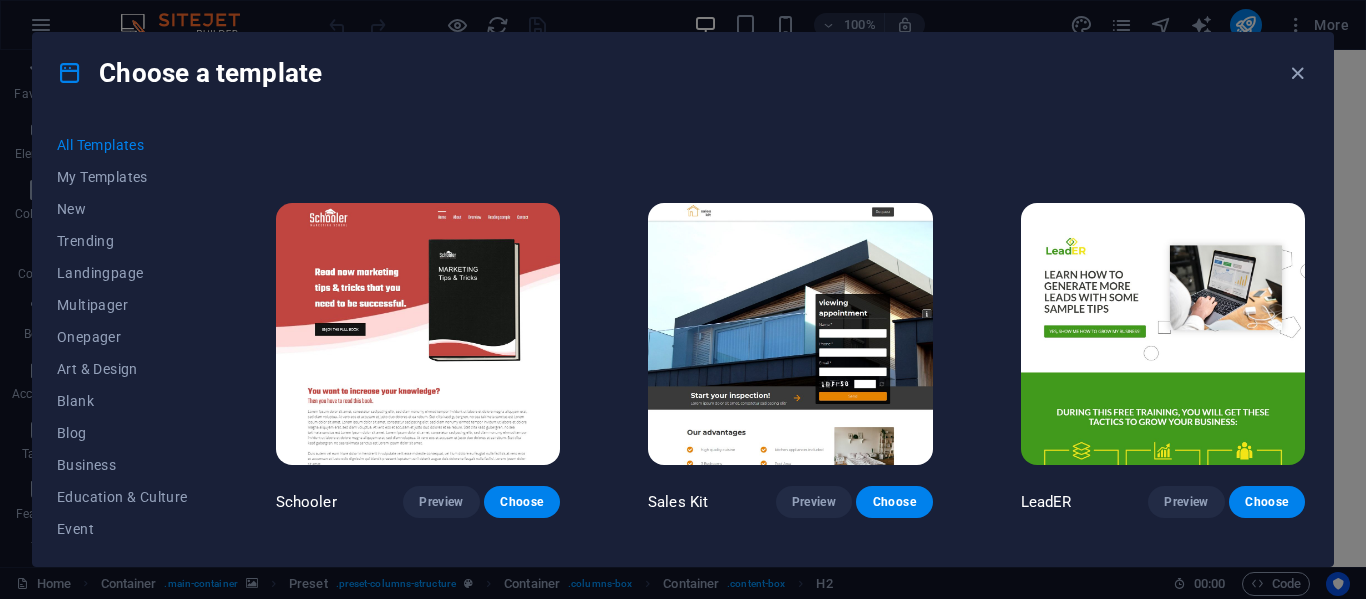 drag, startPoint x: 1304, startPoint y: 517, endPoint x: 1305, endPoint y: 535, distance: 18.027756 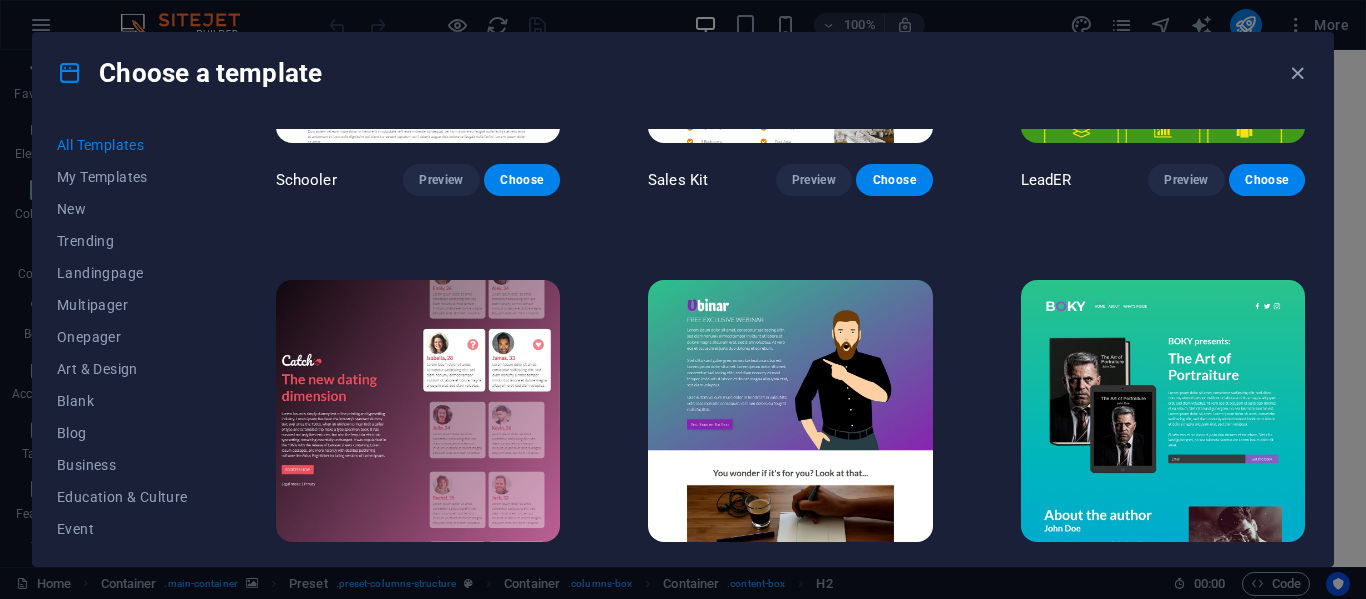 scroll, scrollTop: 20675, scrollLeft: 0, axis: vertical 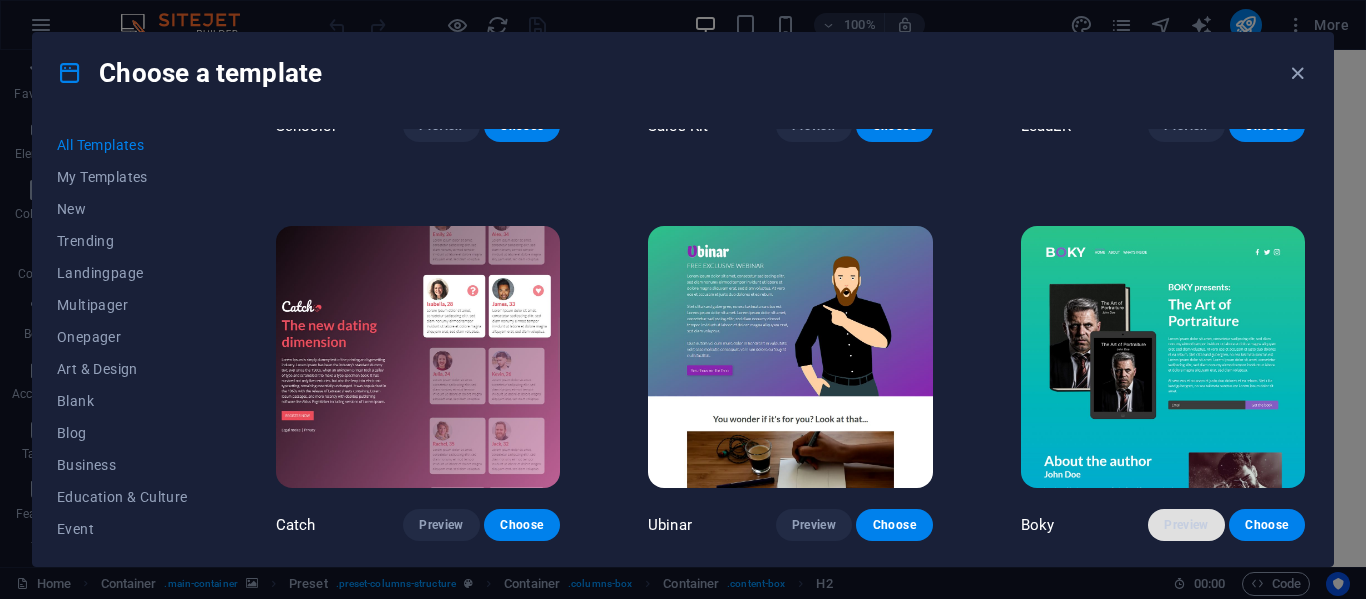 click on "Preview" at bounding box center (1186, 525) 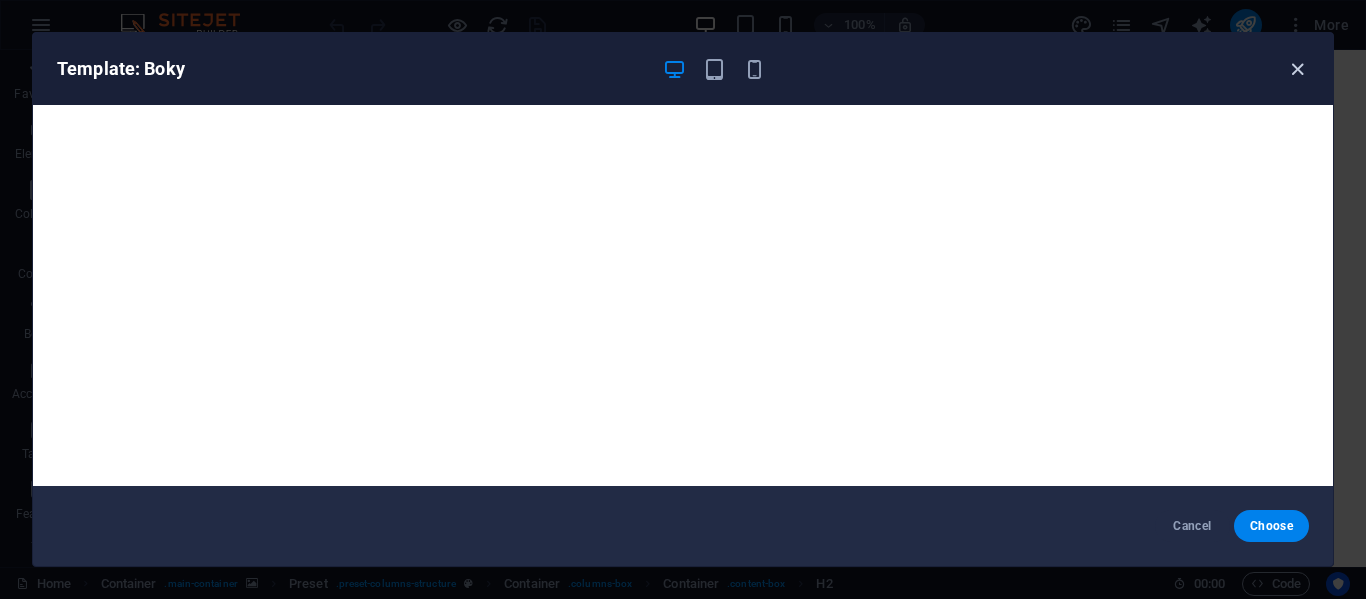 click at bounding box center [1297, 69] 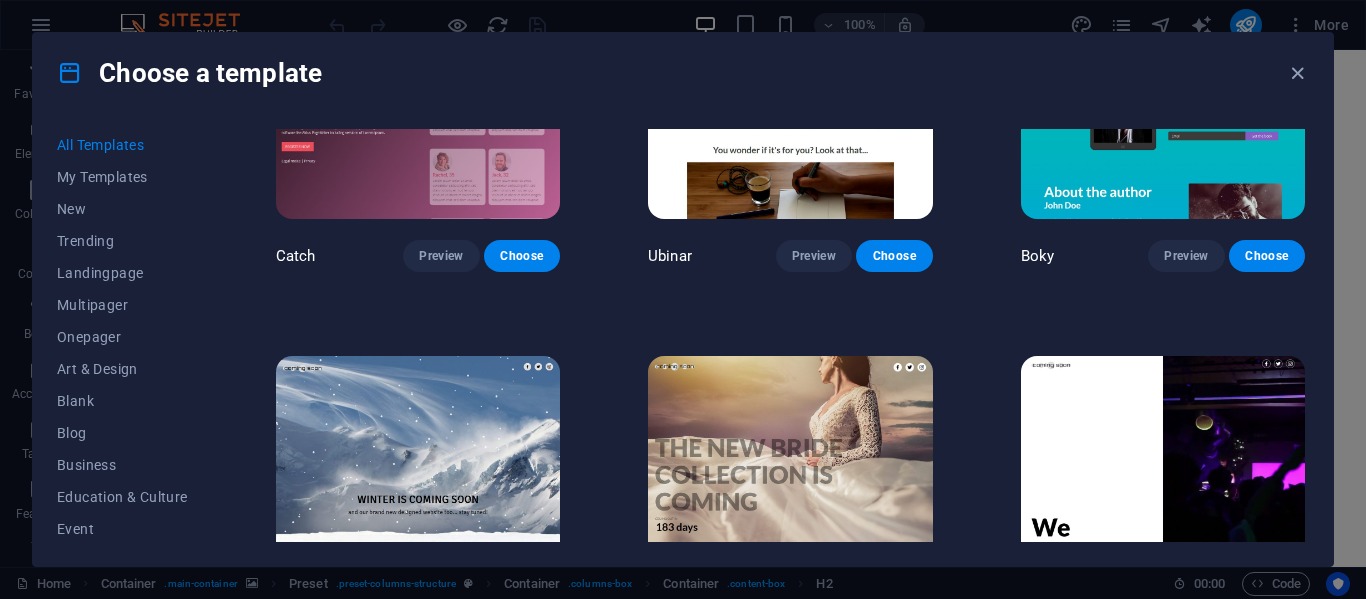 scroll, scrollTop: 20997, scrollLeft: 0, axis: vertical 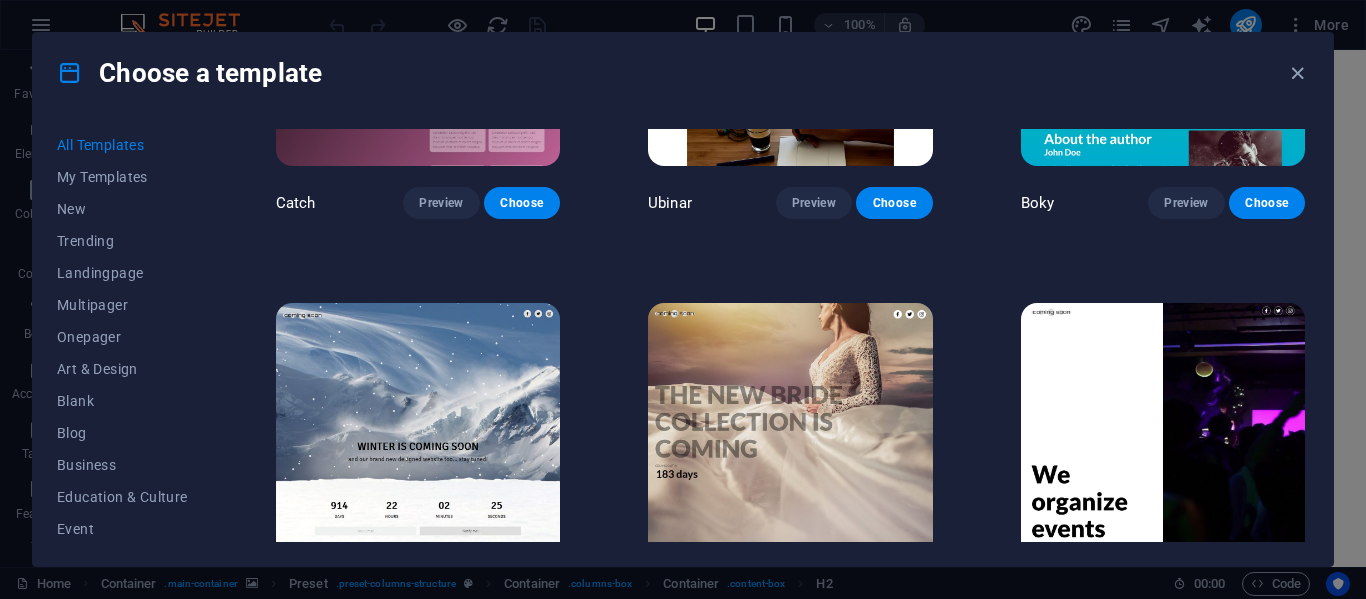 click on "Preview" at bounding box center (1186, 602) 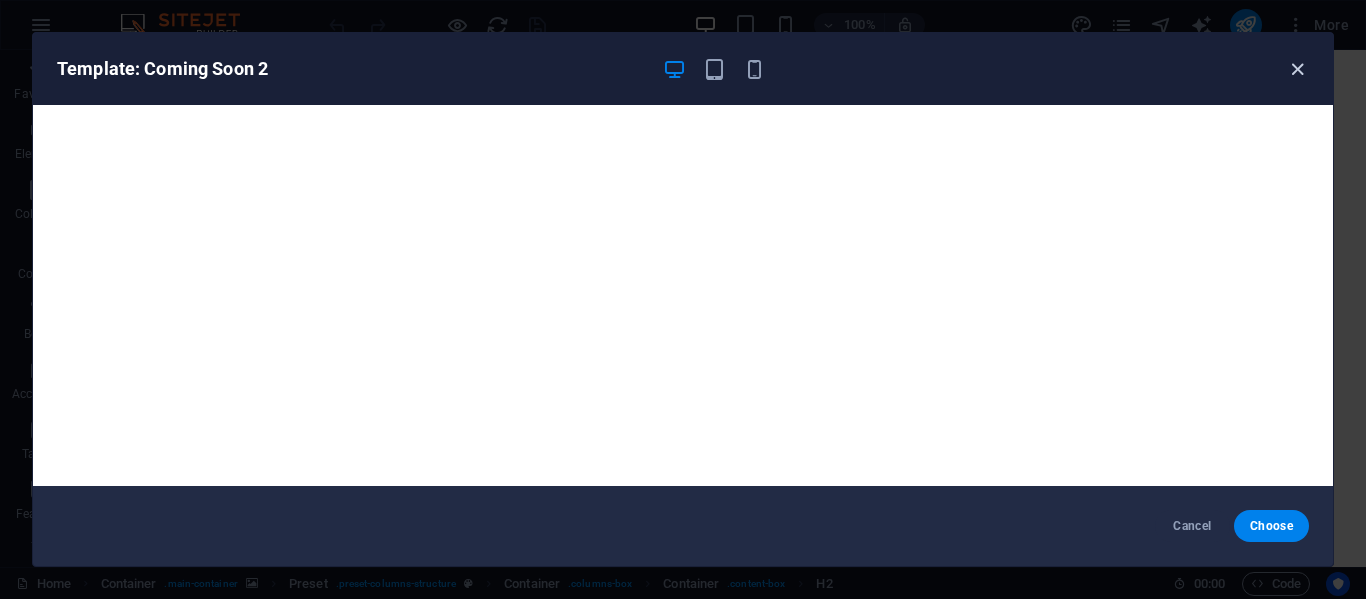 click at bounding box center [1297, 69] 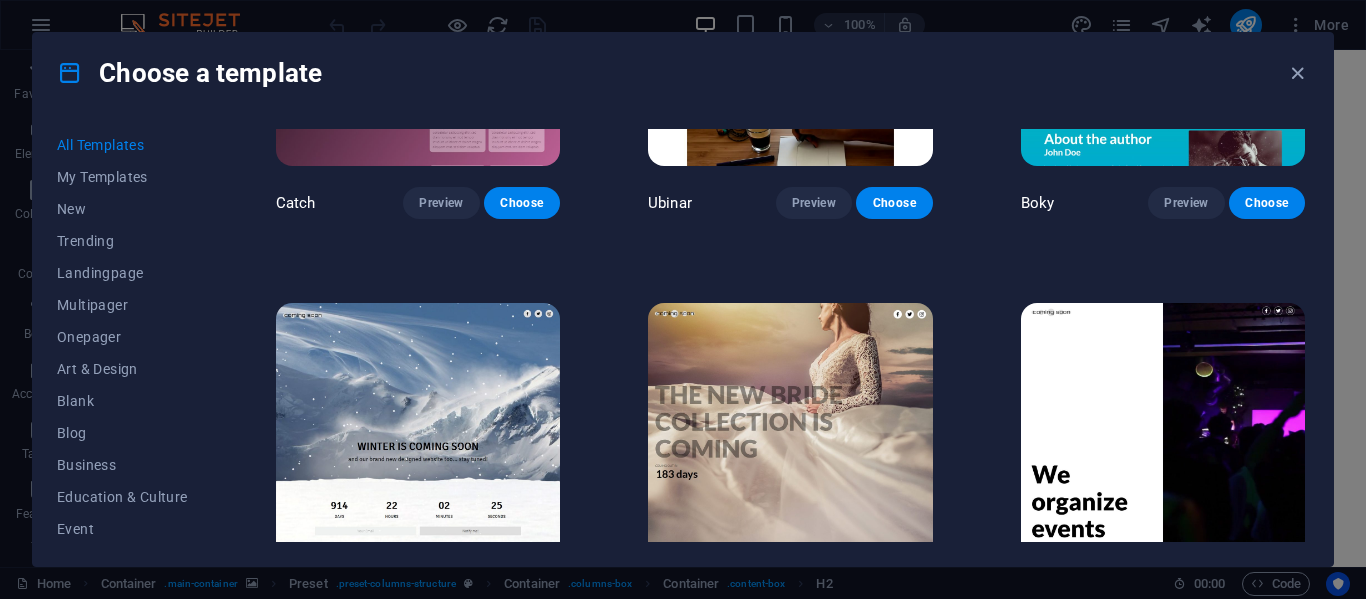click on "SugarDough Preview Choose RepairIT Preview Choose Peoneera Preview Choose Art Museum Preview Choose Wonder Planner Preview Choose Transportable Preview Choose S&L Preview Choose WePaint Preview Choose Eco-Con Preview Choose MeetUp Preview Choose Help & Care Preview Choose Podcaster Preview Choose Academix Preview Choose BIG Barber Shop Preview Choose Health & Food Preview Choose UrbanNest Interiors Preview Choose Green Change Preview Choose The Beauty Temple Preview Choose WeTrain Preview Choose Cleaner Preview Choose Johanna James Preview Choose Delicioso Preview Choose Dream Garden Preview Choose LumeDeAqua Preview Choose Pets Care Preview Choose SafeSpace Preview Choose Midnight Rain Bar Preview Choose Drive Preview Choose Estator Preview Choose Health Group Preview Choose MakeIt Agency Preview Choose Wanderlust Preview Choose WeSpa Preview Choose BERLIN Preview Choose Gadgets Preview Choose CoffeeScience Preview Choose CoachLife Preview Choose Cafe de Oceana Preview Choose Max Hatzy Preview Choose Preview" at bounding box center (790, -9926) 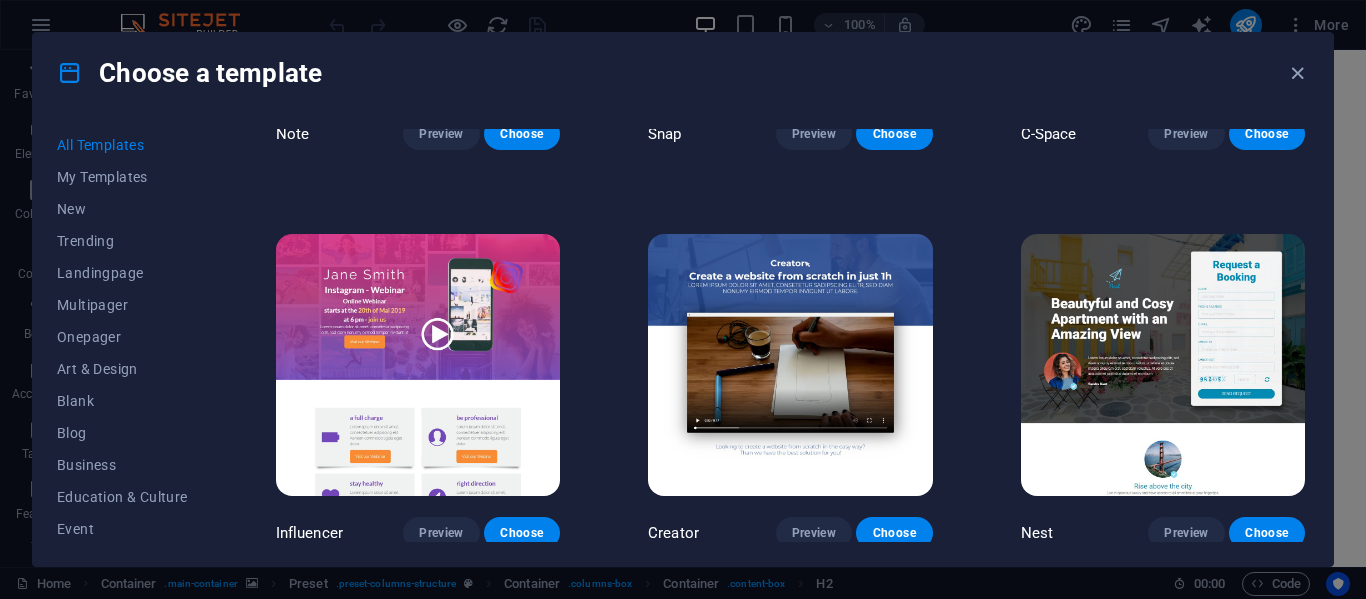 scroll, scrollTop: 0, scrollLeft: 0, axis: both 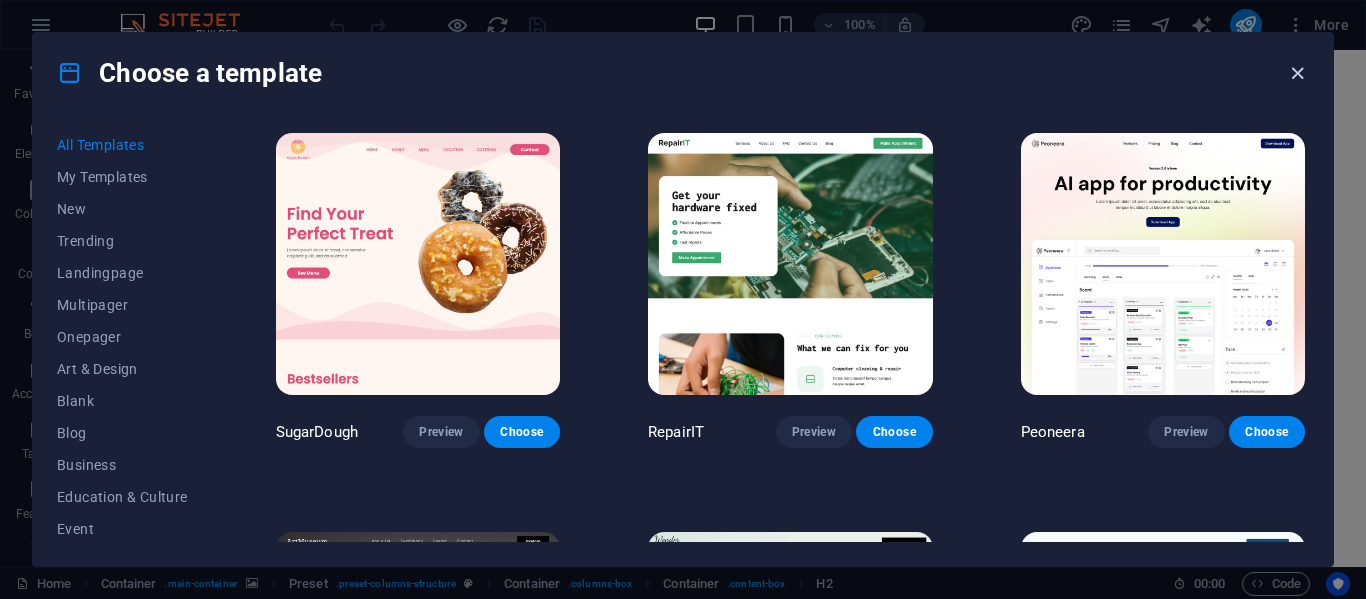 click at bounding box center (1297, 73) 